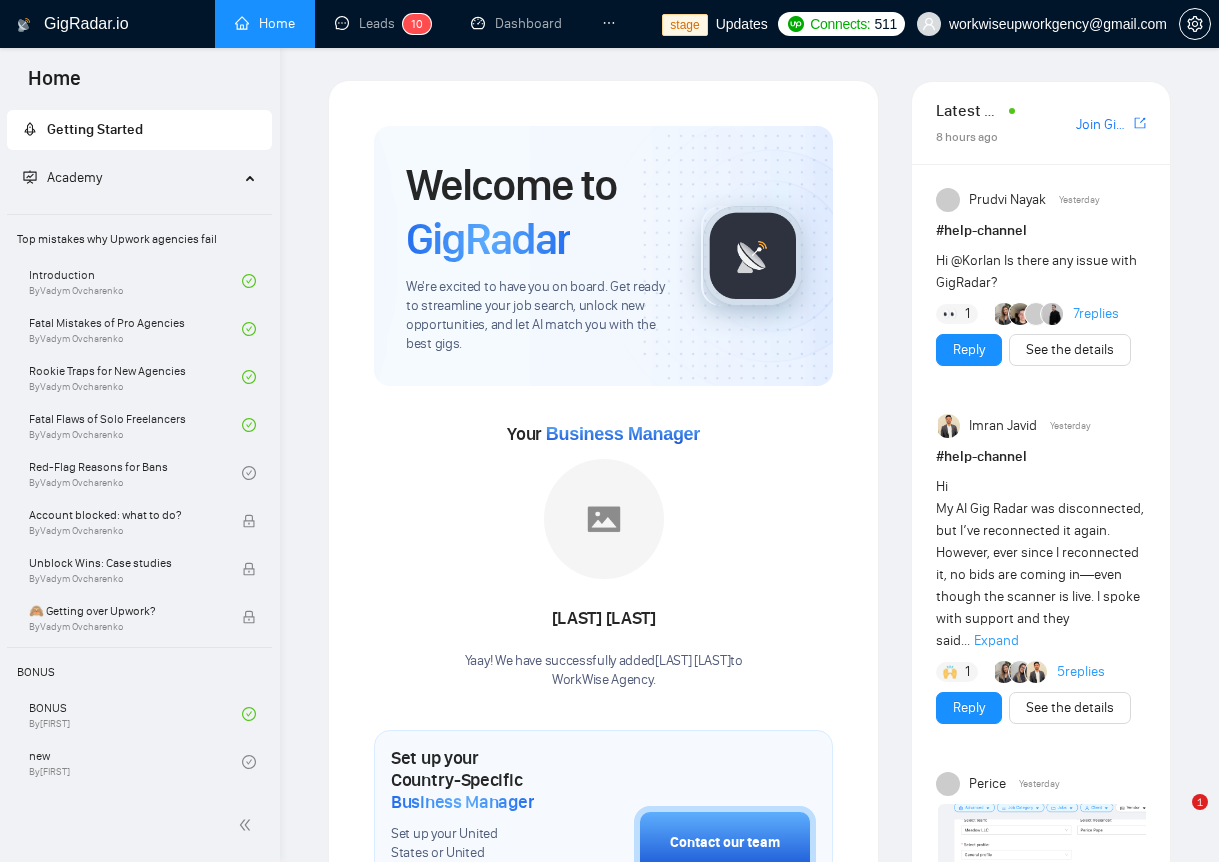 scroll, scrollTop: 0, scrollLeft: 0, axis: both 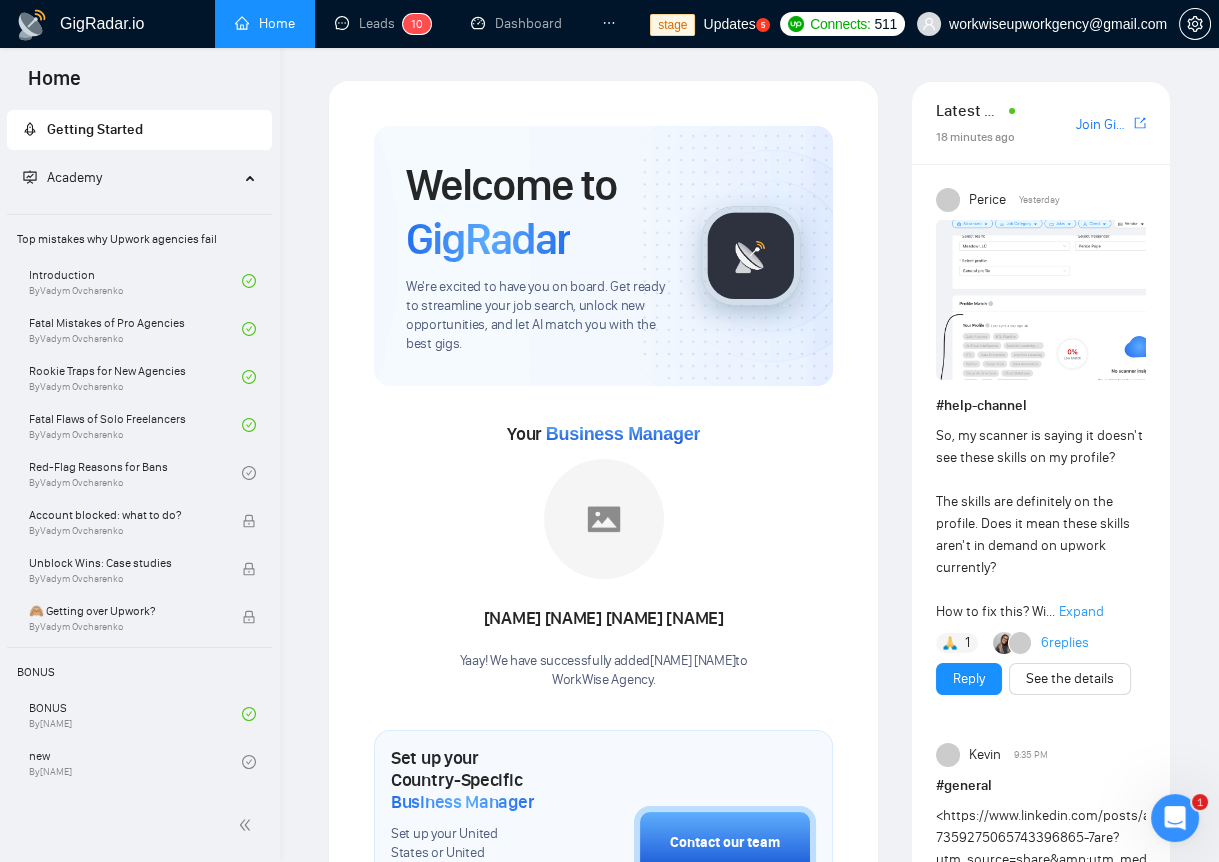 click 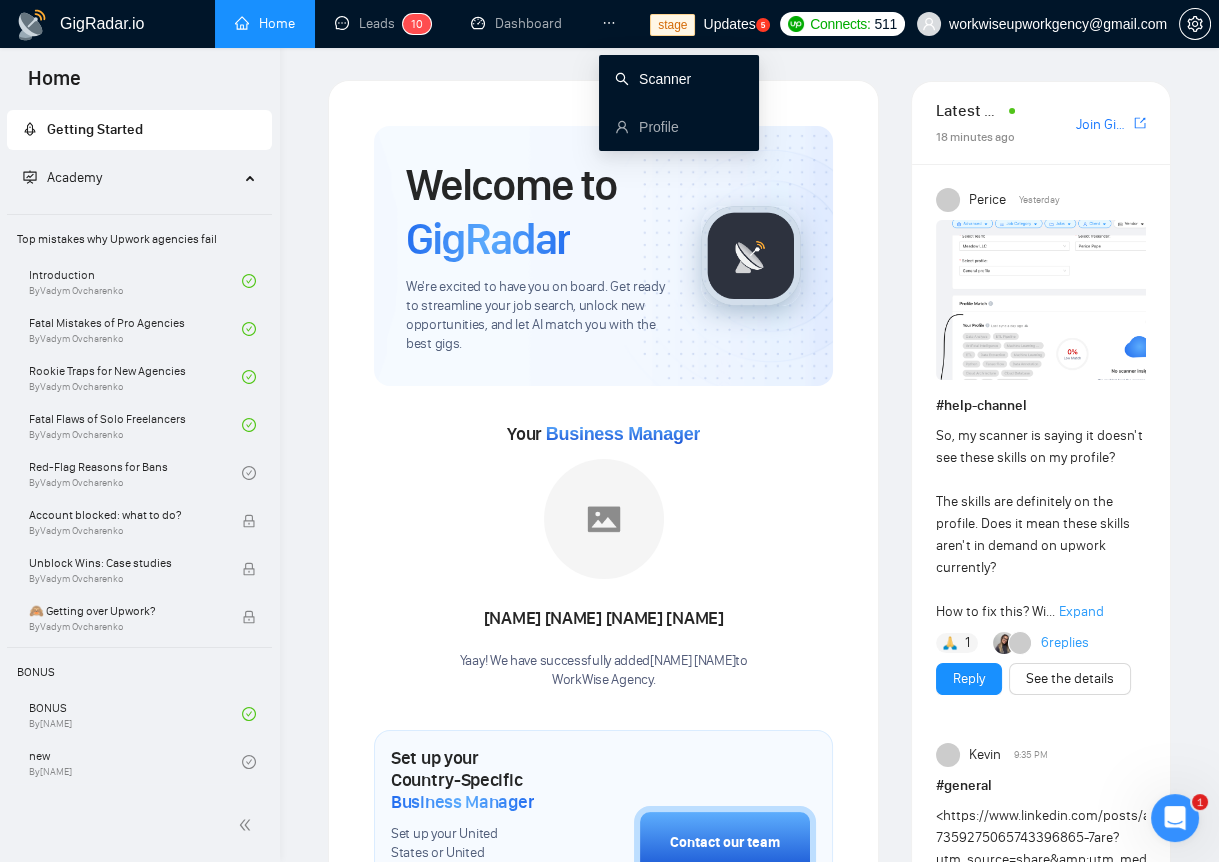 click on "Scanner" at bounding box center [653, 79] 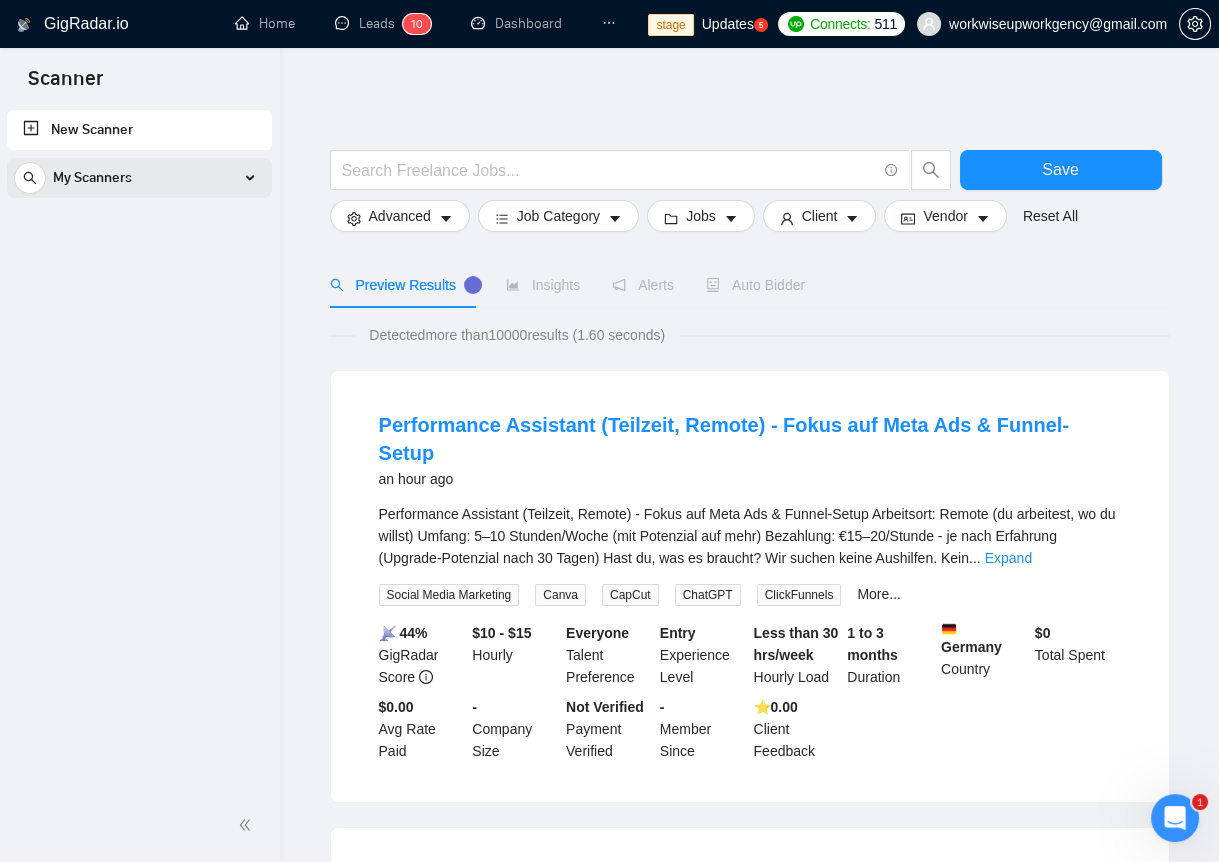 click on "My Scanners" at bounding box center [139, 178] 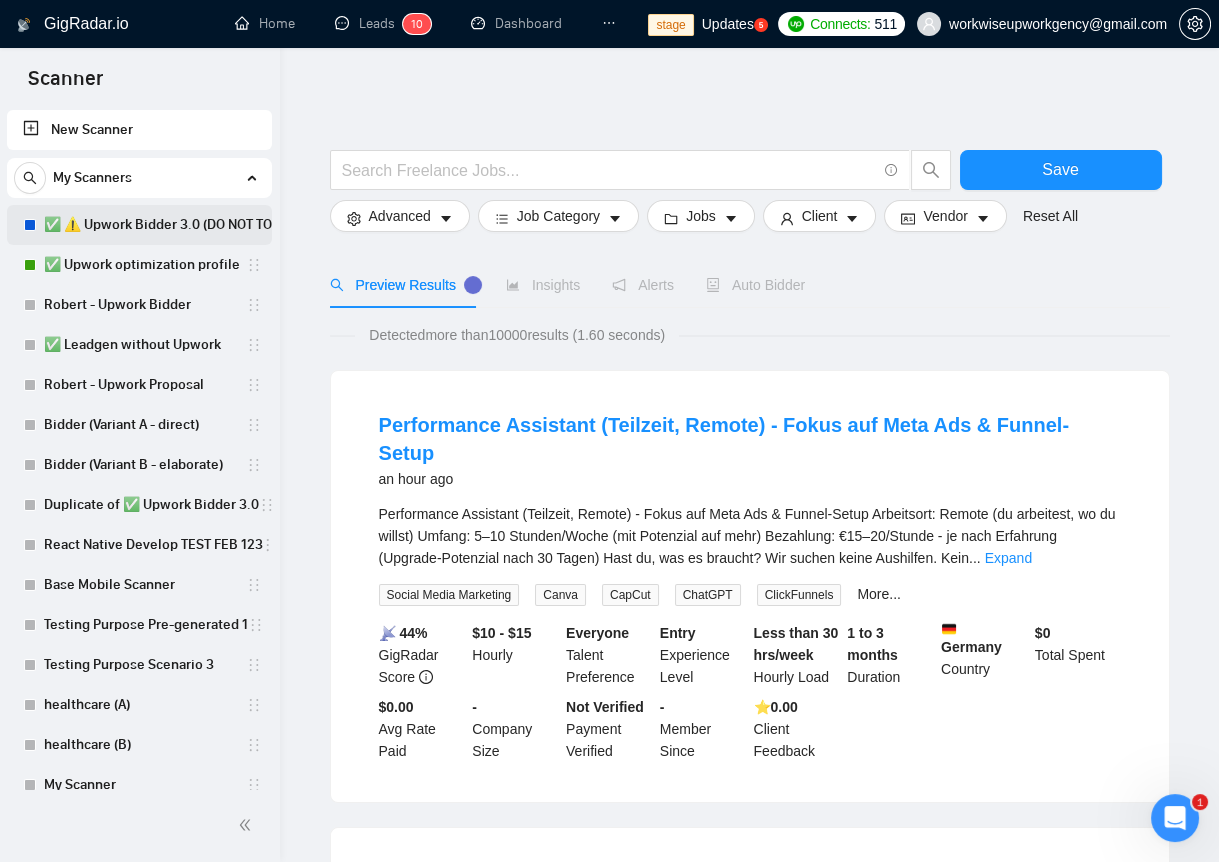 click on "✅ ⚠️ Upwork Bidder 3.0 (DO NOT TOUCH)" at bounding box center [174, 225] 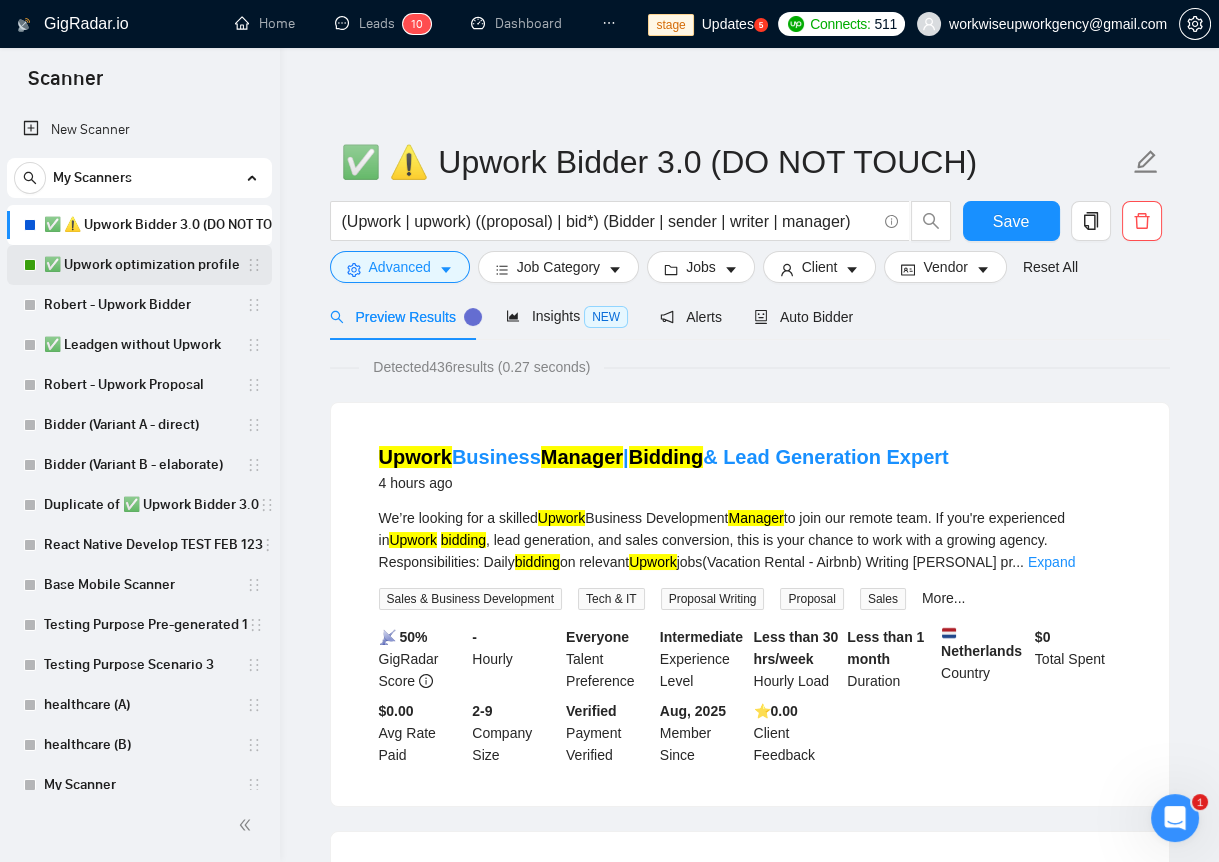 click on "✅ Upwork optimization profile" at bounding box center (145, 265) 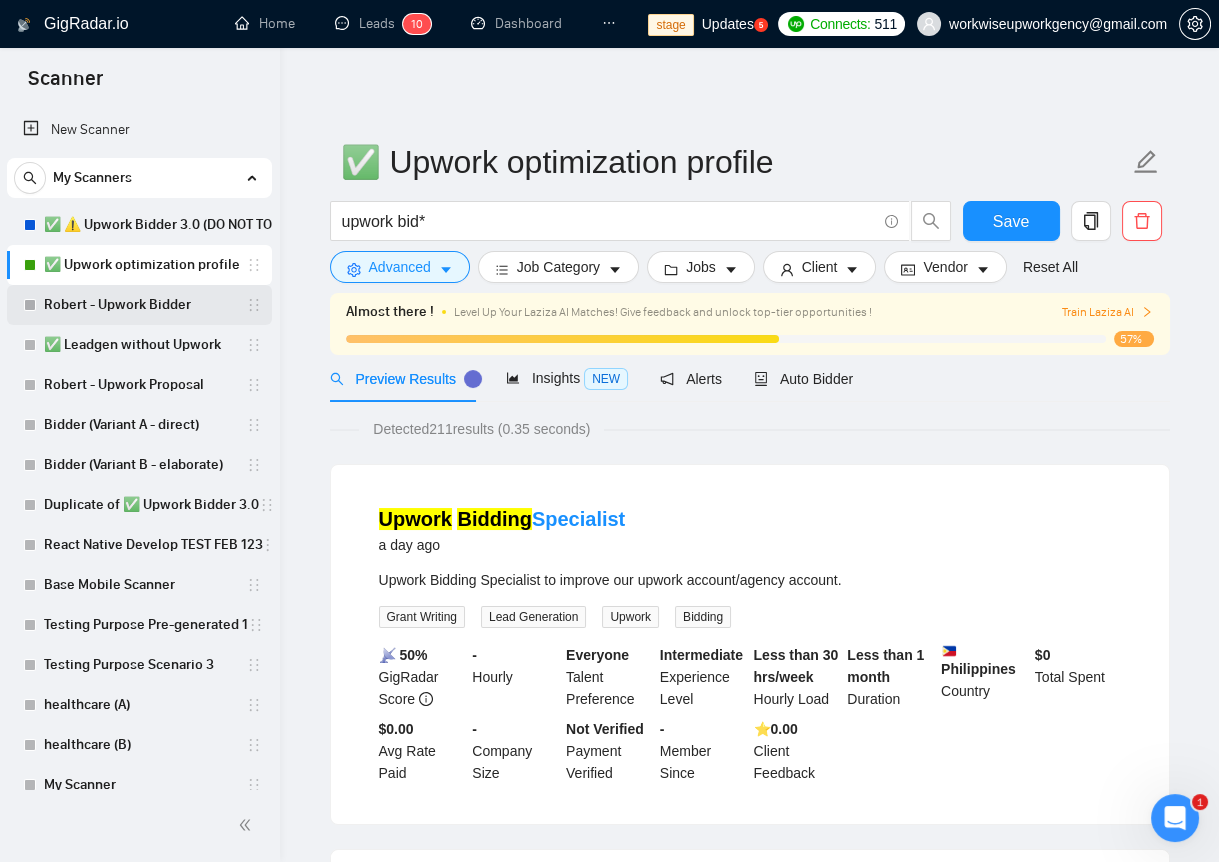 click on "Robert - Upwork Bidder" at bounding box center [145, 305] 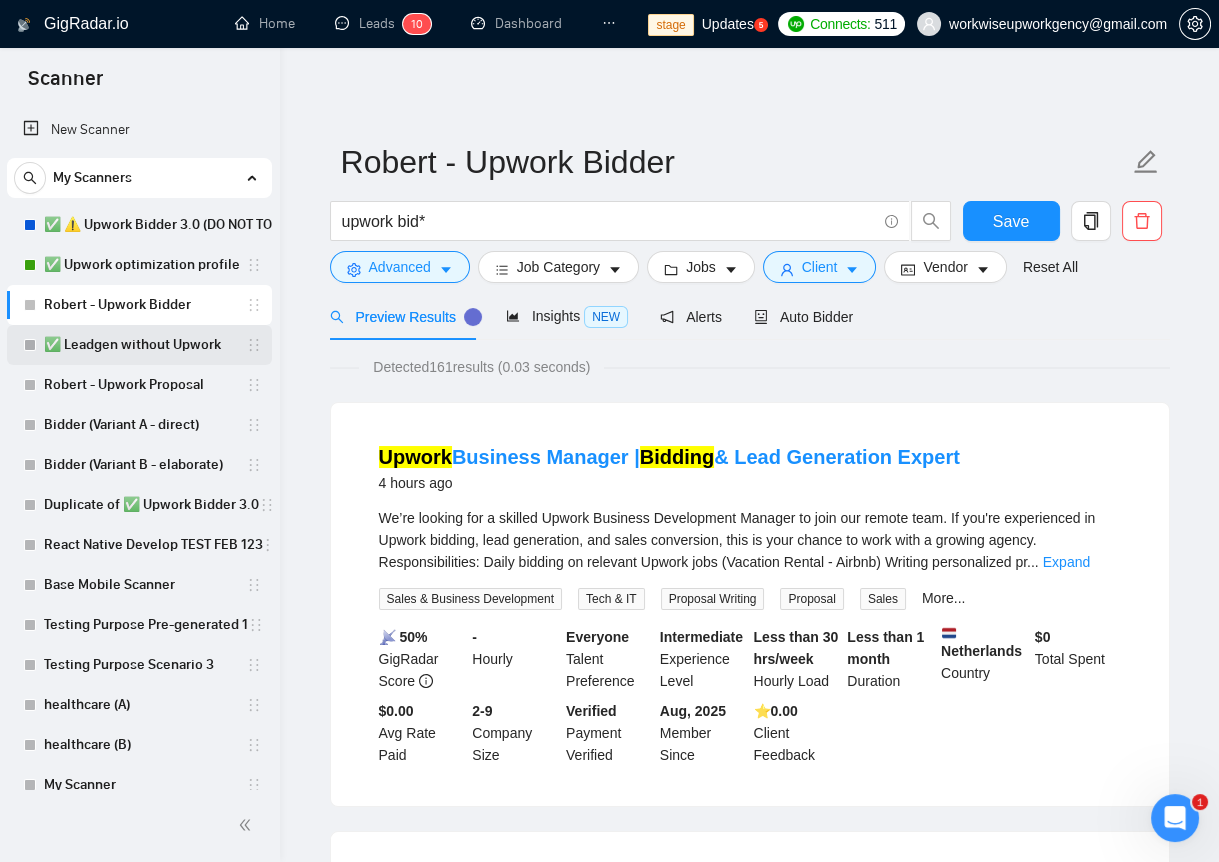 click on "✅ Leadgen without Upwork" at bounding box center (145, 345) 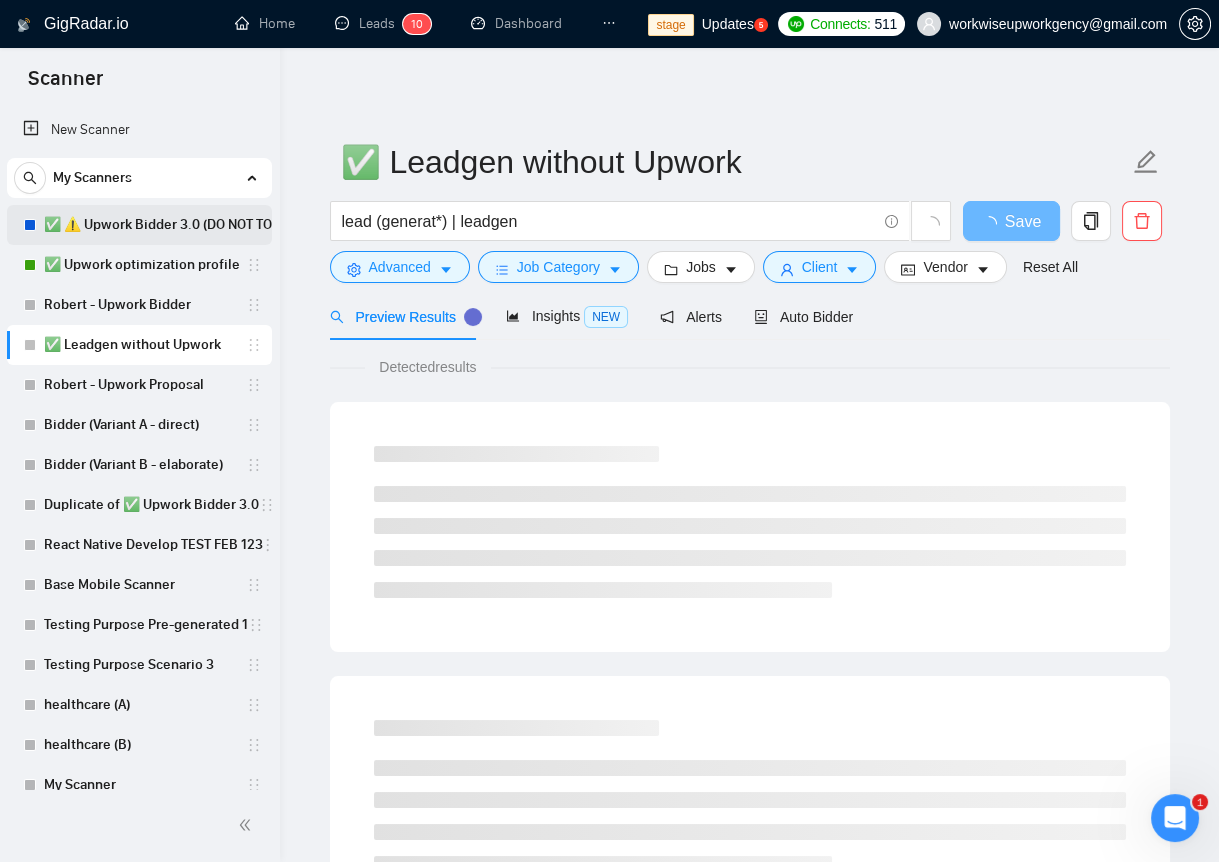 click on "✅ ⚠️ Upwork Bidder 3.0 (DO NOT TOUCH)" at bounding box center (174, 225) 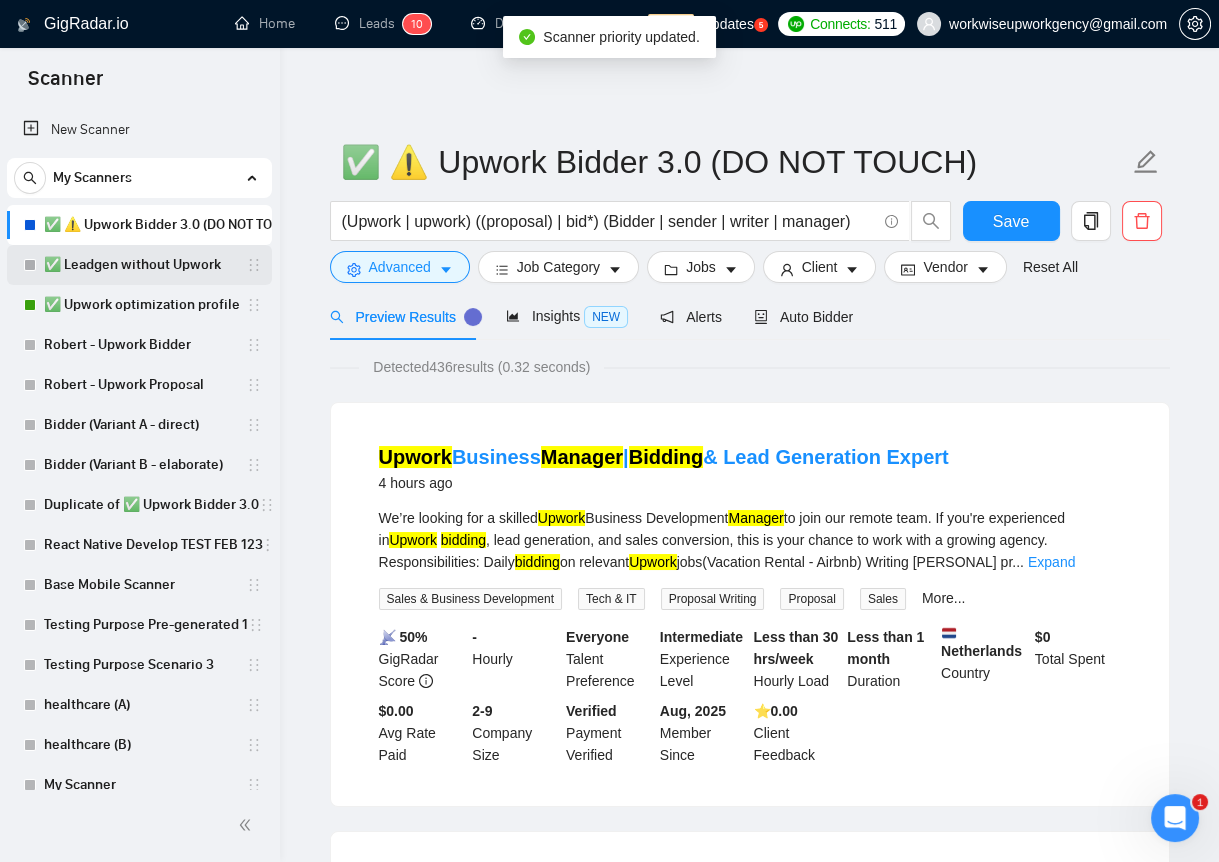 click on "✅ Leadgen without Upwork" at bounding box center (145, 265) 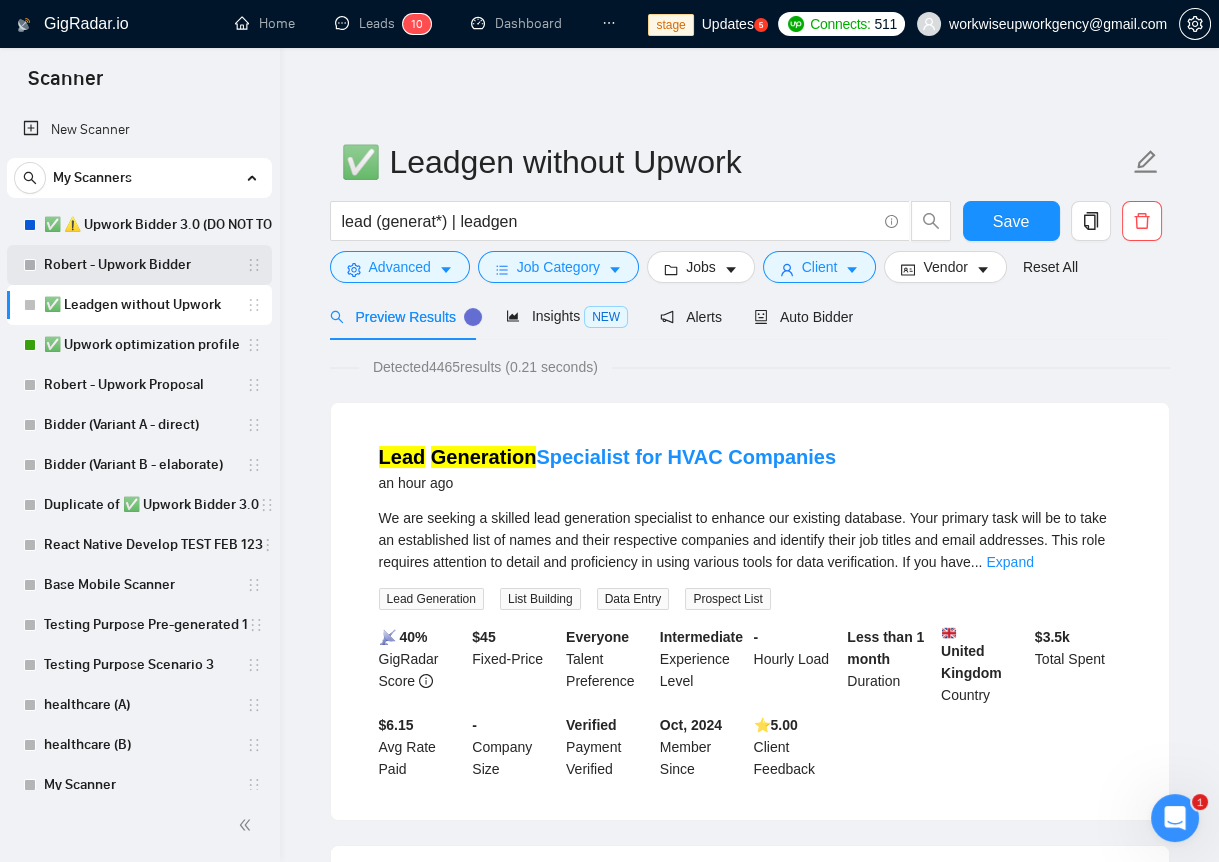 click on "Robert - Upwork Bidder" at bounding box center [145, 265] 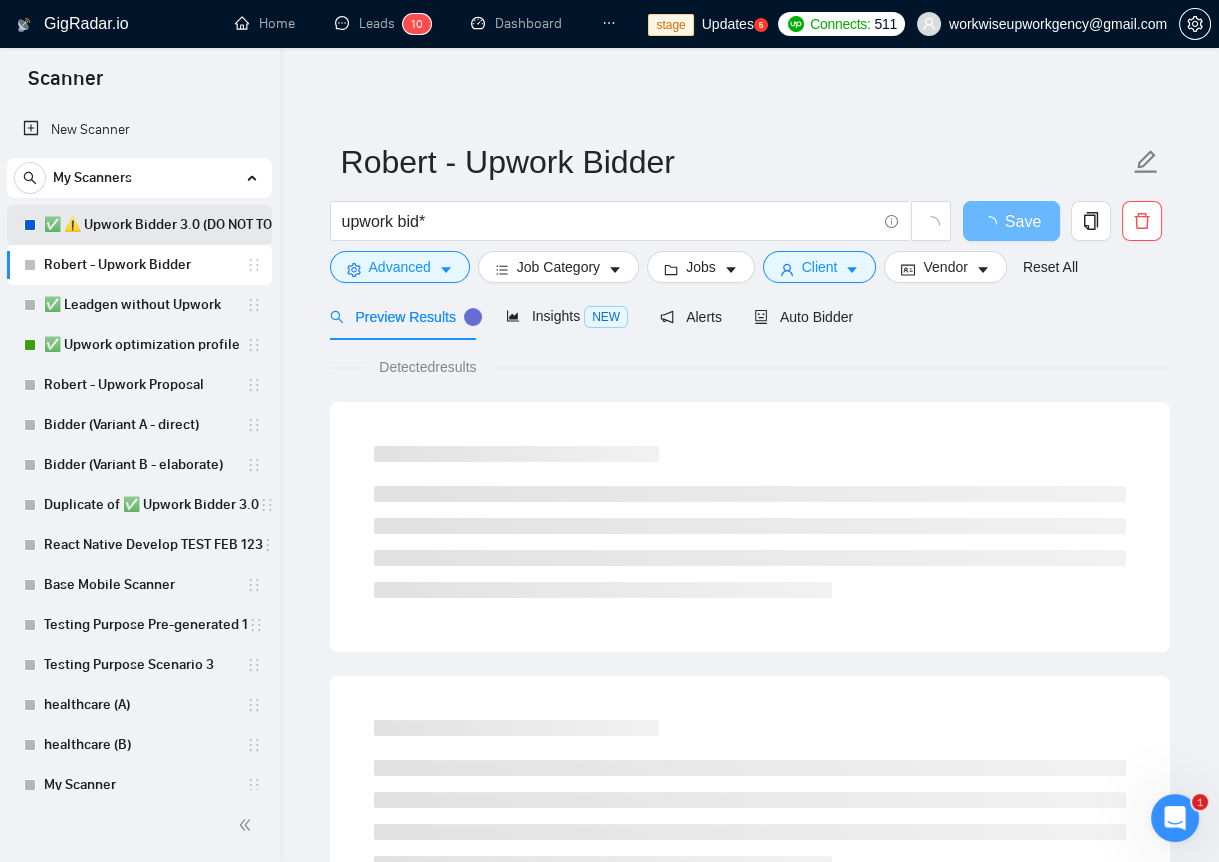 click on "✅ ⚠️ Upwork Bidder 3.0 (DO NOT TOUCH)" at bounding box center (174, 225) 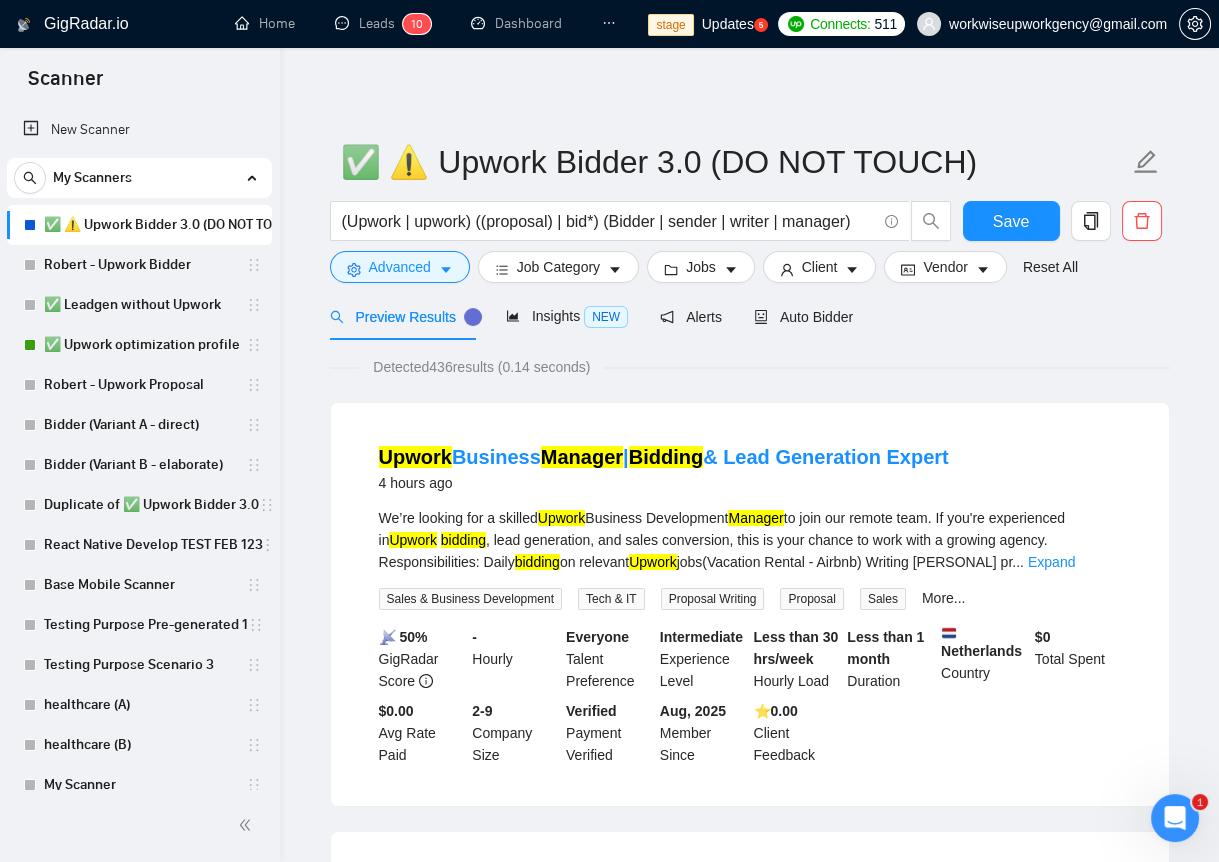 click on "My Scanners" at bounding box center (139, 178) 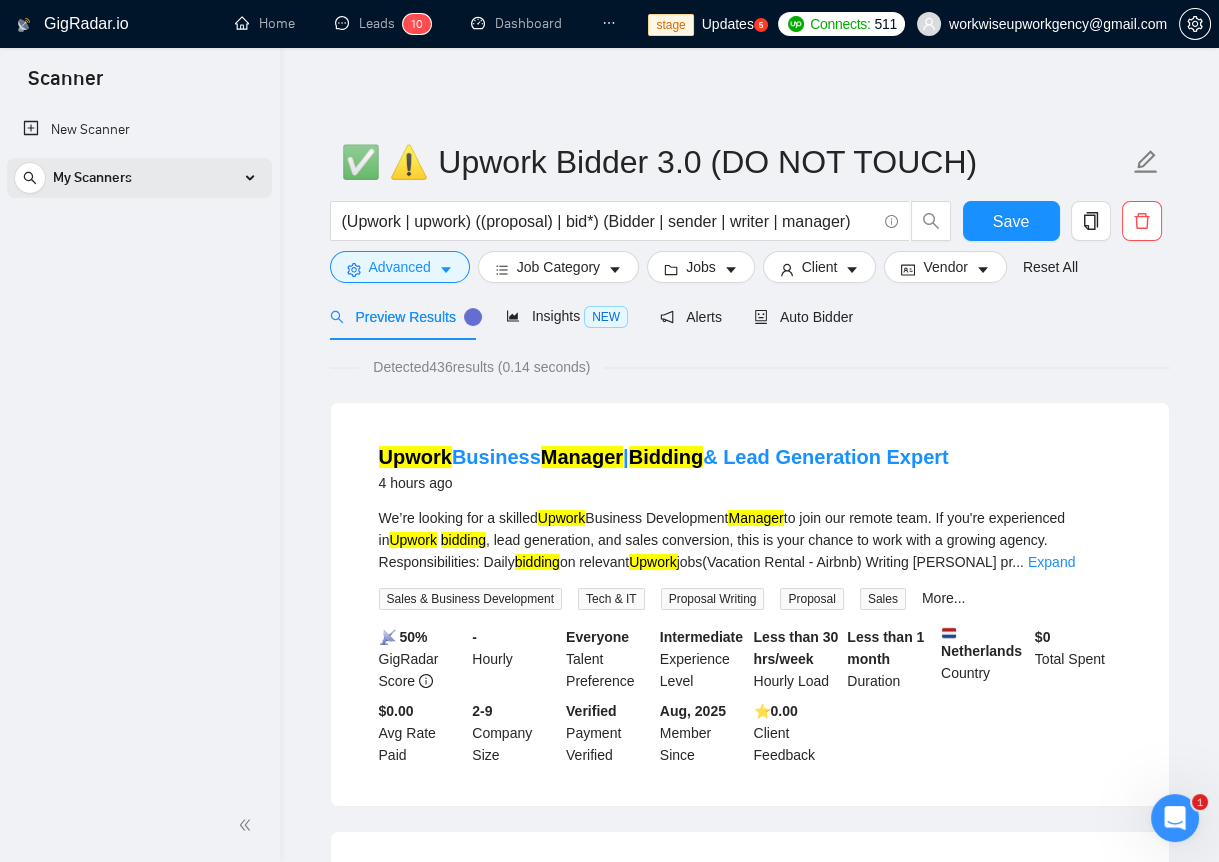 click on "My Scanners" at bounding box center [139, 178] 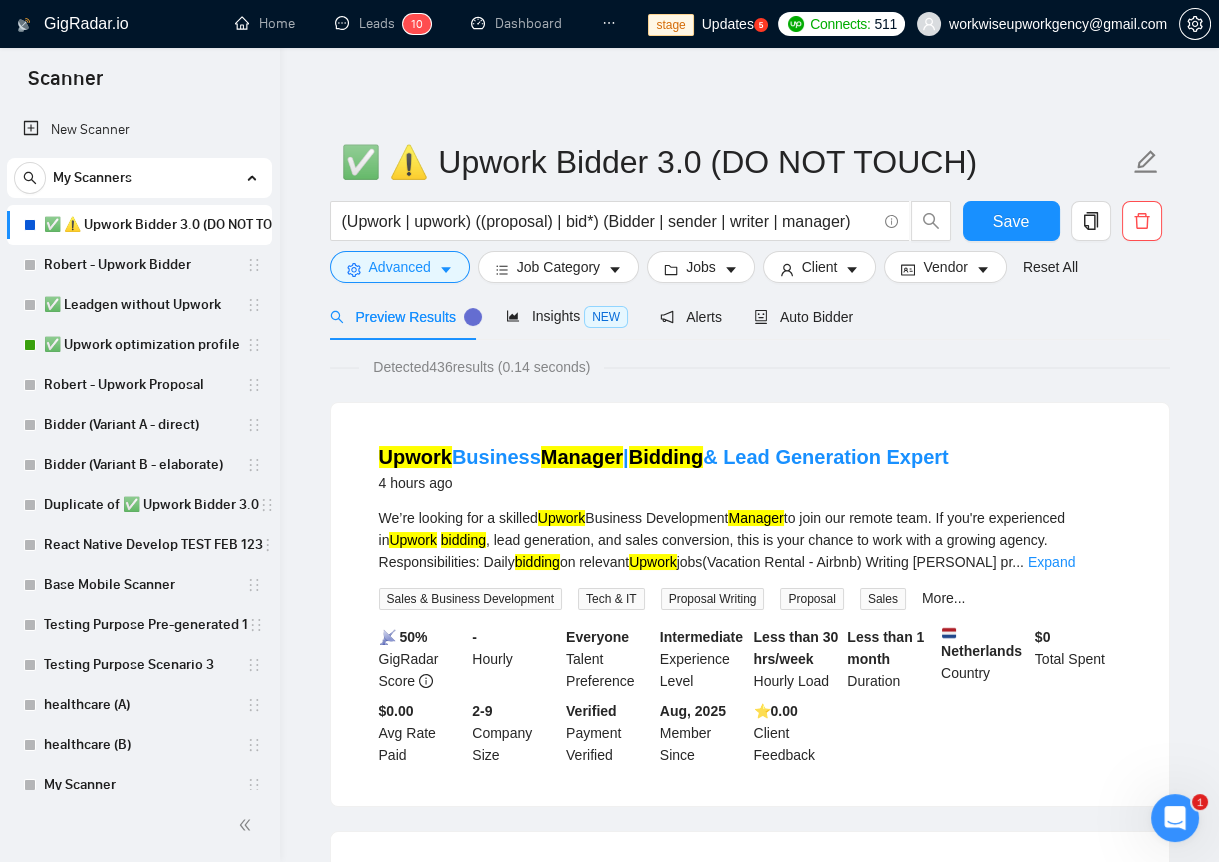 click on "My Scanners" at bounding box center (92, 178) 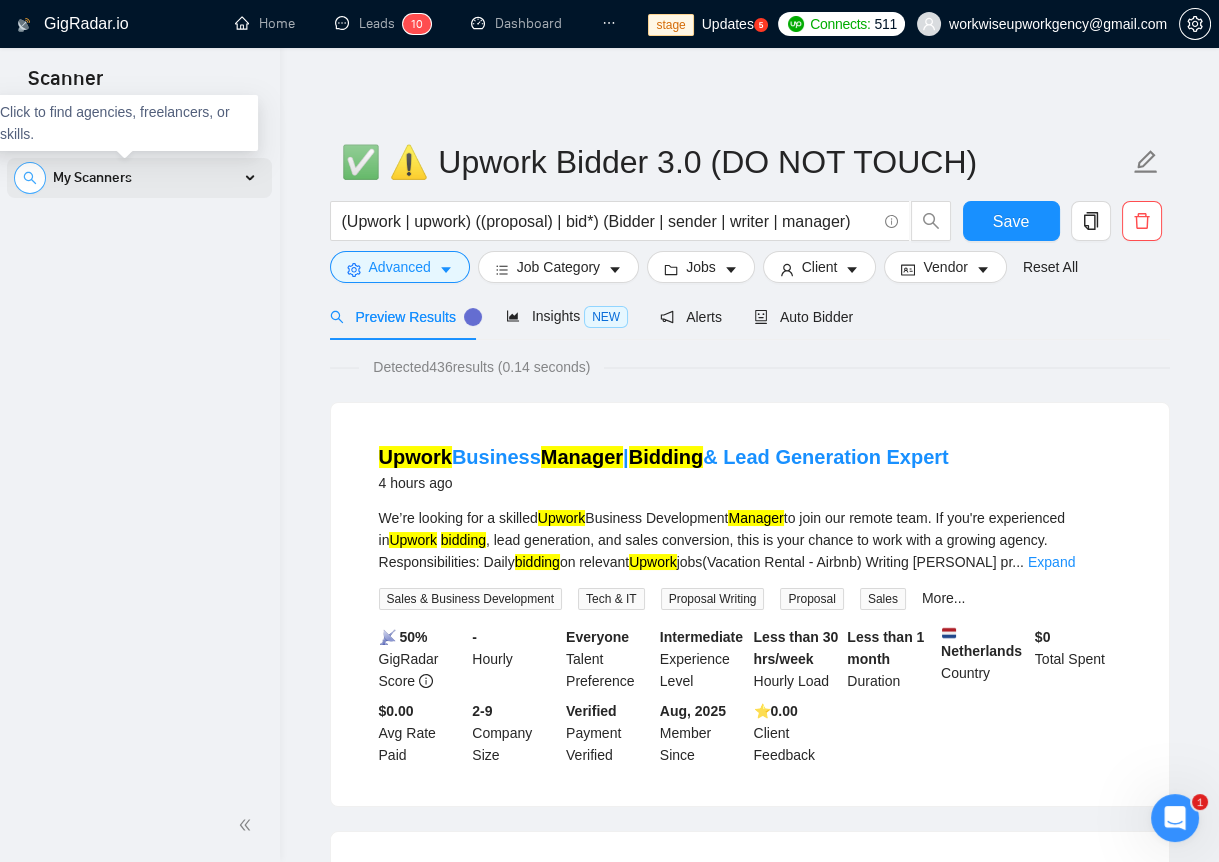 click at bounding box center [30, 178] 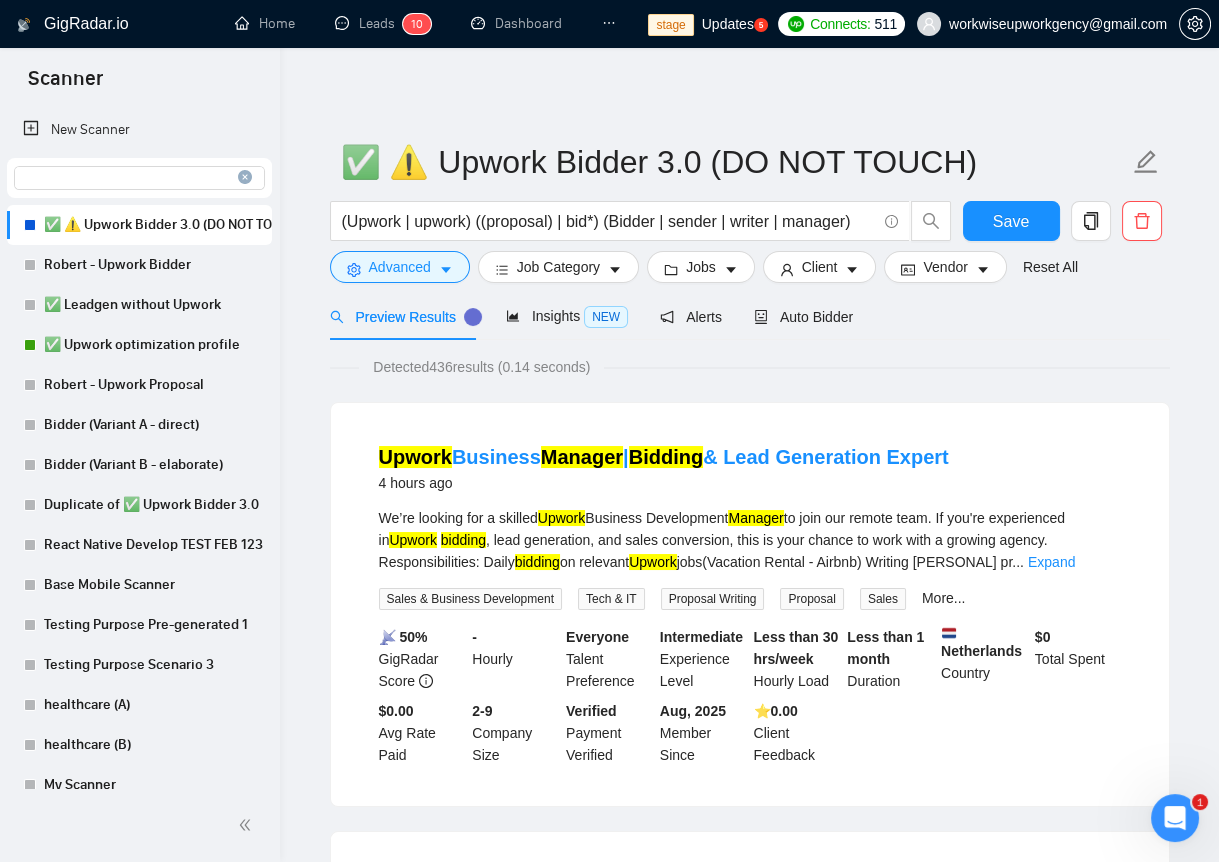 click at bounding box center [139, 178] 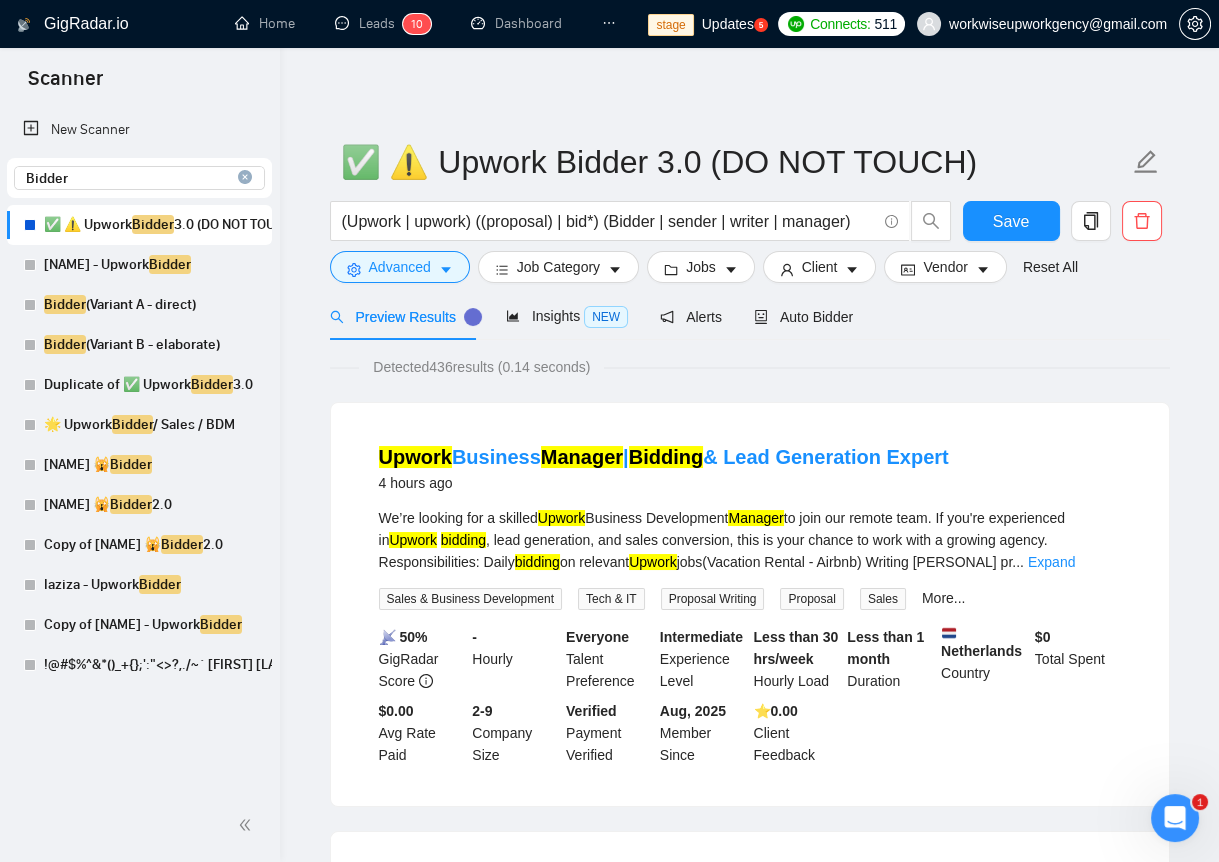 click on "✅ ⚠️ Upwork  Bidder  3.0 (DO NOT TOUCH)" at bounding box center [171, 225] 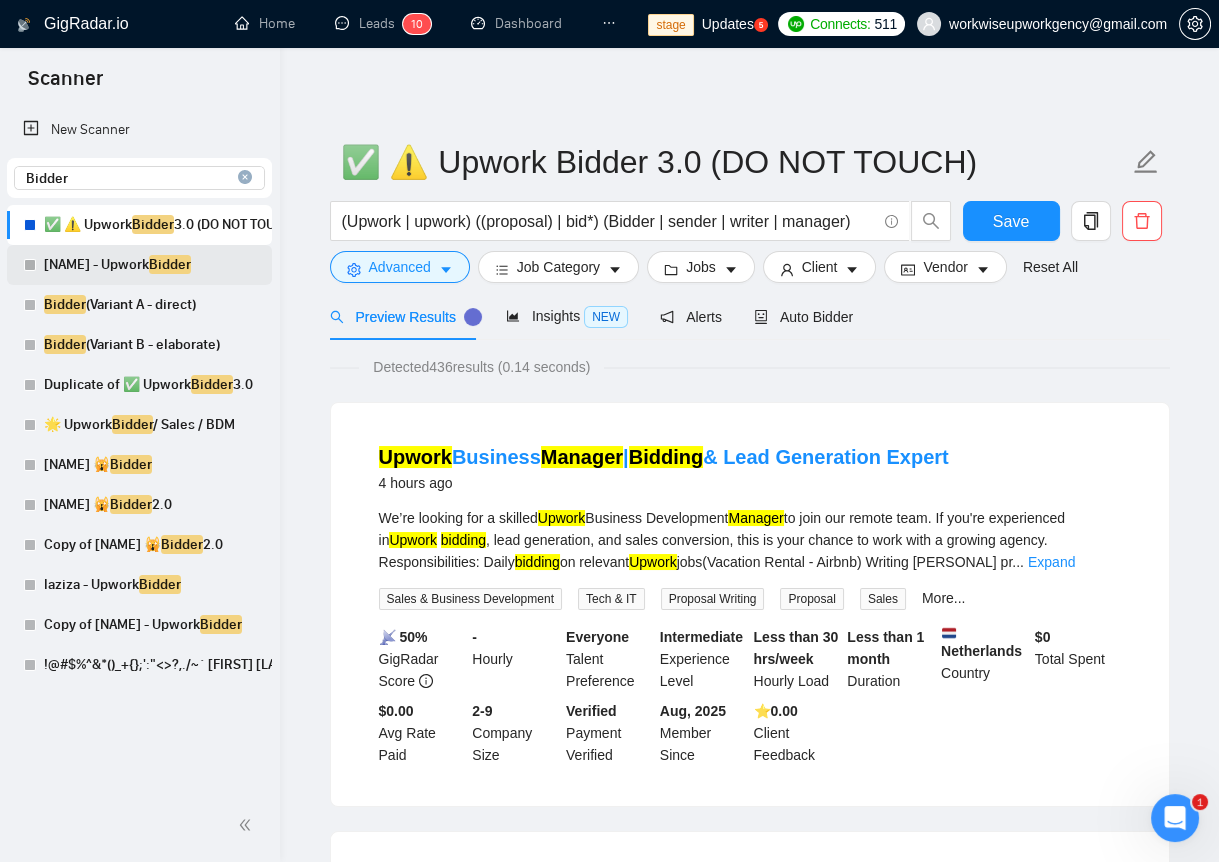 click on "Robert - Upwork  Bidder" at bounding box center (153, 265) 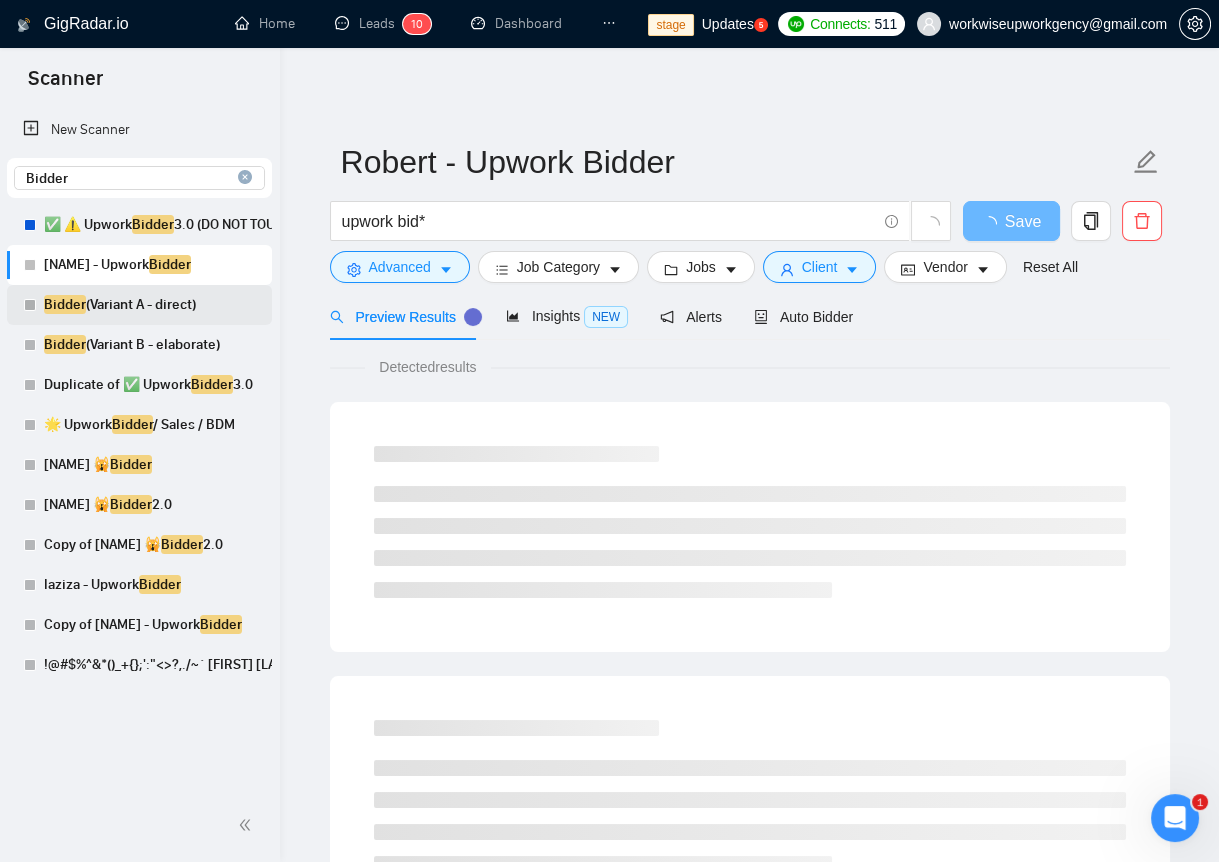 click on "Bidder  (Variant A - direct)" at bounding box center (153, 305) 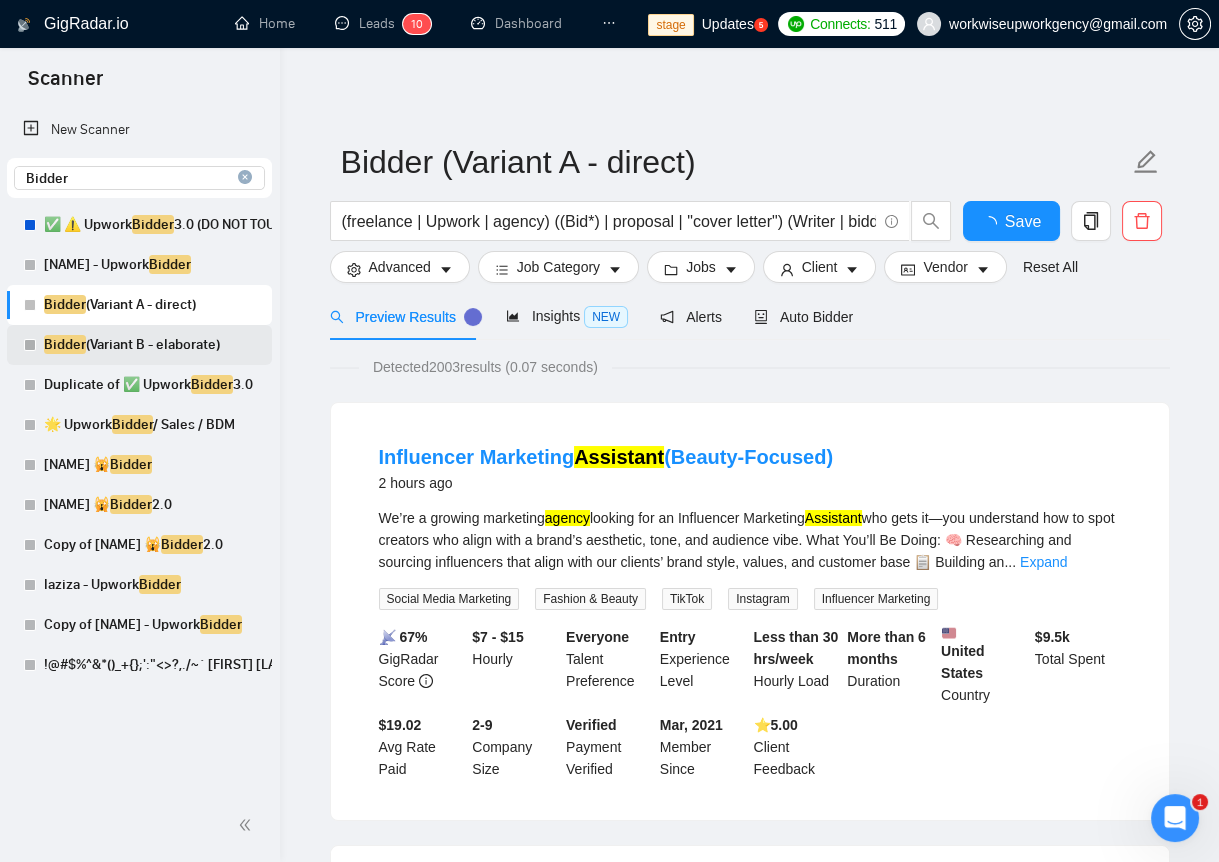 click on "Bidder  (Variant B - elaborate)" at bounding box center [153, 345] 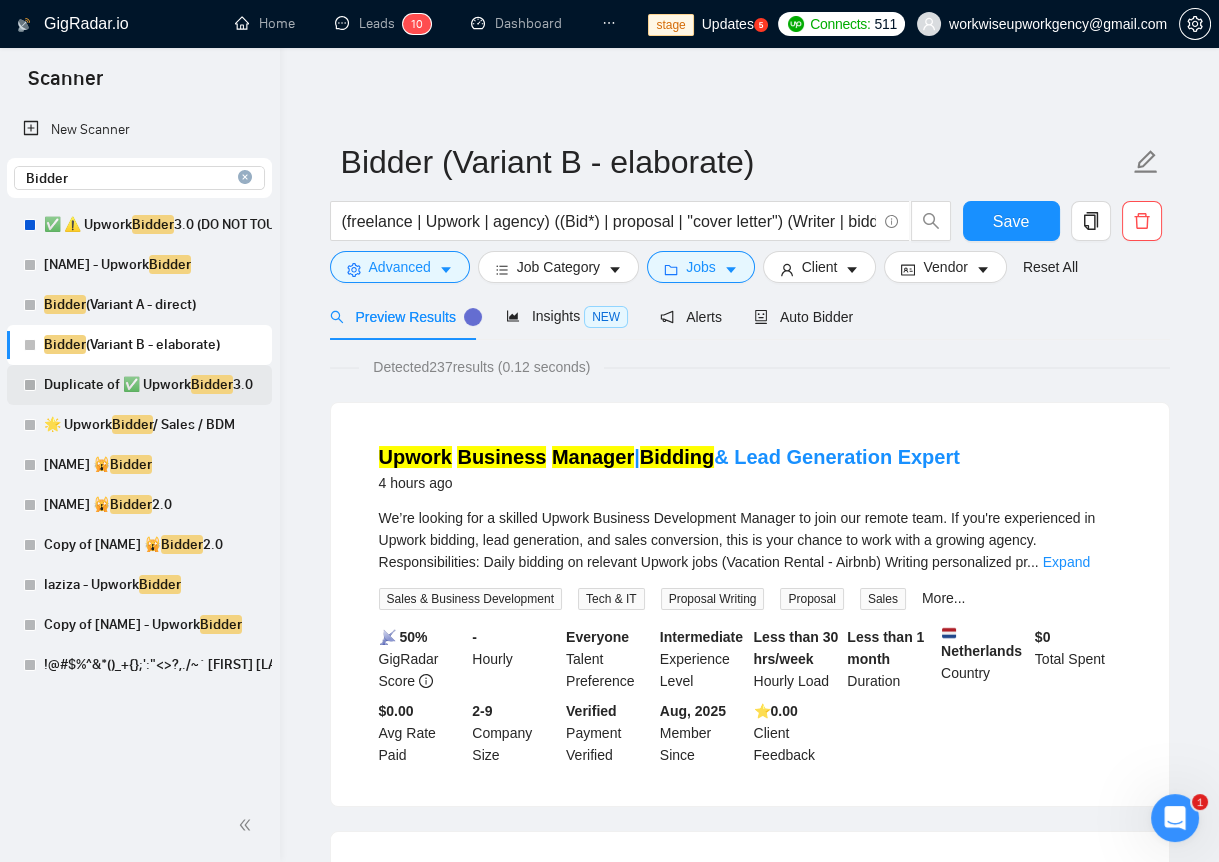 click on "Duplicate of ✅ Upwork  Bidder  3.0" at bounding box center [153, 385] 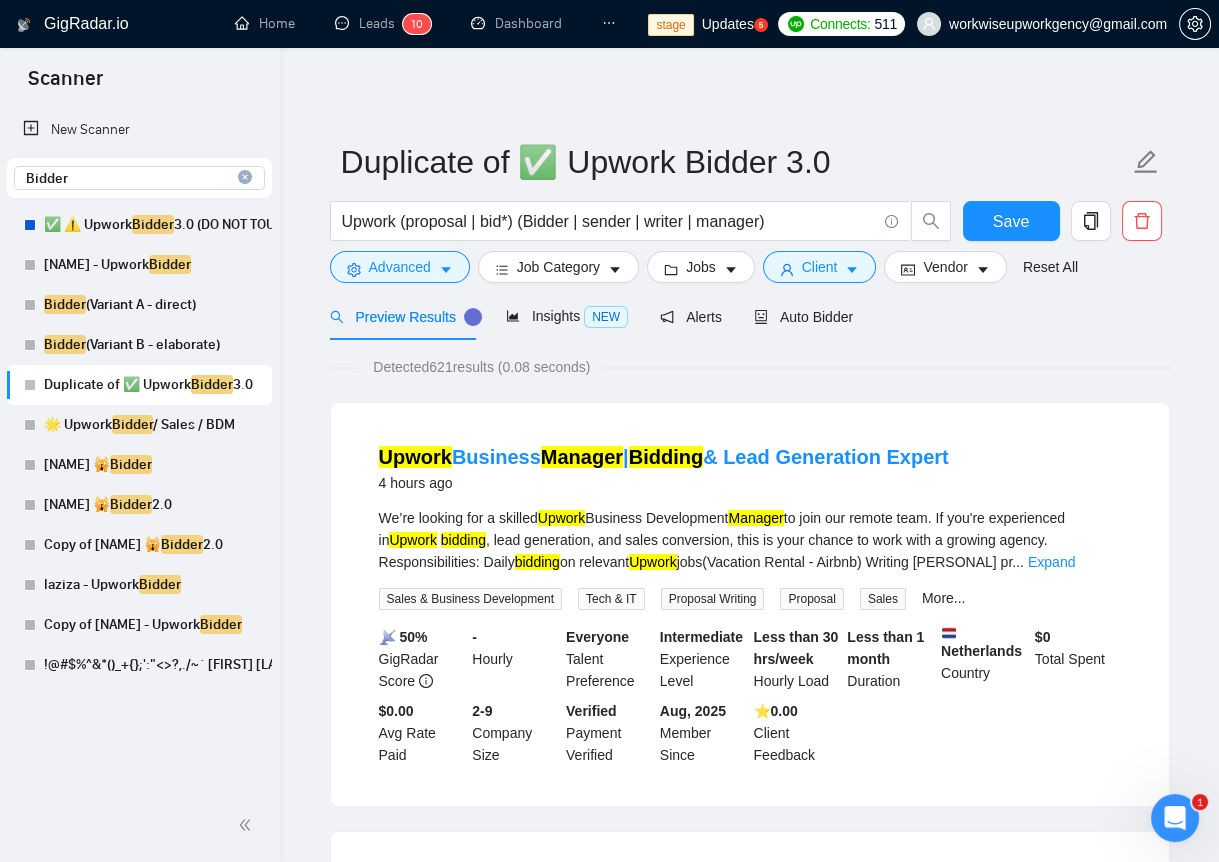 click 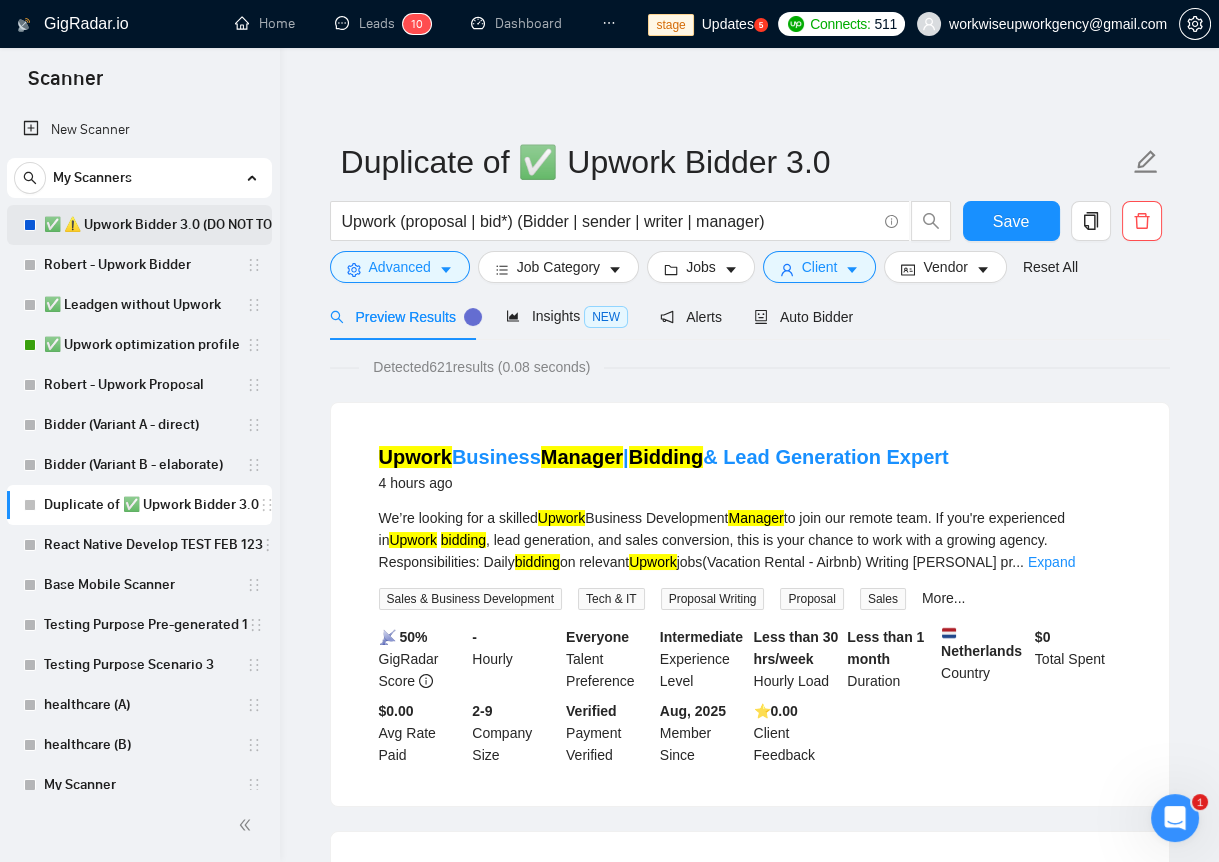 click on "✅ ⚠️ Upwork Bidder 3.0 (DO NOT TOUCH)" at bounding box center [174, 225] 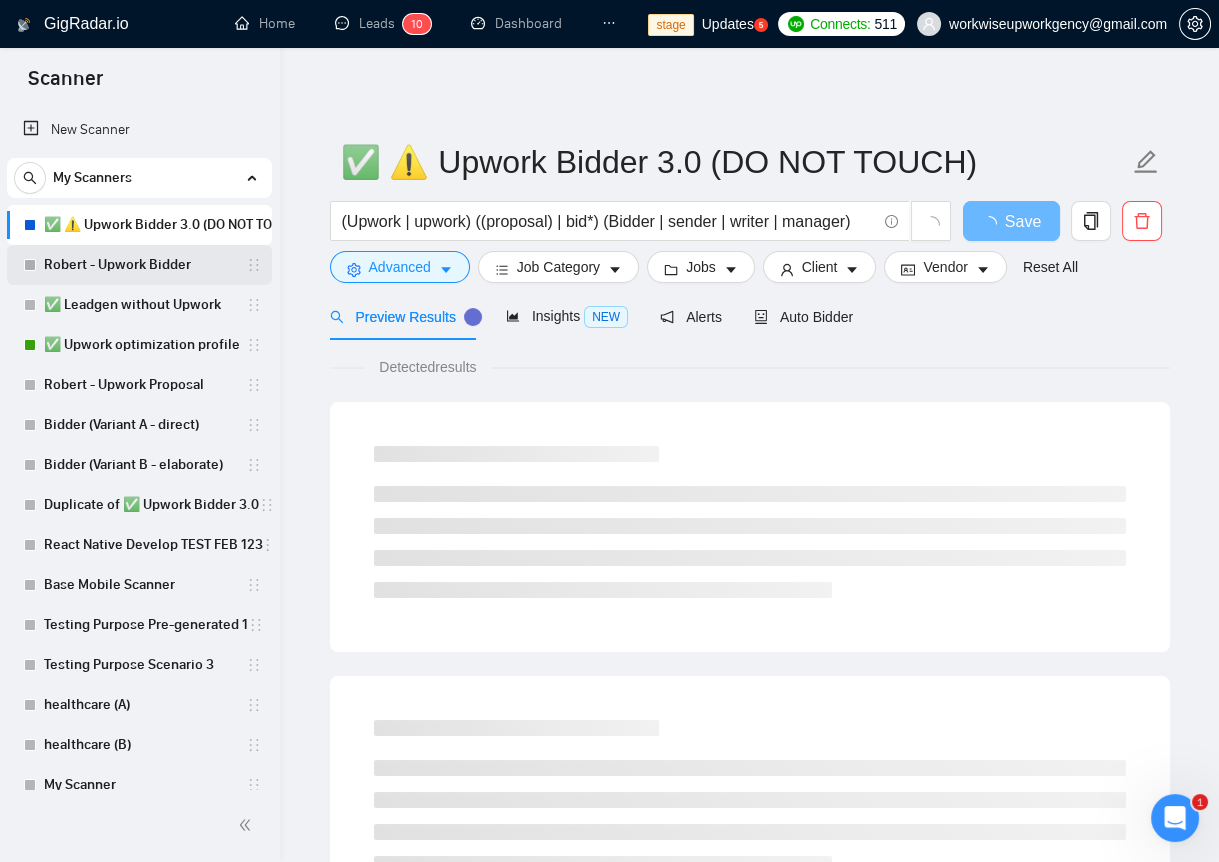 click on "Robert - Upwork Bidder" at bounding box center (145, 265) 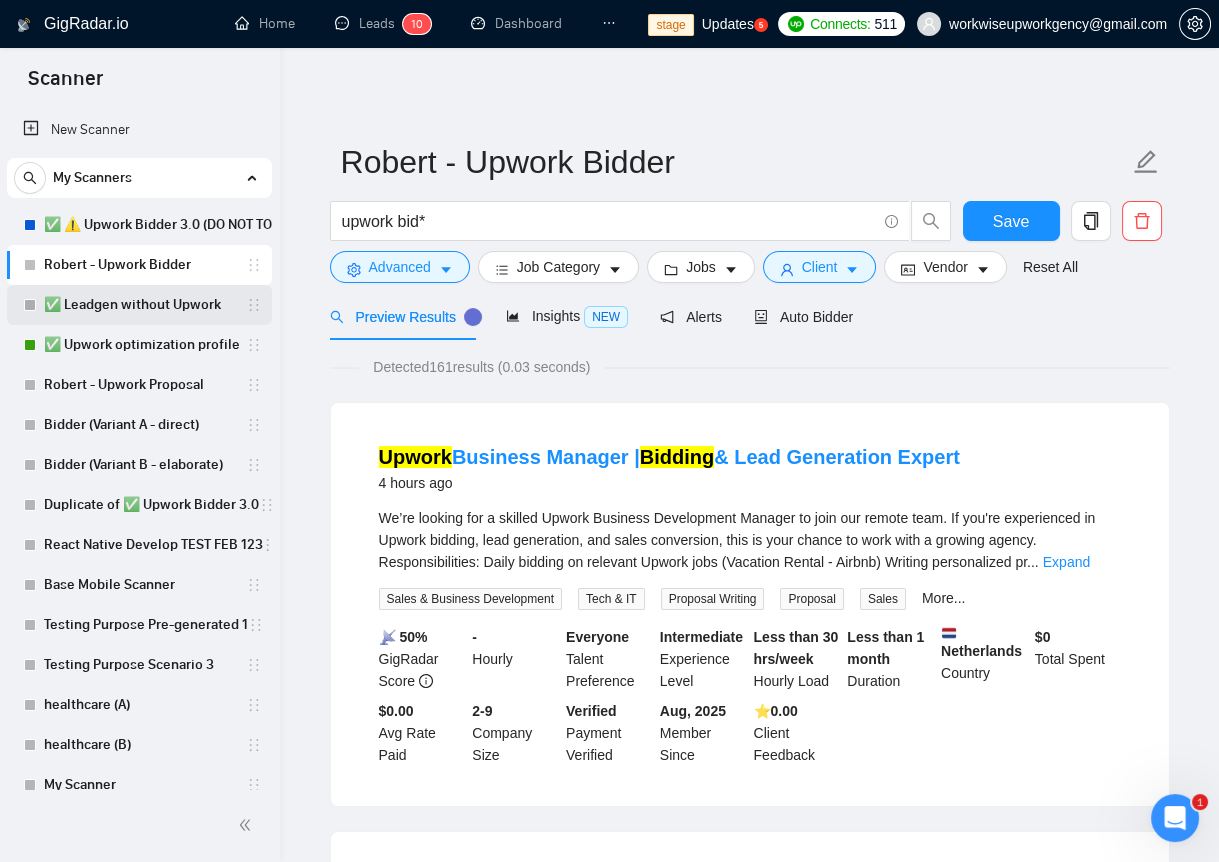 click on "✅ Leadgen without Upwork" at bounding box center (145, 305) 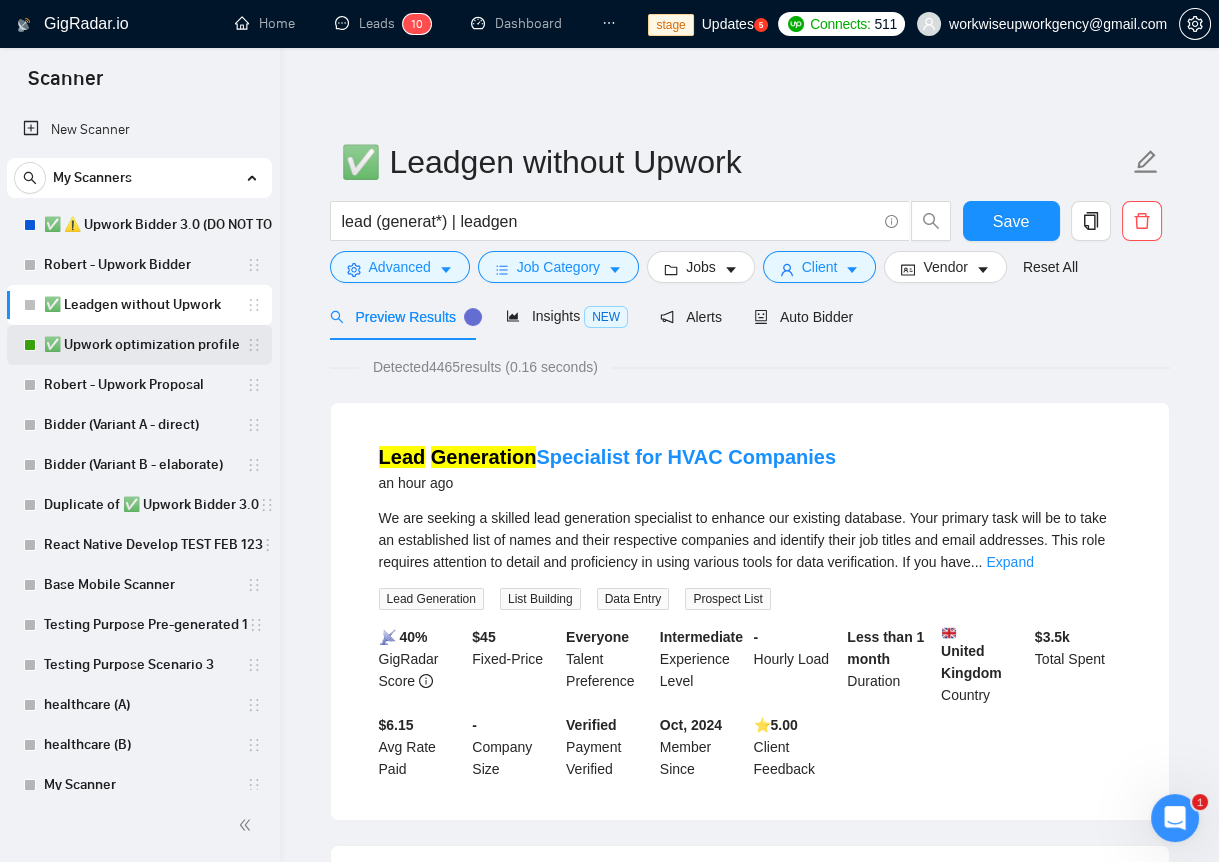 click on "✅ Upwork optimization profile" at bounding box center (145, 345) 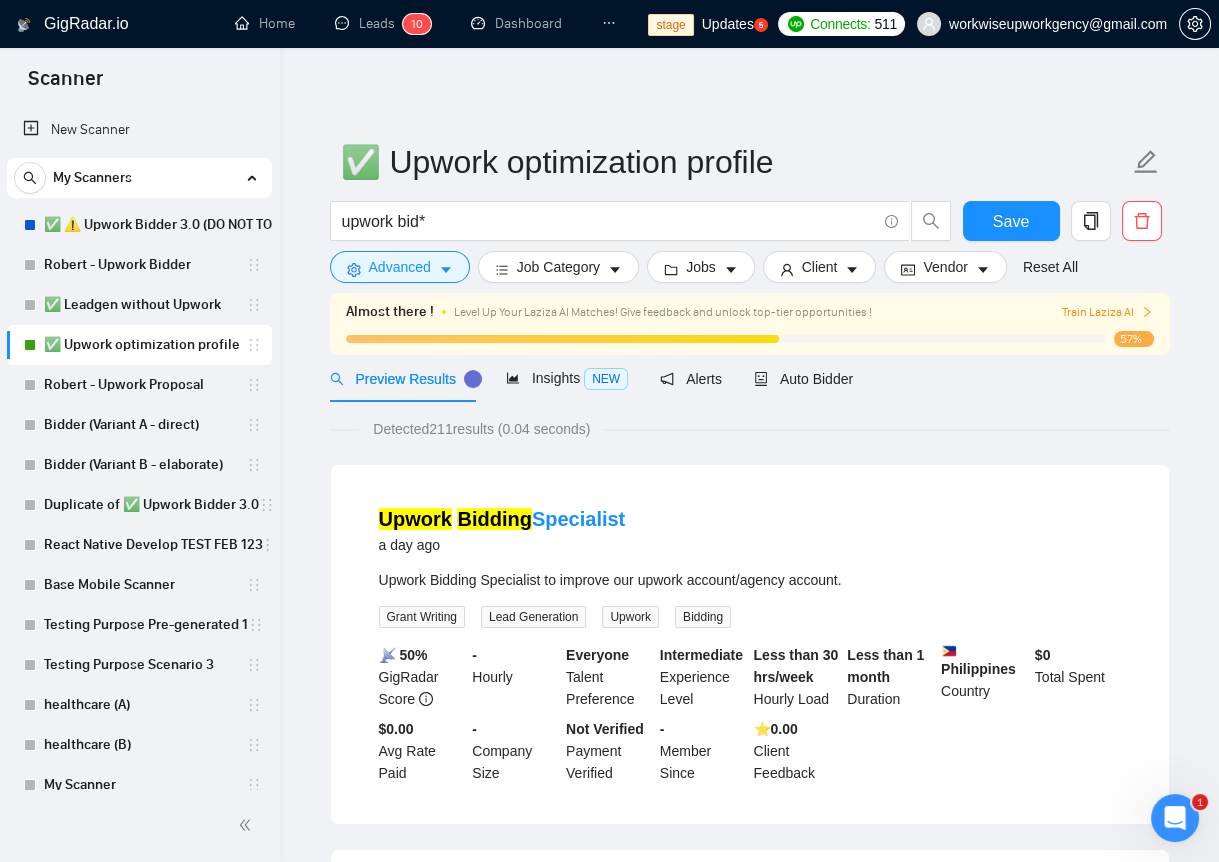 click on "My Scanners" at bounding box center [139, 178] 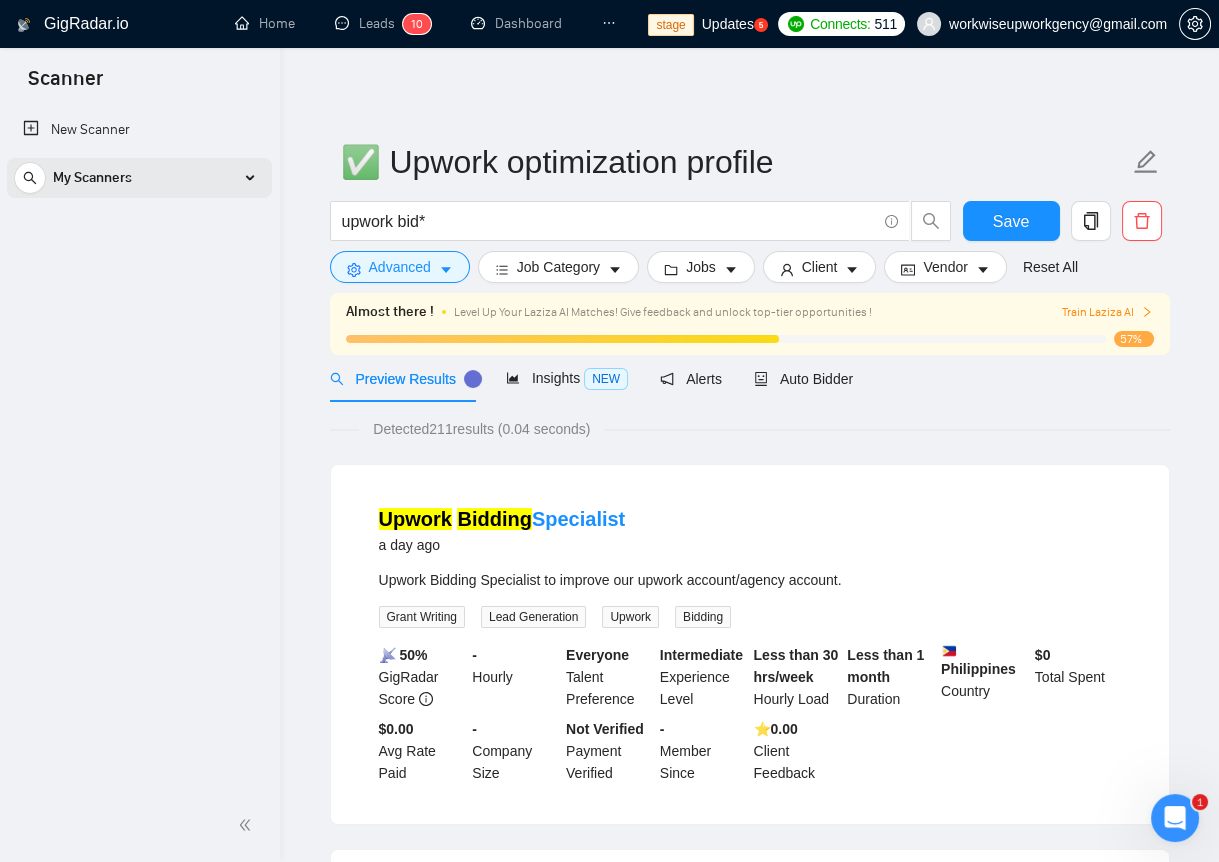 click on "My Scanners" at bounding box center (92, 178) 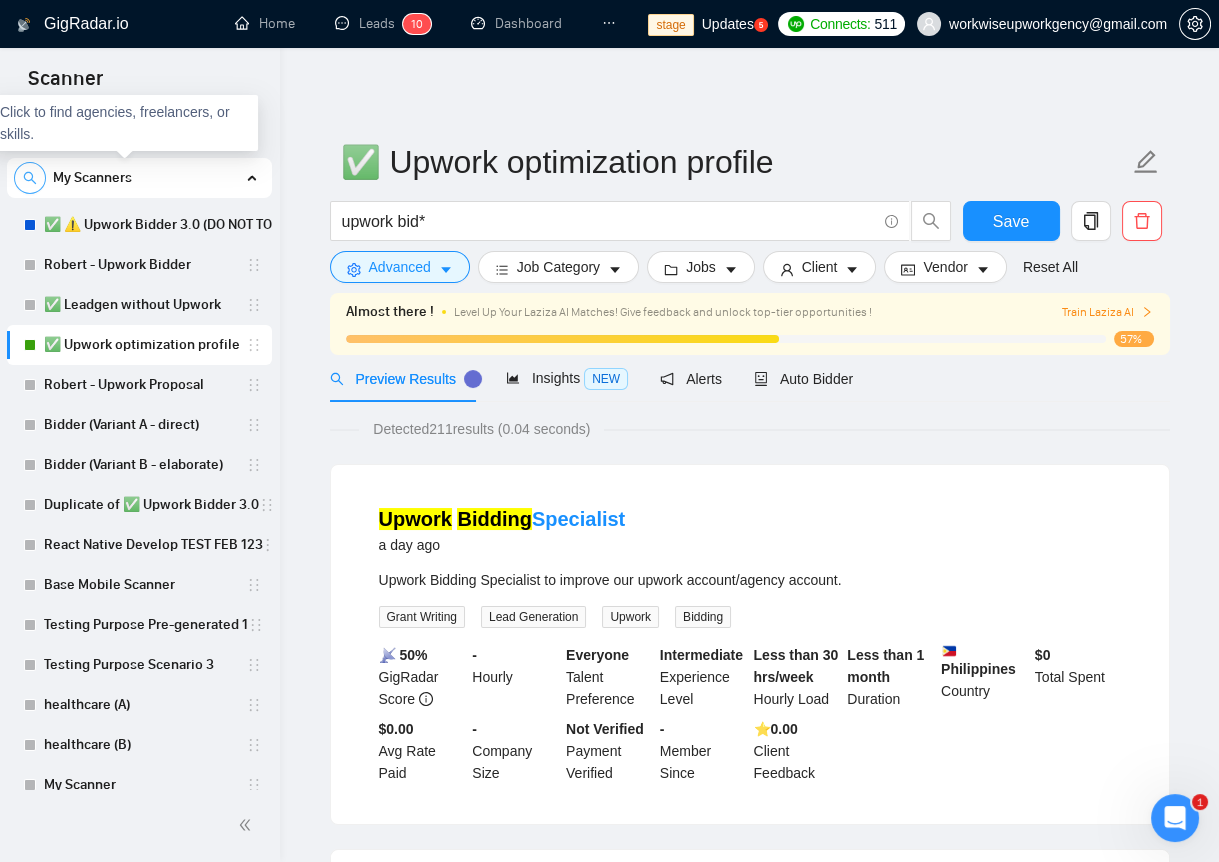 click at bounding box center (30, 178) 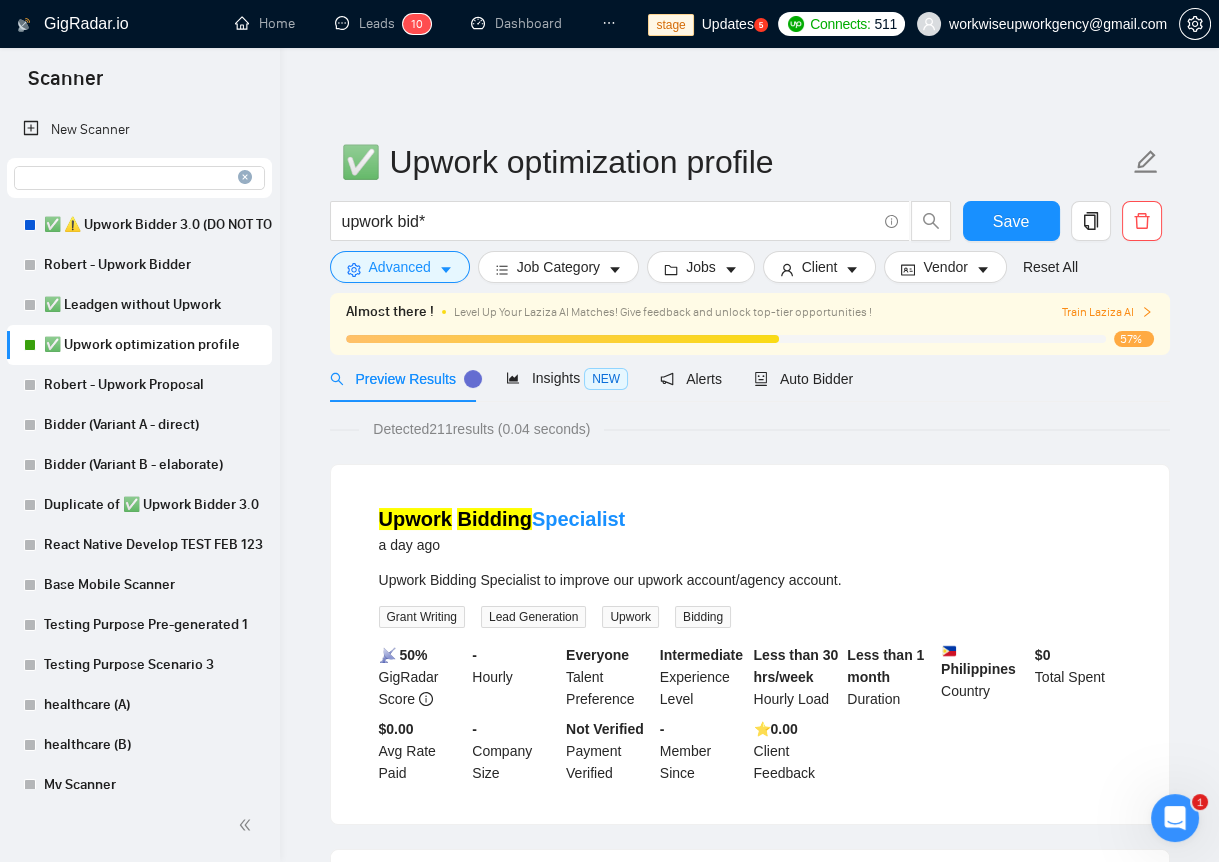 click at bounding box center (139, 178) 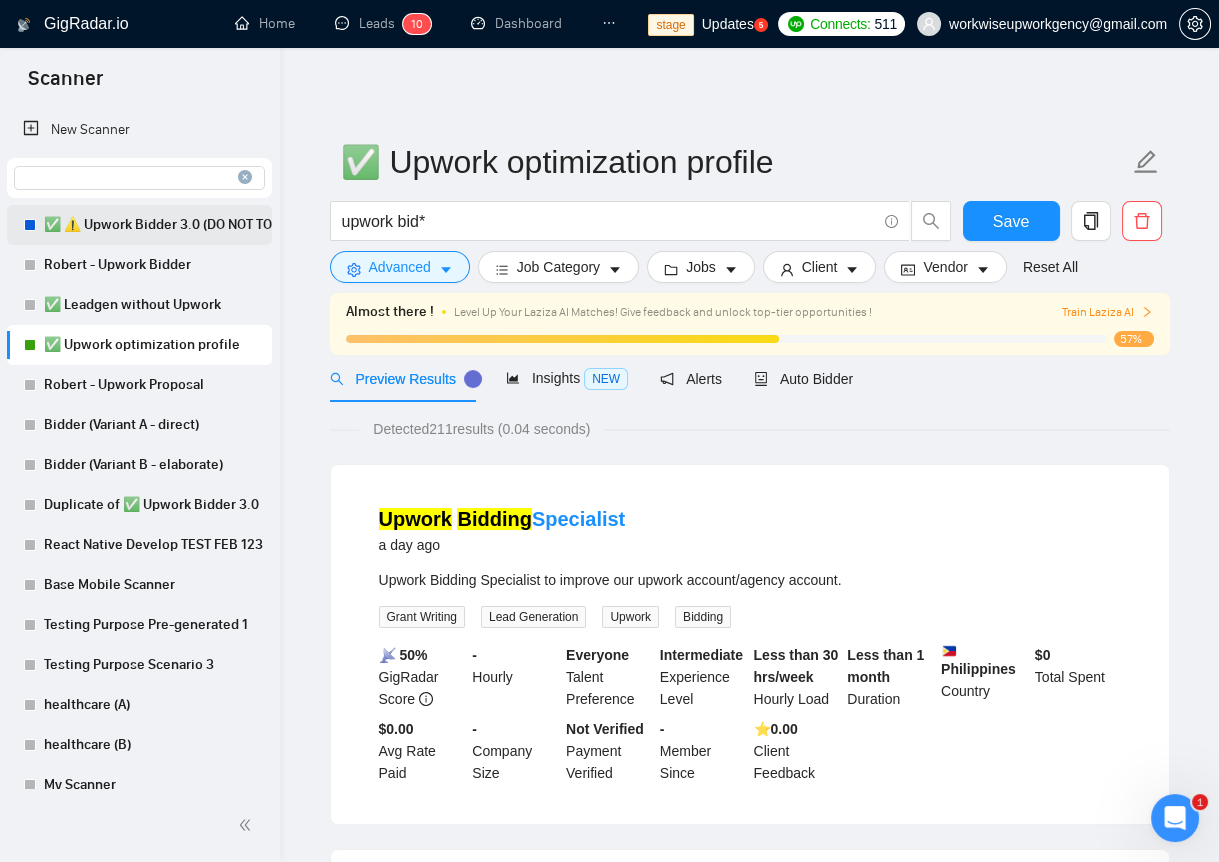 type on "unexpected*" 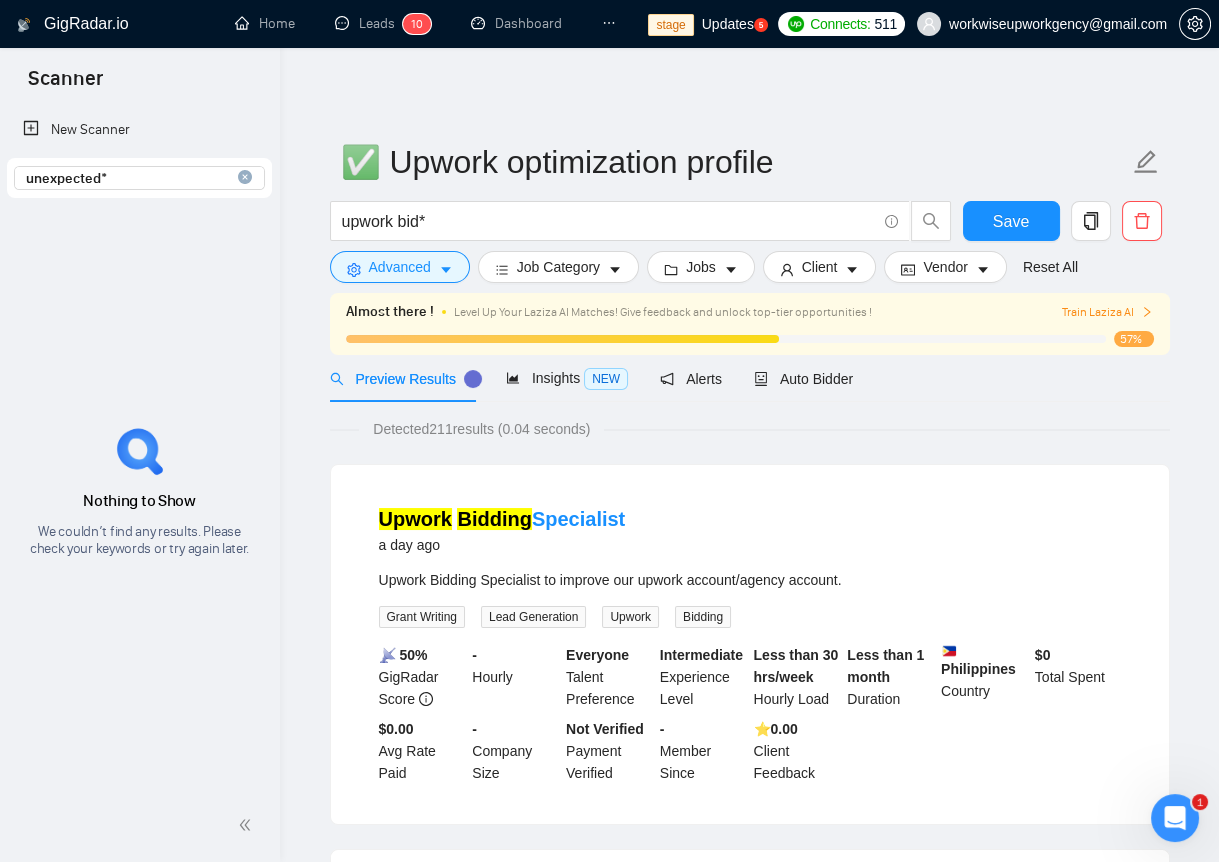 click on "We couldn’t find any results. Please check your keywords or try again later." at bounding box center (139, 540) 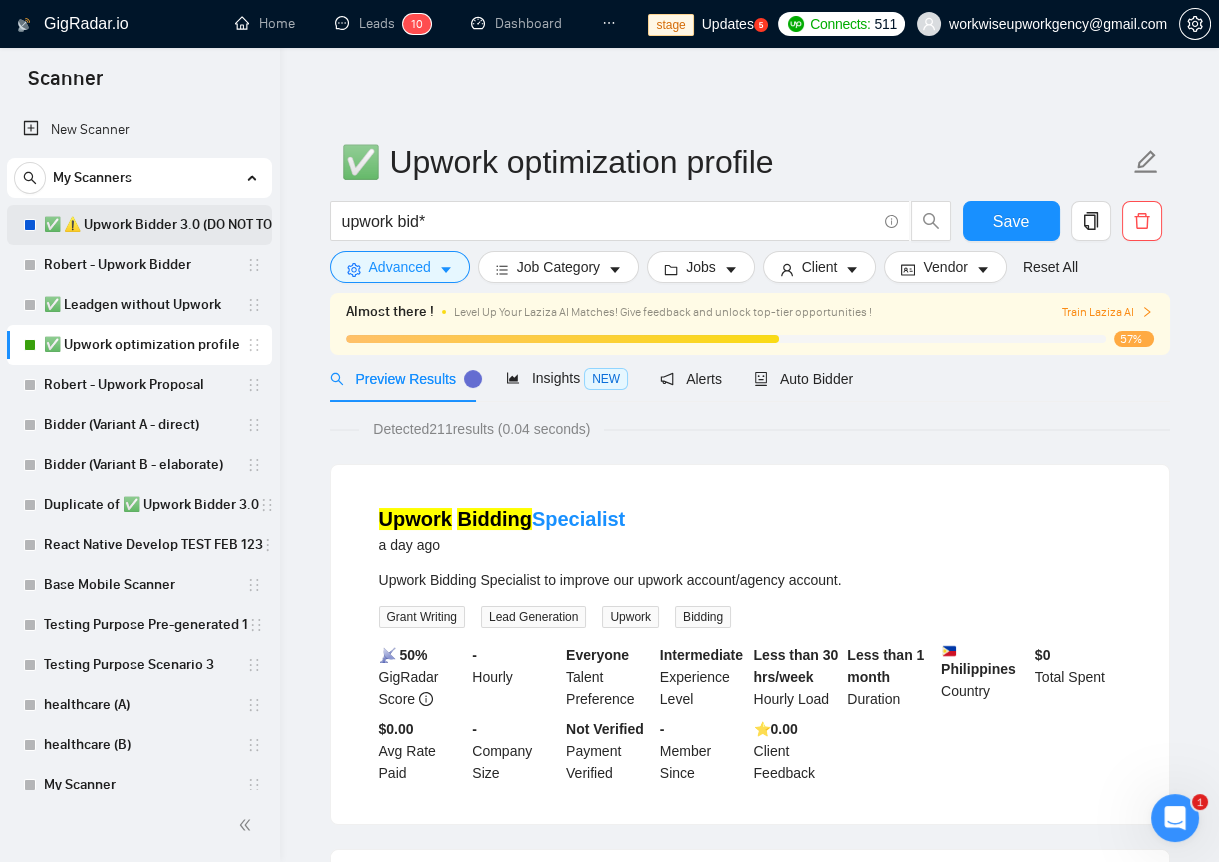 click on "✅ ⚠️ Upwork Bidder 3.0 (DO NOT TOUCH)" at bounding box center [174, 225] 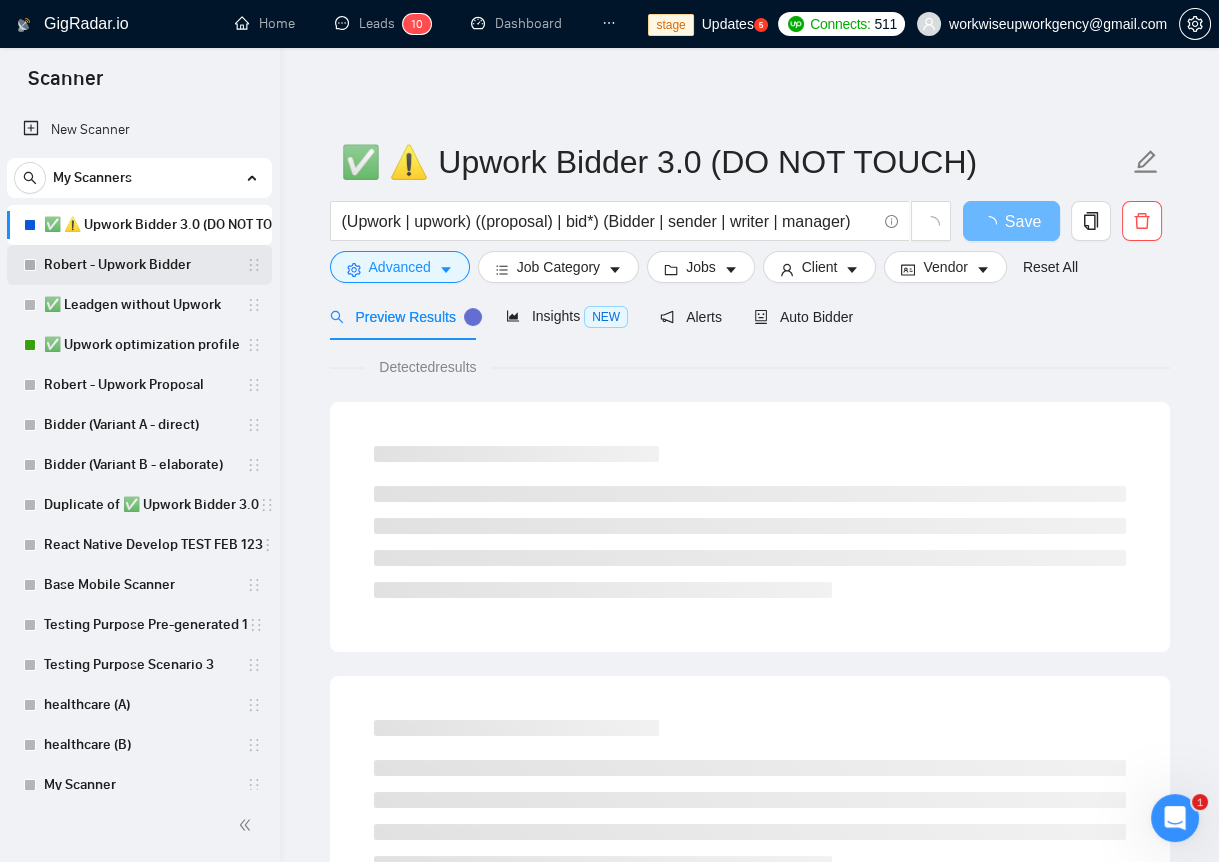 click on "Robert - Upwork Bidder" at bounding box center (145, 265) 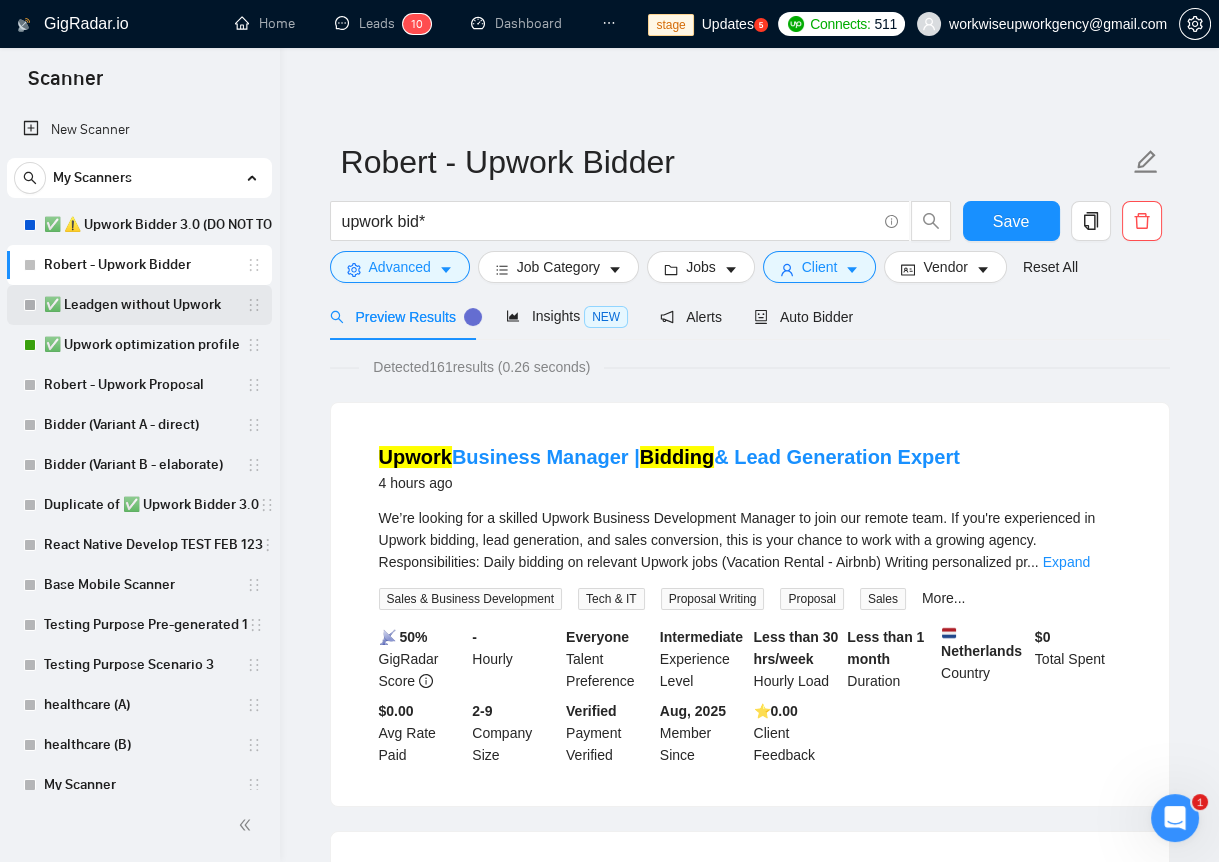 click on "✅ Leadgen without Upwork" at bounding box center (145, 305) 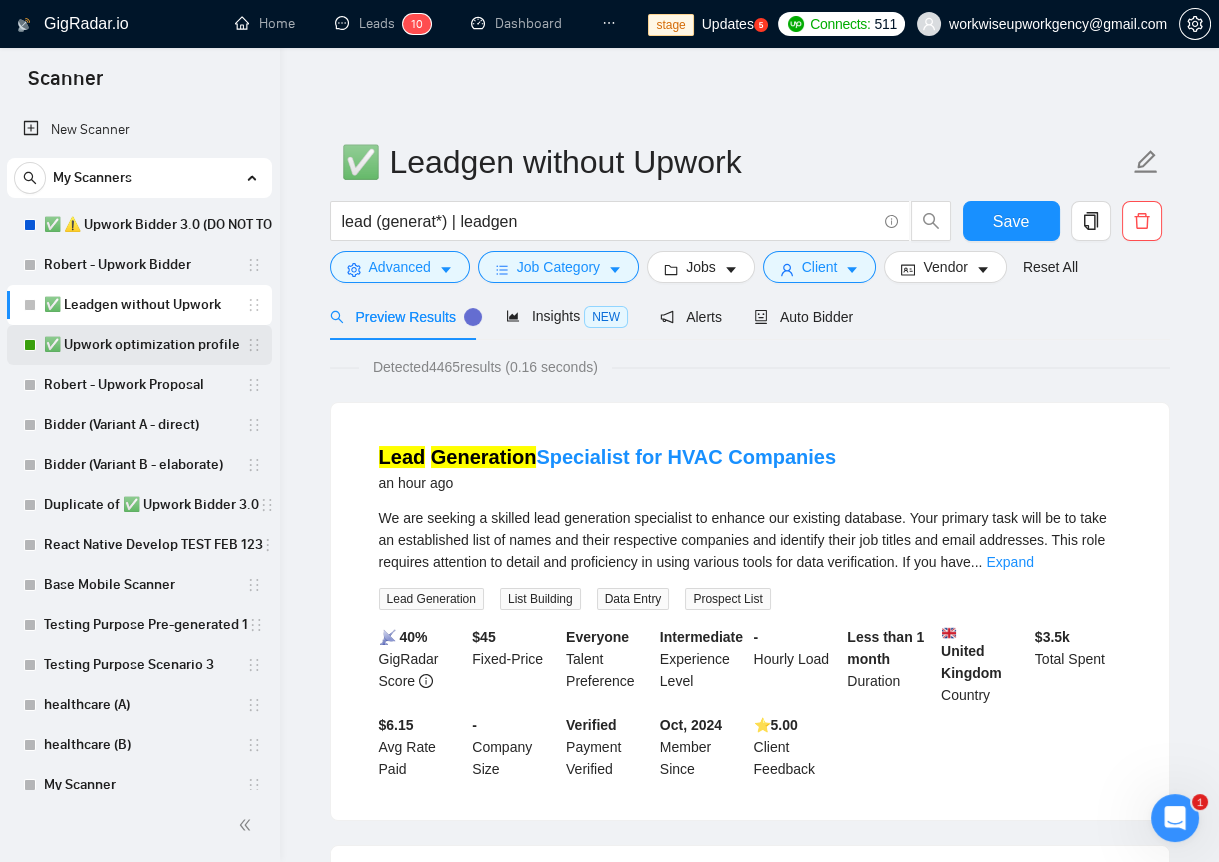 click on "✅ Upwork optimization profile" at bounding box center (145, 345) 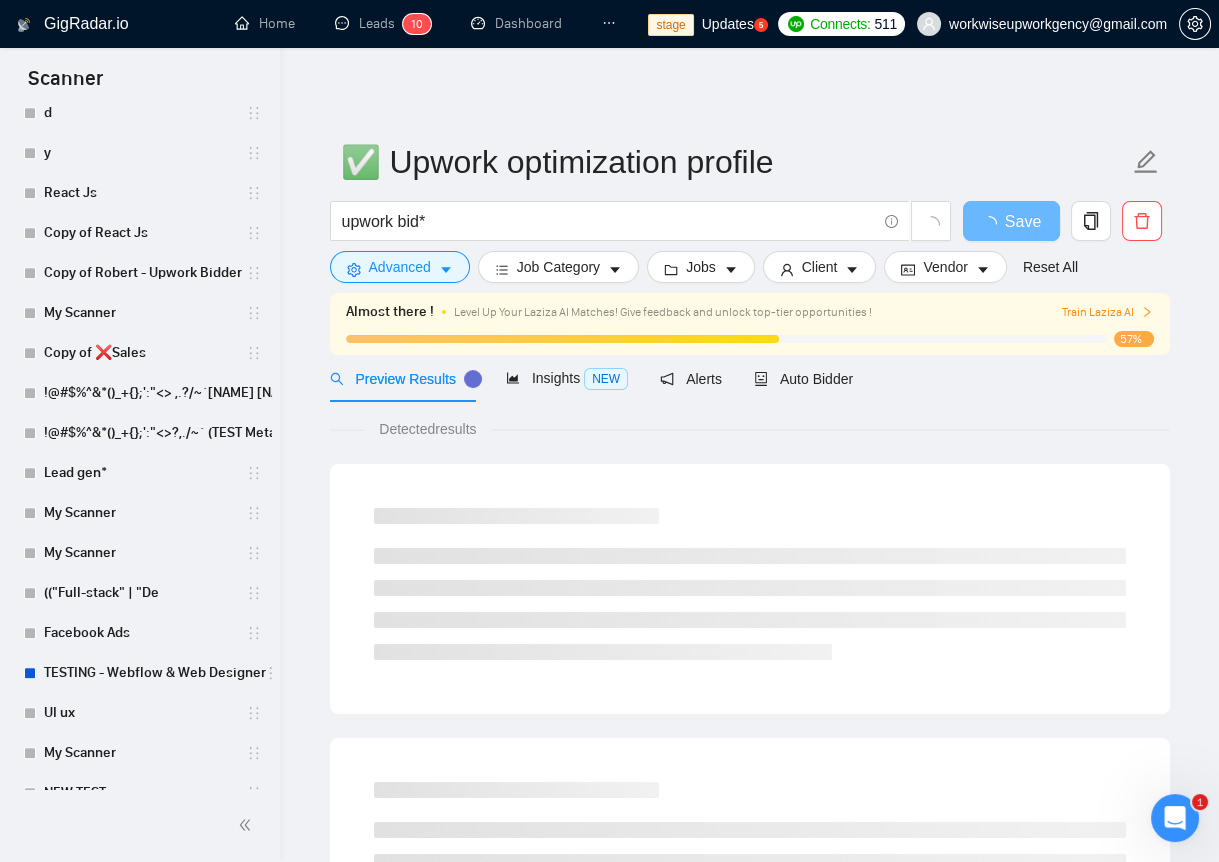 scroll, scrollTop: 1895, scrollLeft: 0, axis: vertical 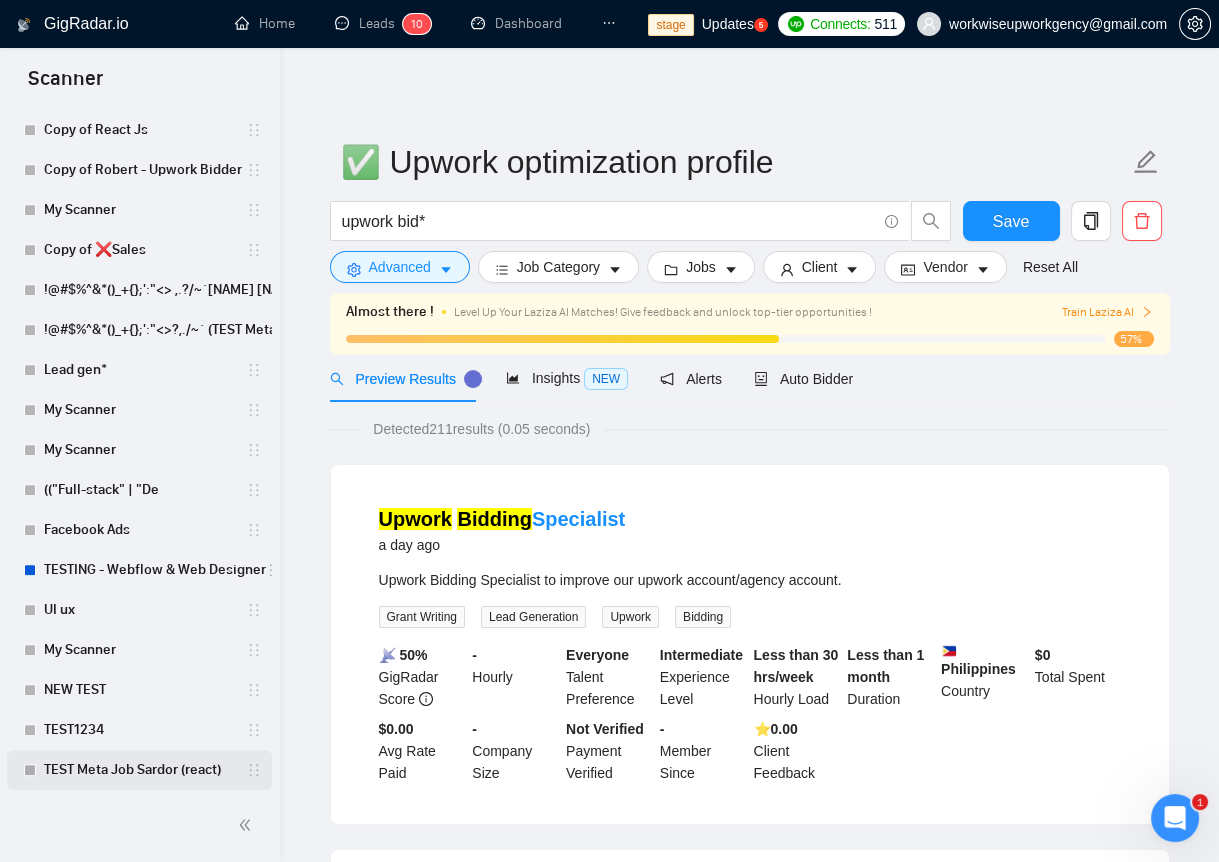 click on "TEST Meta Job Sardor (react)" at bounding box center [145, 770] 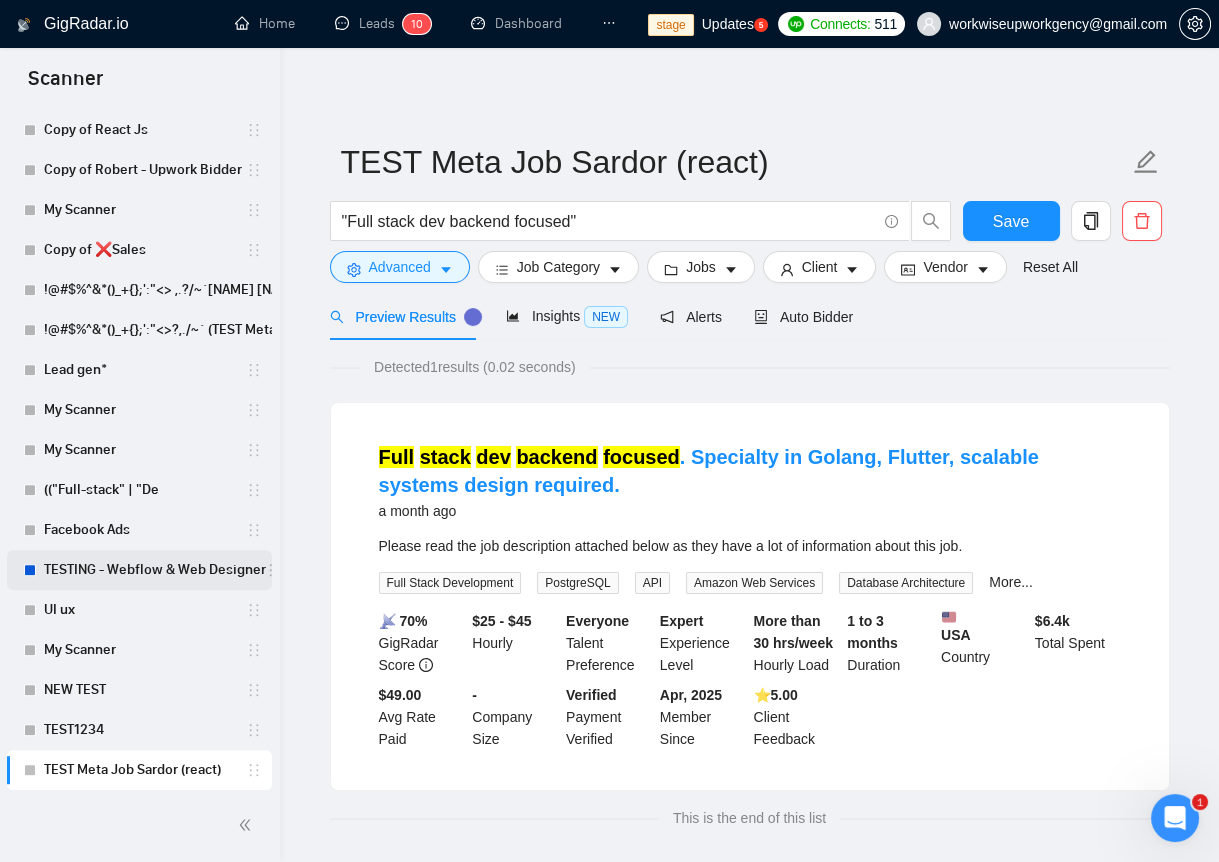 click on "TESTING - Webflow & Web Designer" at bounding box center (155, 570) 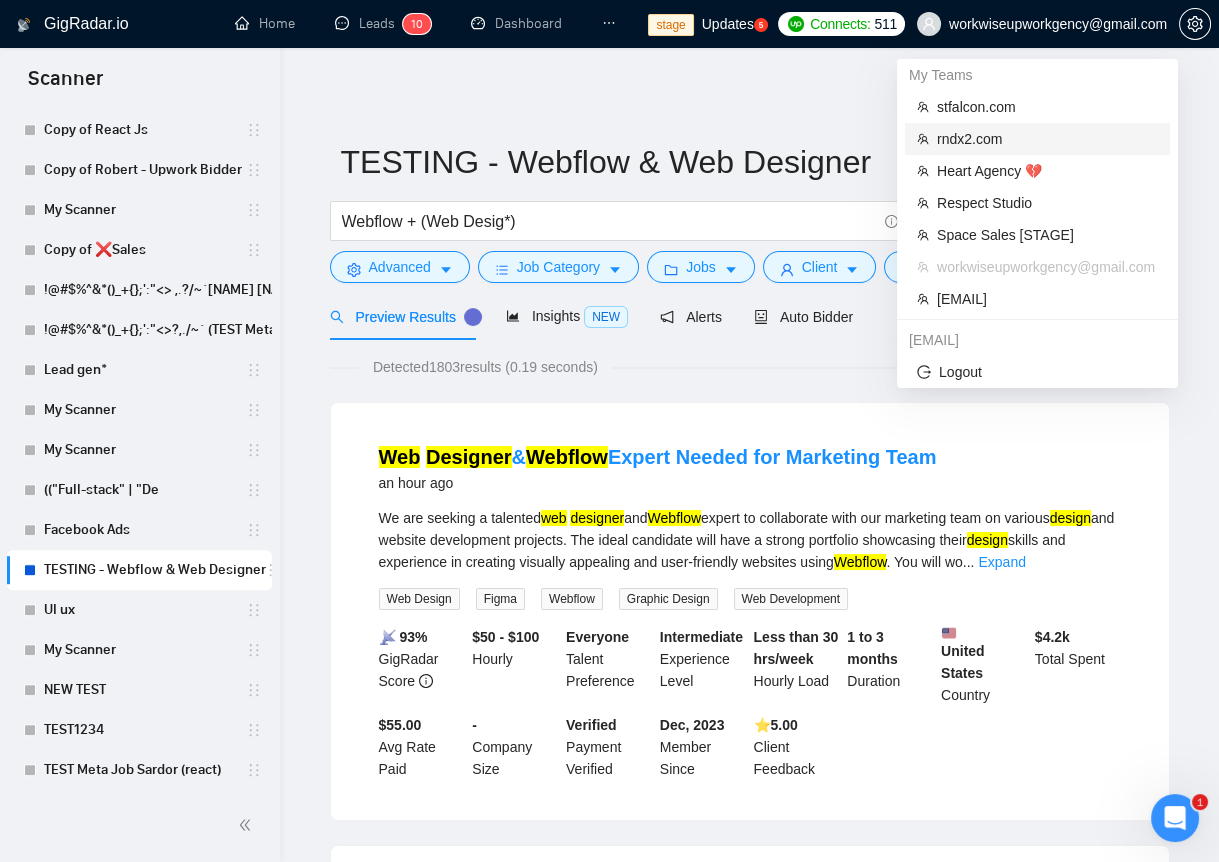 click on "rndx2.com" at bounding box center [1047, 139] 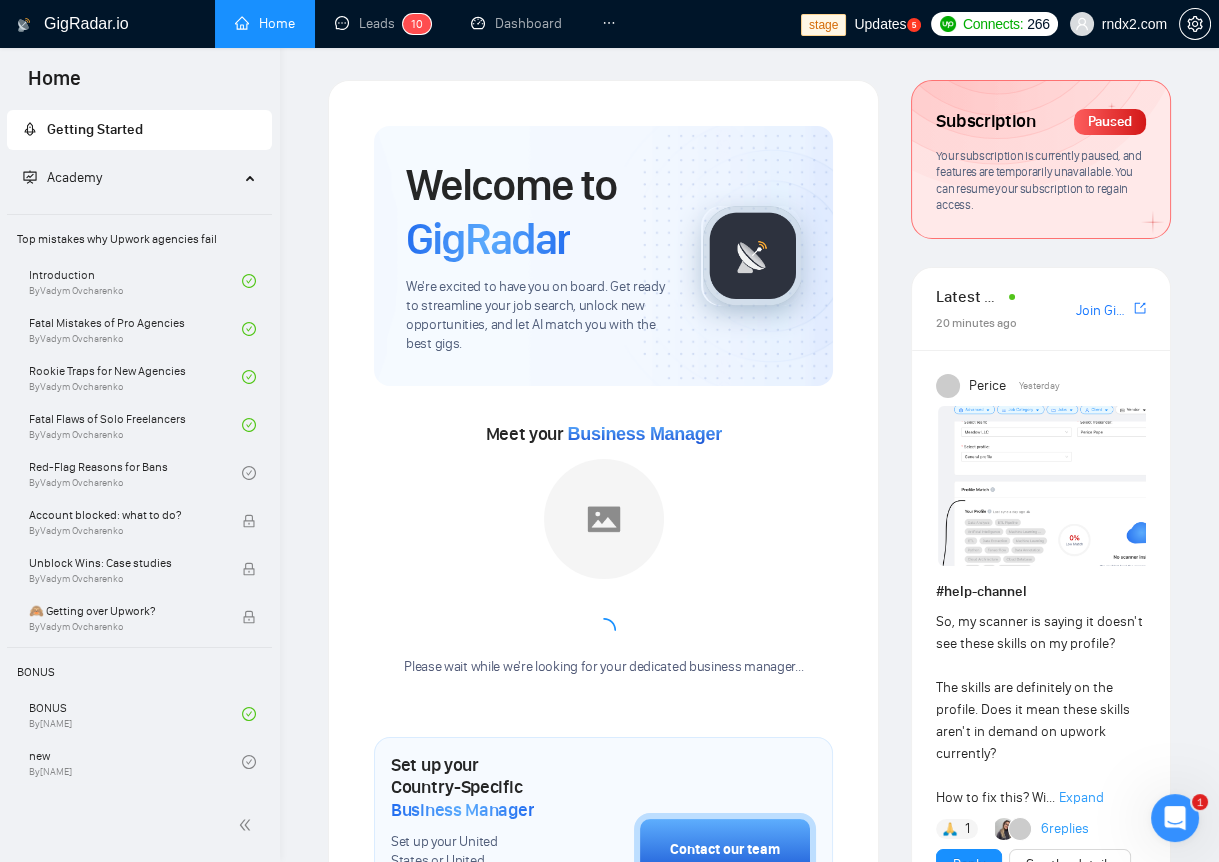 click on "Home Leads 1 0 Dashboard Scanner Profile" at bounding box center (460, 24) 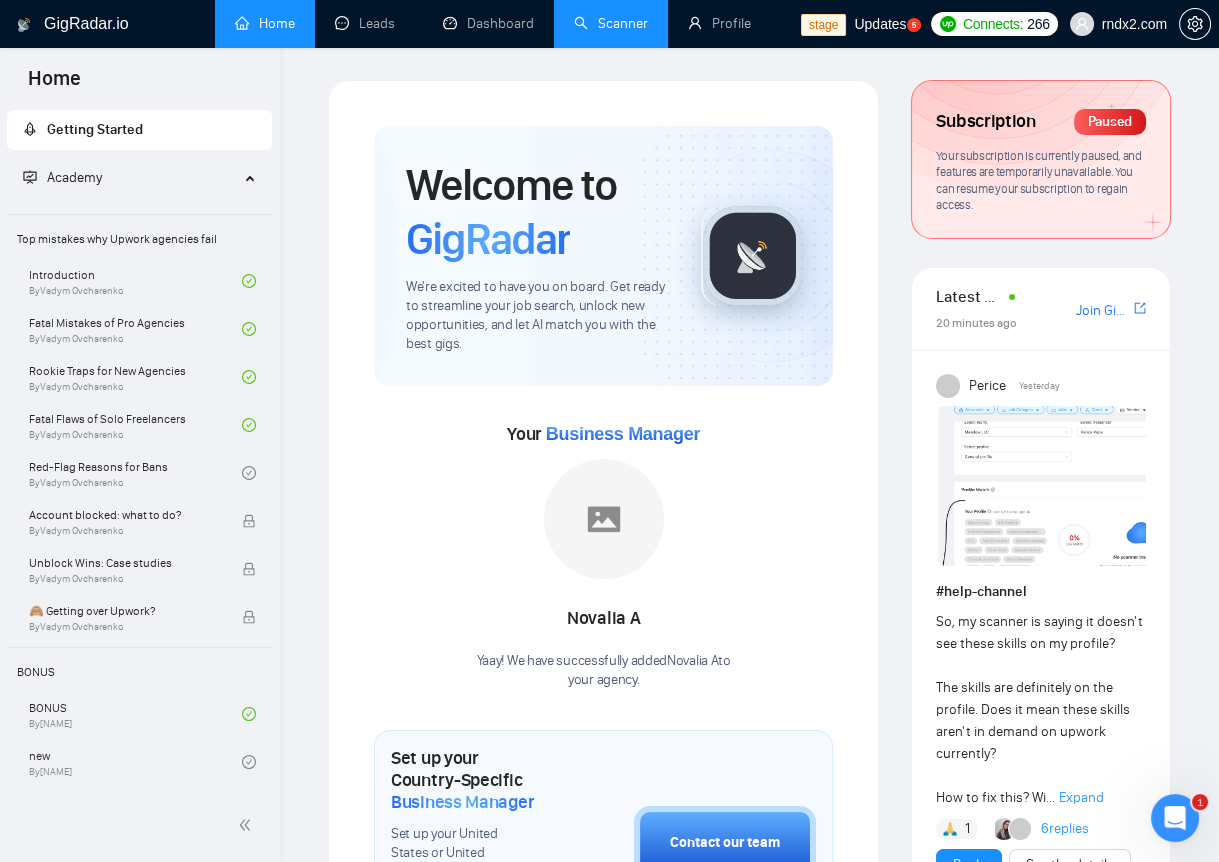 click on "Scanner" at bounding box center [611, 23] 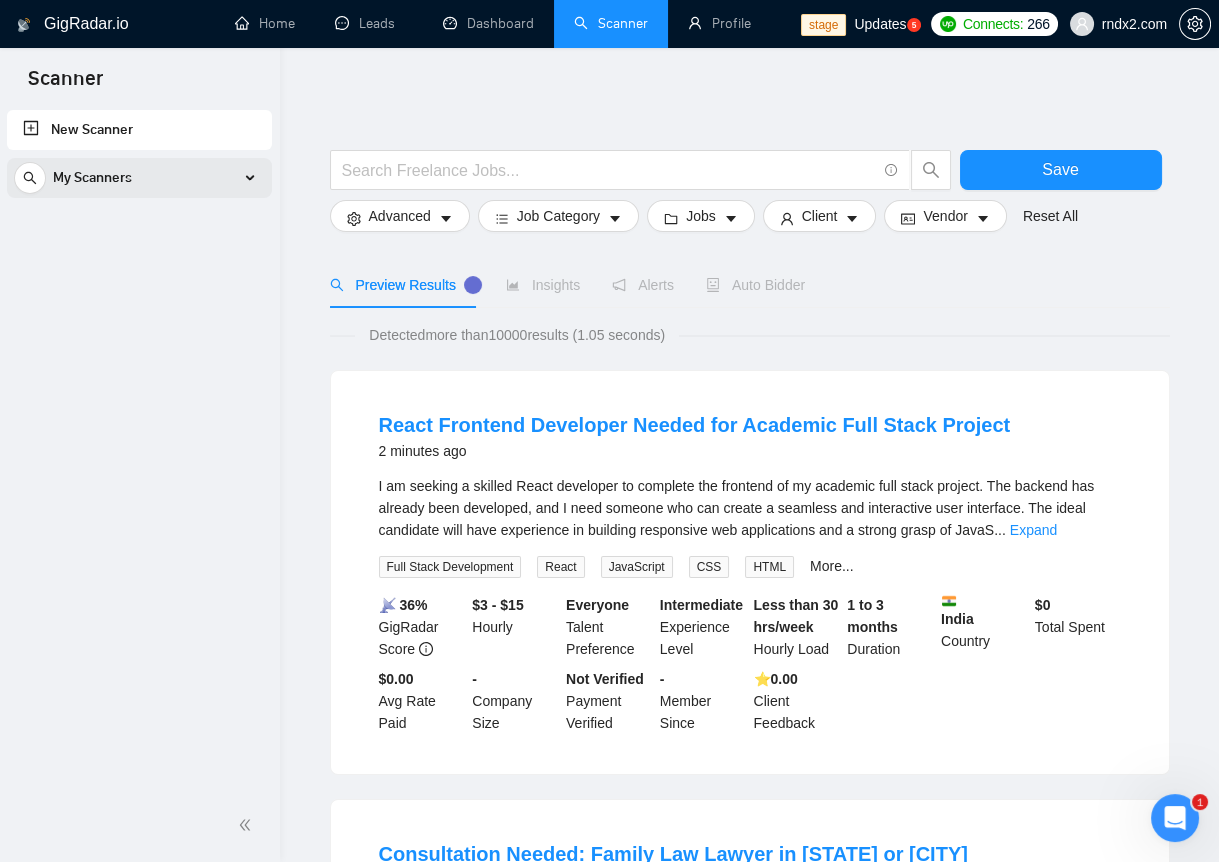 click on "My Scanners" at bounding box center (139, 178) 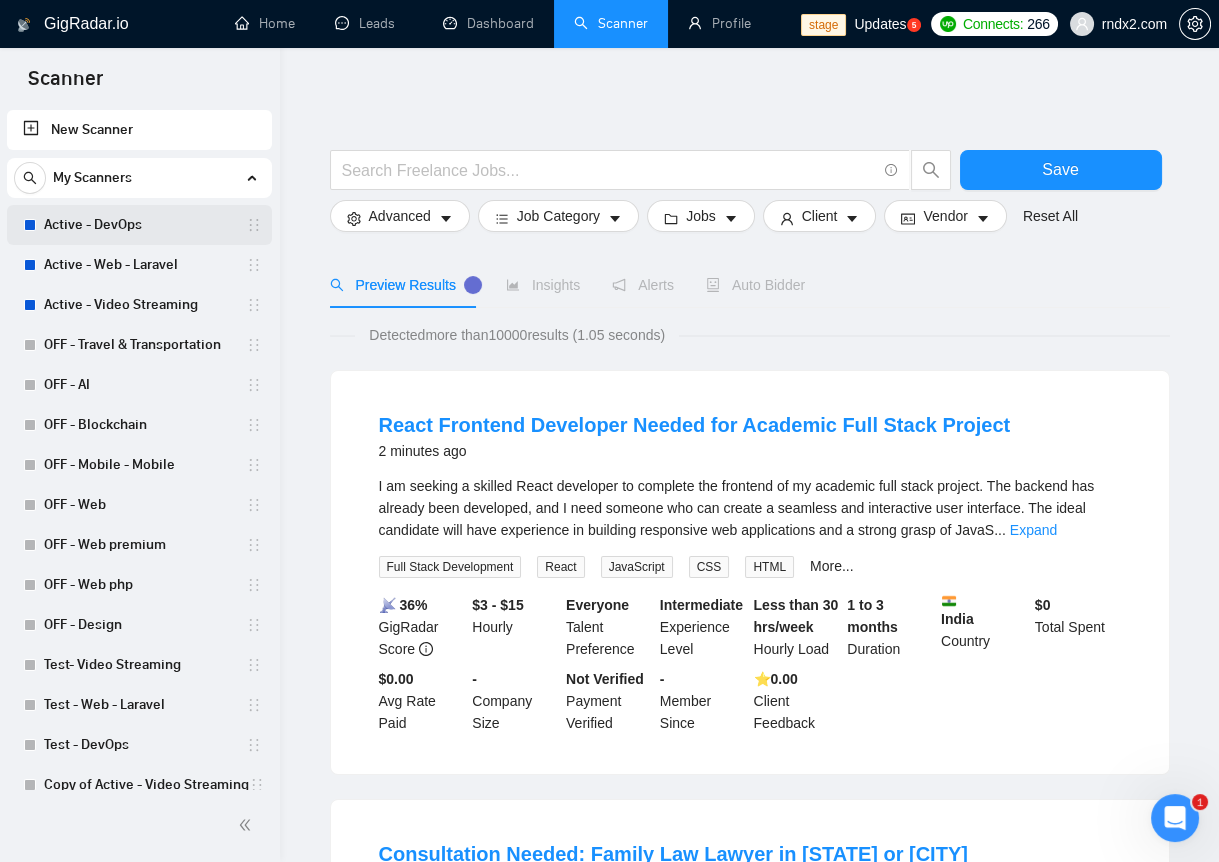 click on "Active - DevOps" at bounding box center [145, 225] 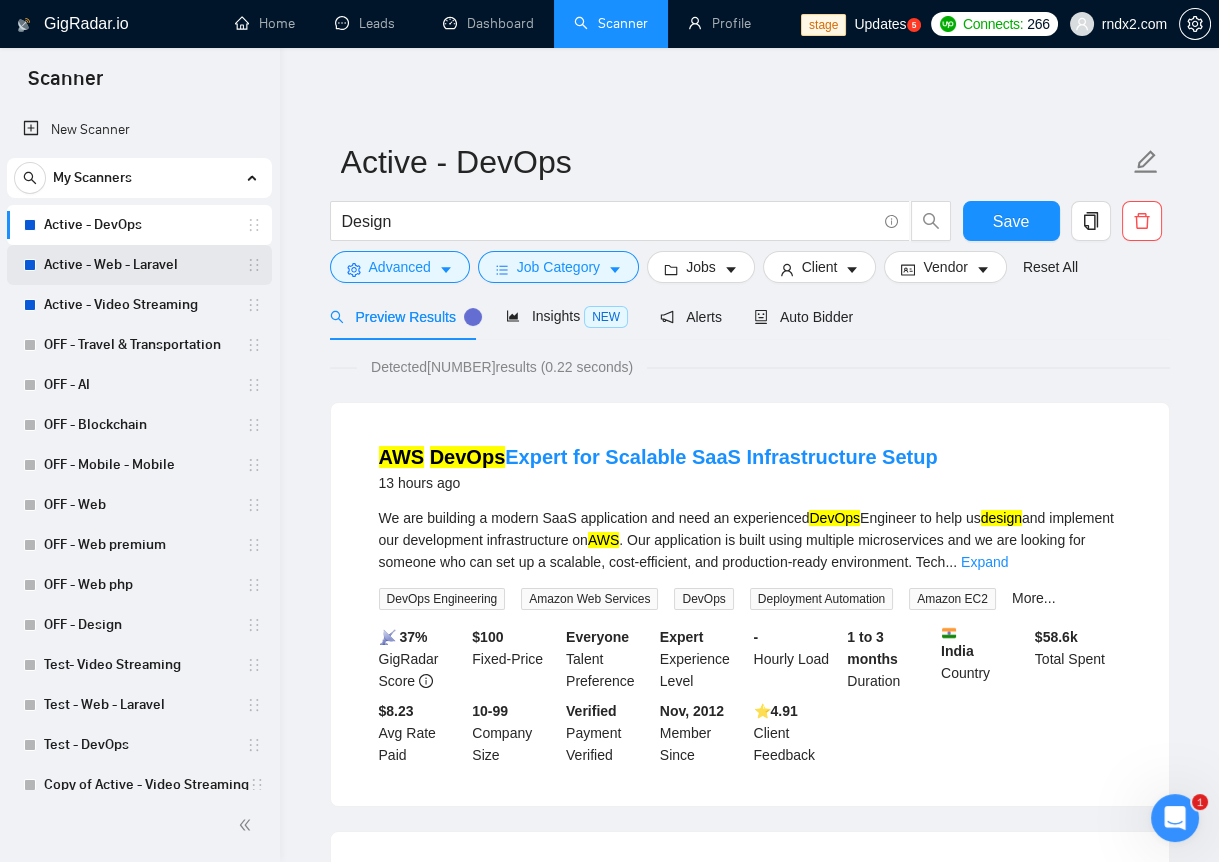 click on "Active - Web - Laravel" at bounding box center (145, 265) 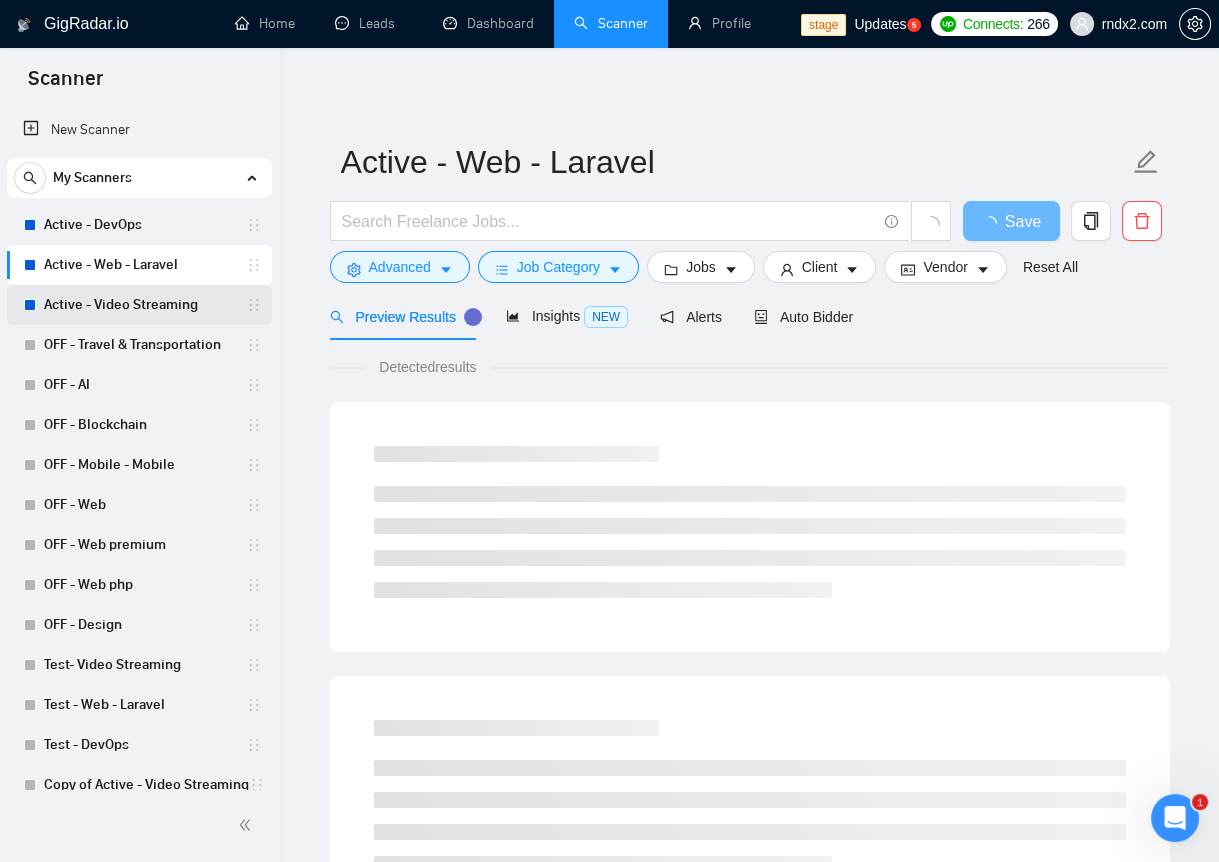 click on "Active - Video Streaming" at bounding box center (145, 305) 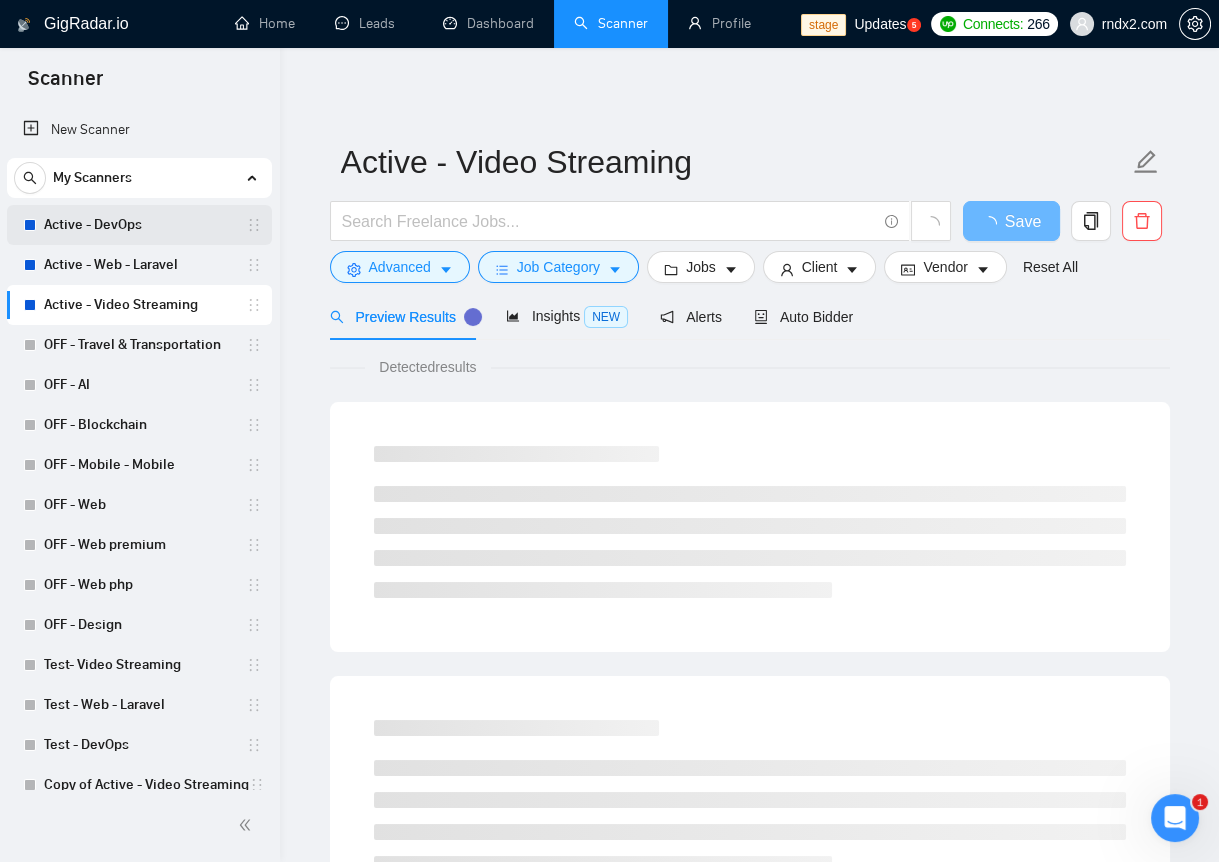 click on "Active - DevOps" at bounding box center [145, 225] 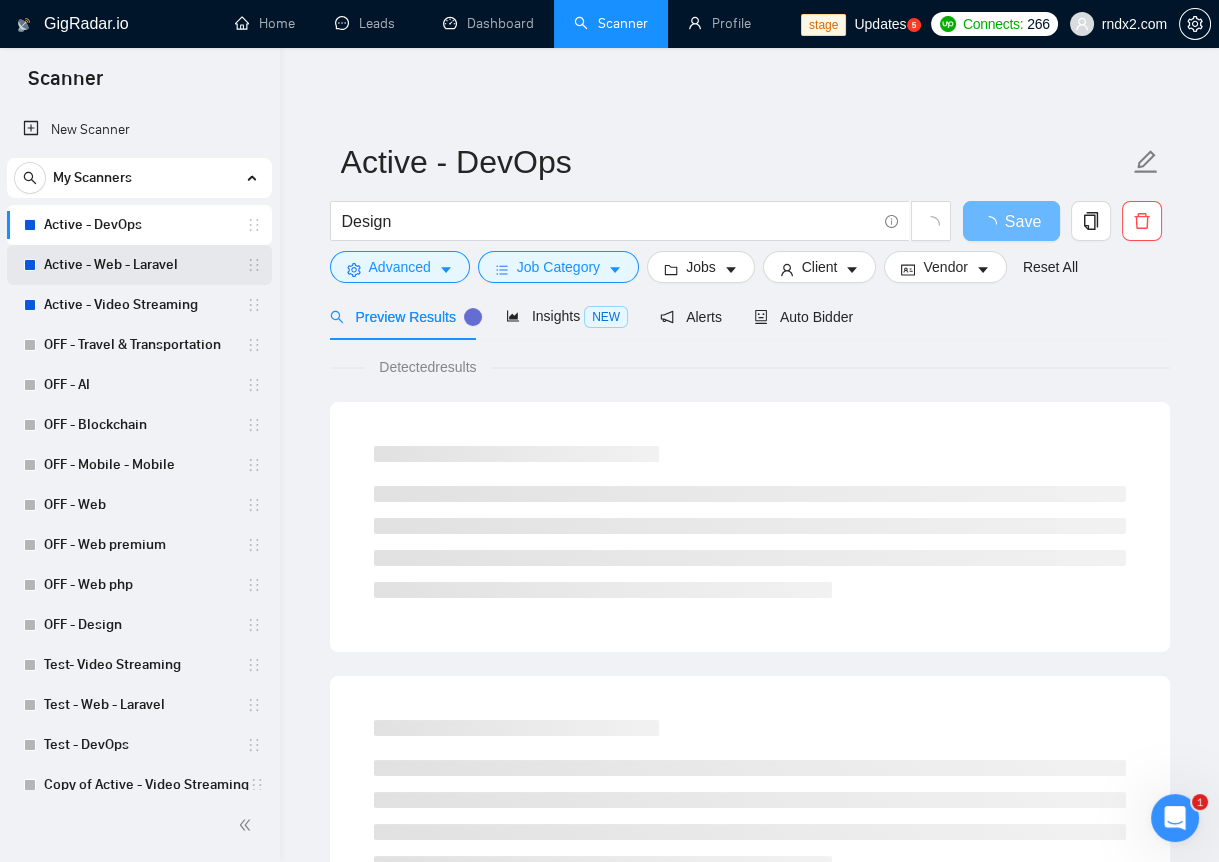 click on "Active - Web - Laravel" at bounding box center [145, 265] 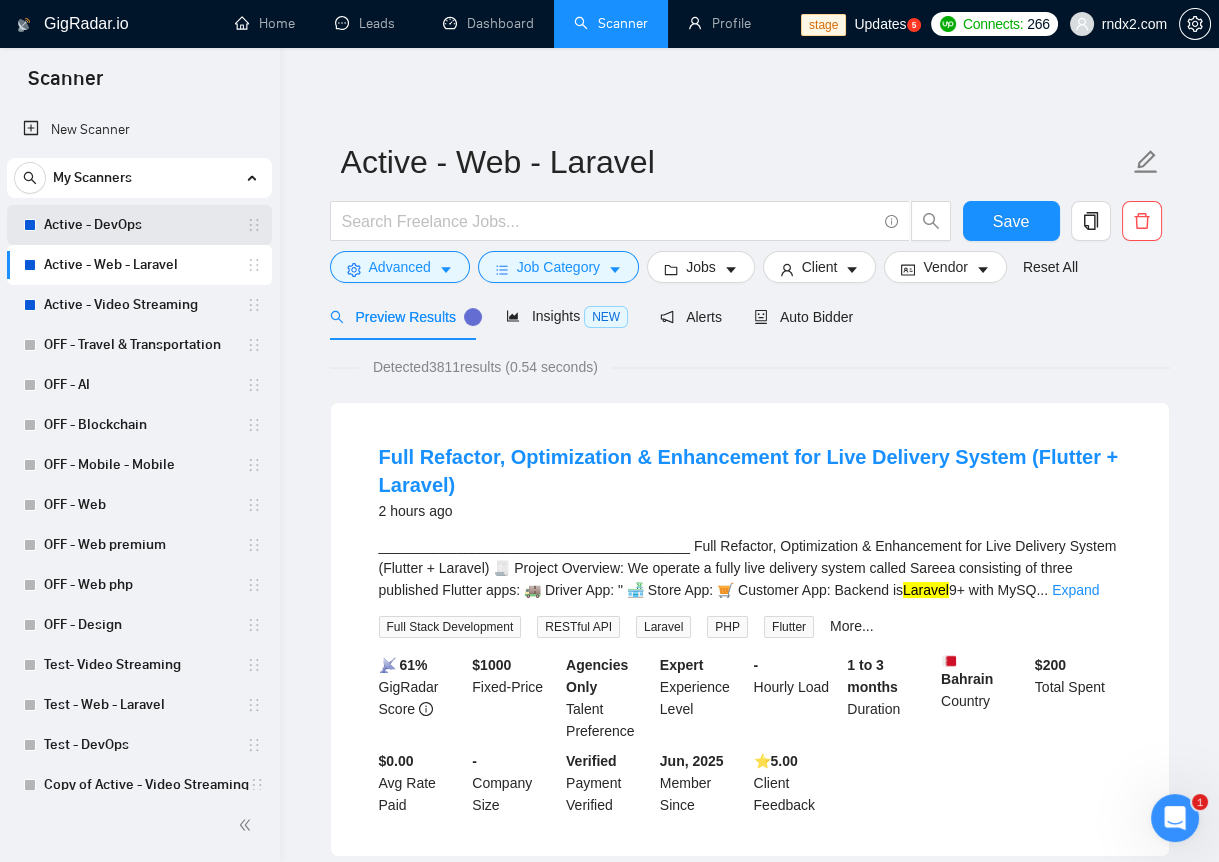 click on "Active - DevOps" at bounding box center (145, 225) 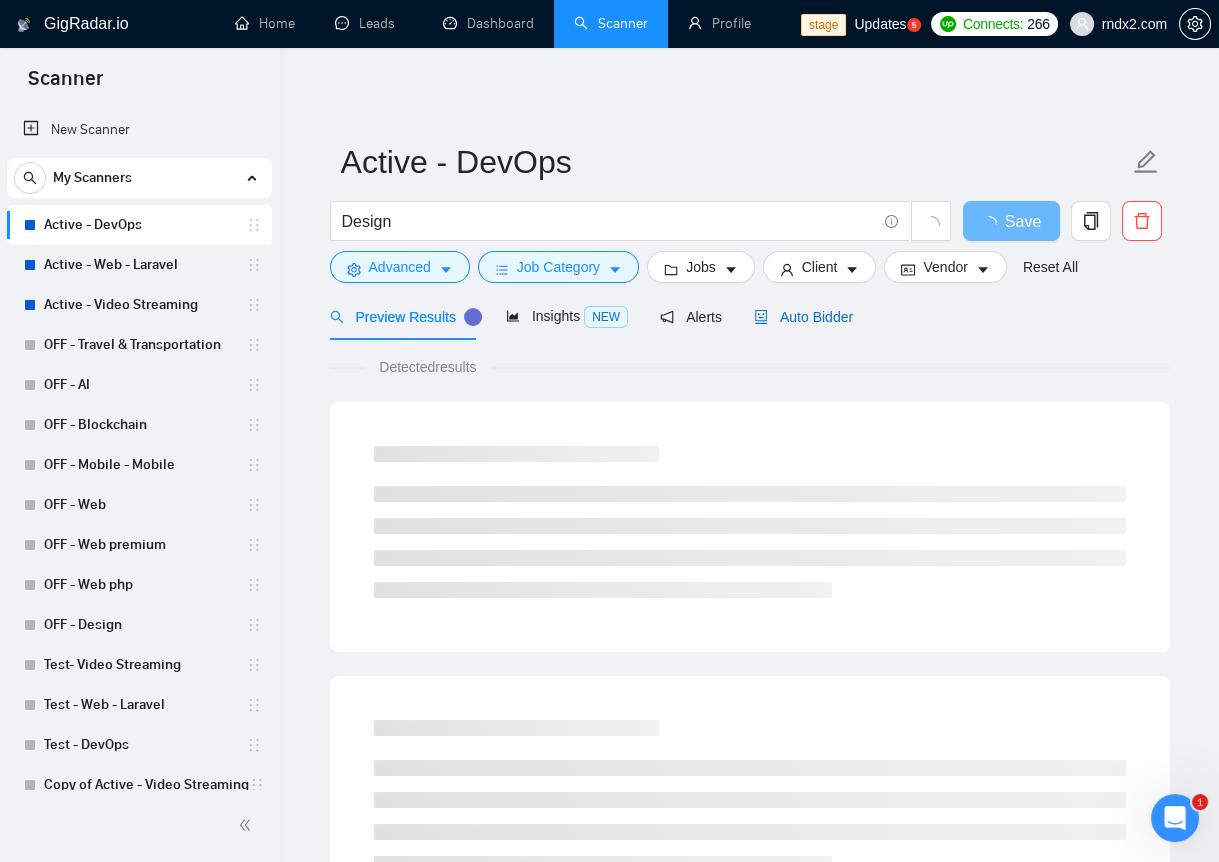 click on "Auto Bidder" at bounding box center (803, 317) 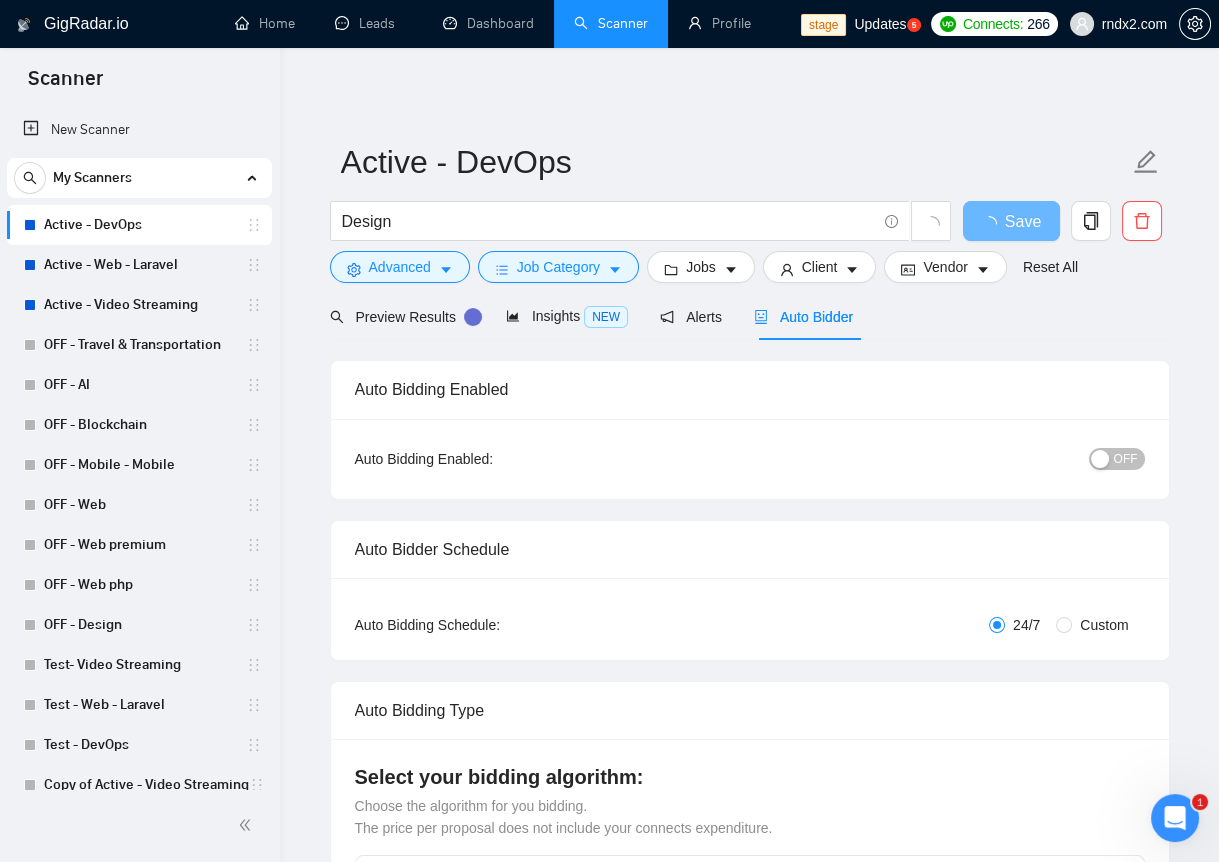 type 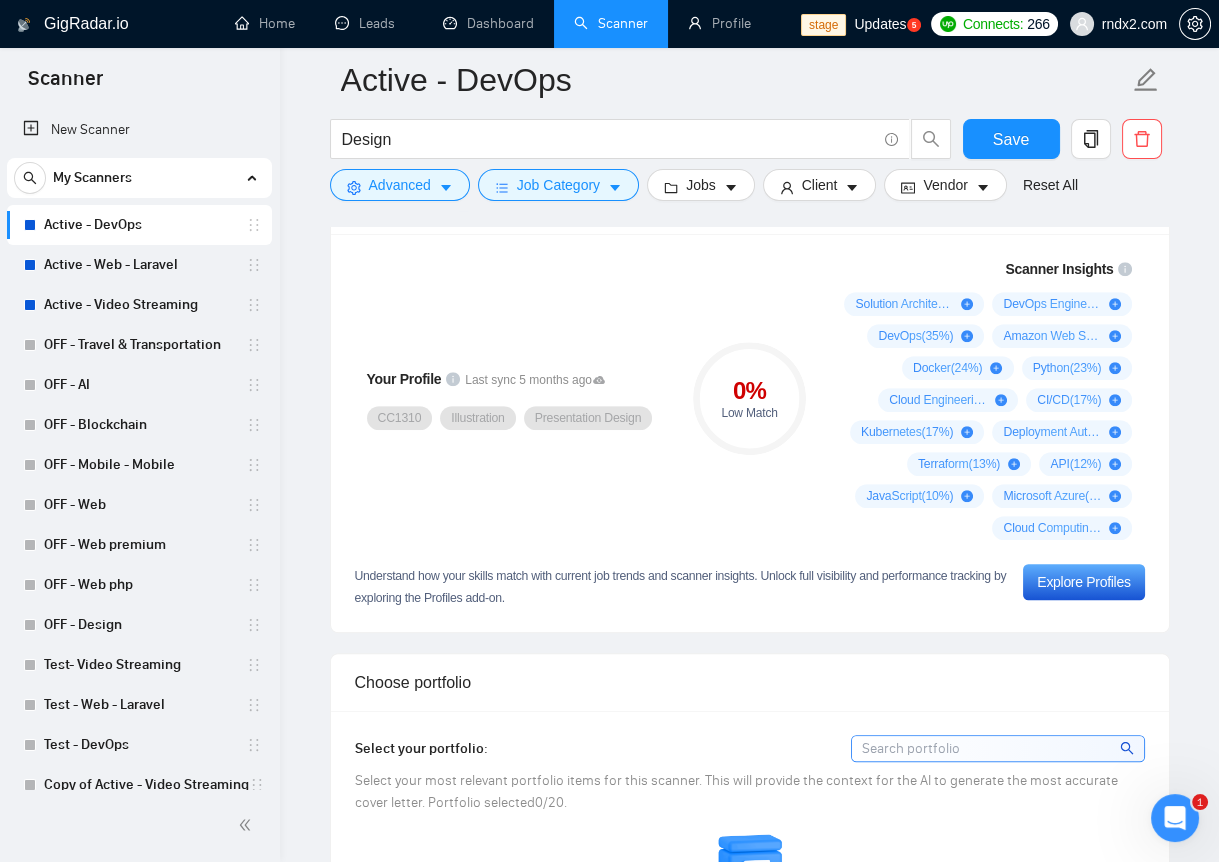 scroll, scrollTop: 1208, scrollLeft: 0, axis: vertical 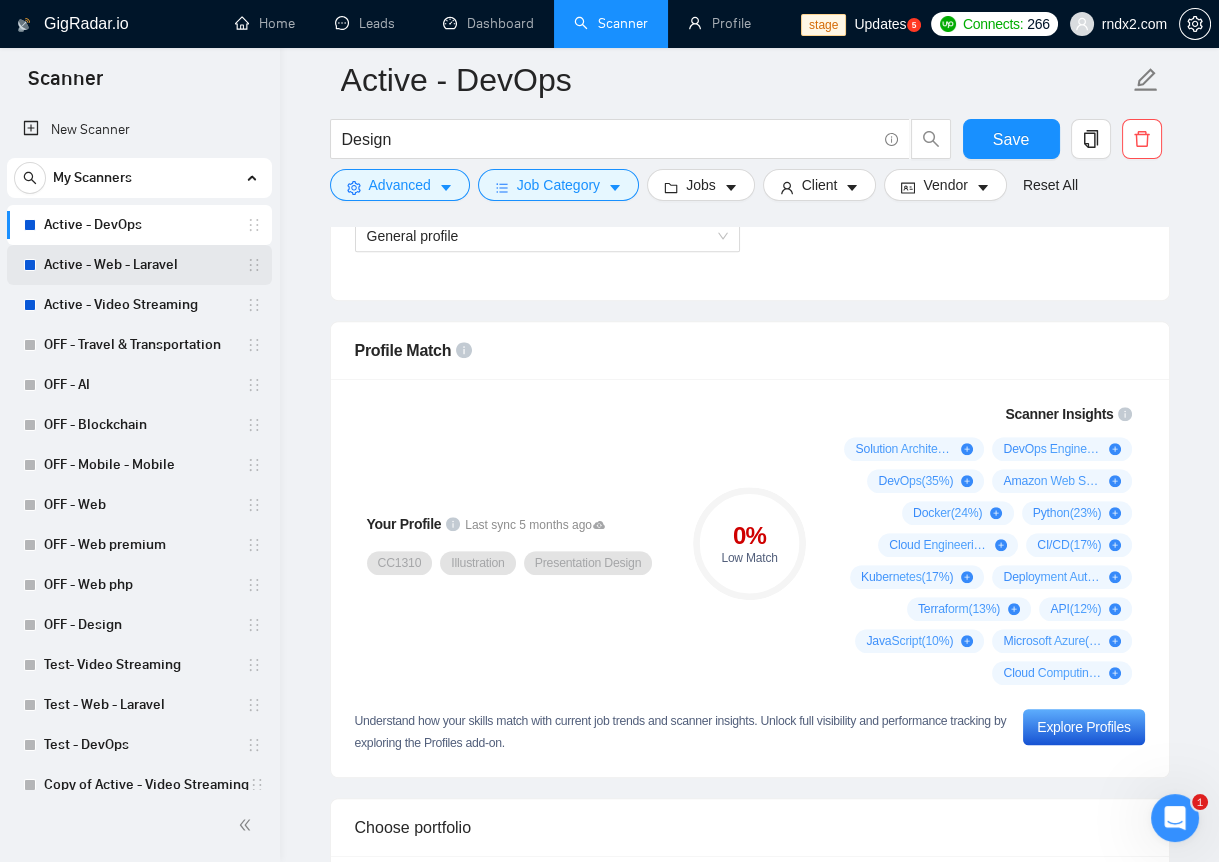 click on "Active - Web - Laravel" at bounding box center (145, 265) 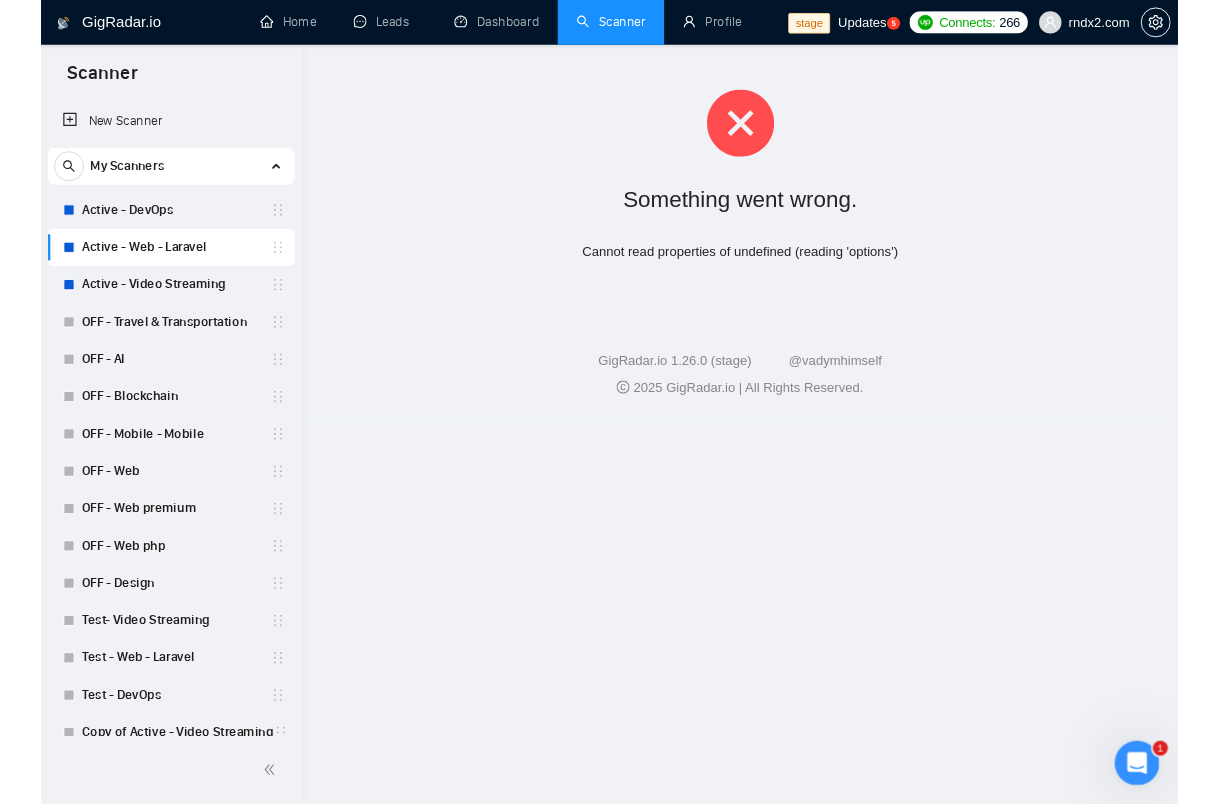 scroll, scrollTop: 0, scrollLeft: 0, axis: both 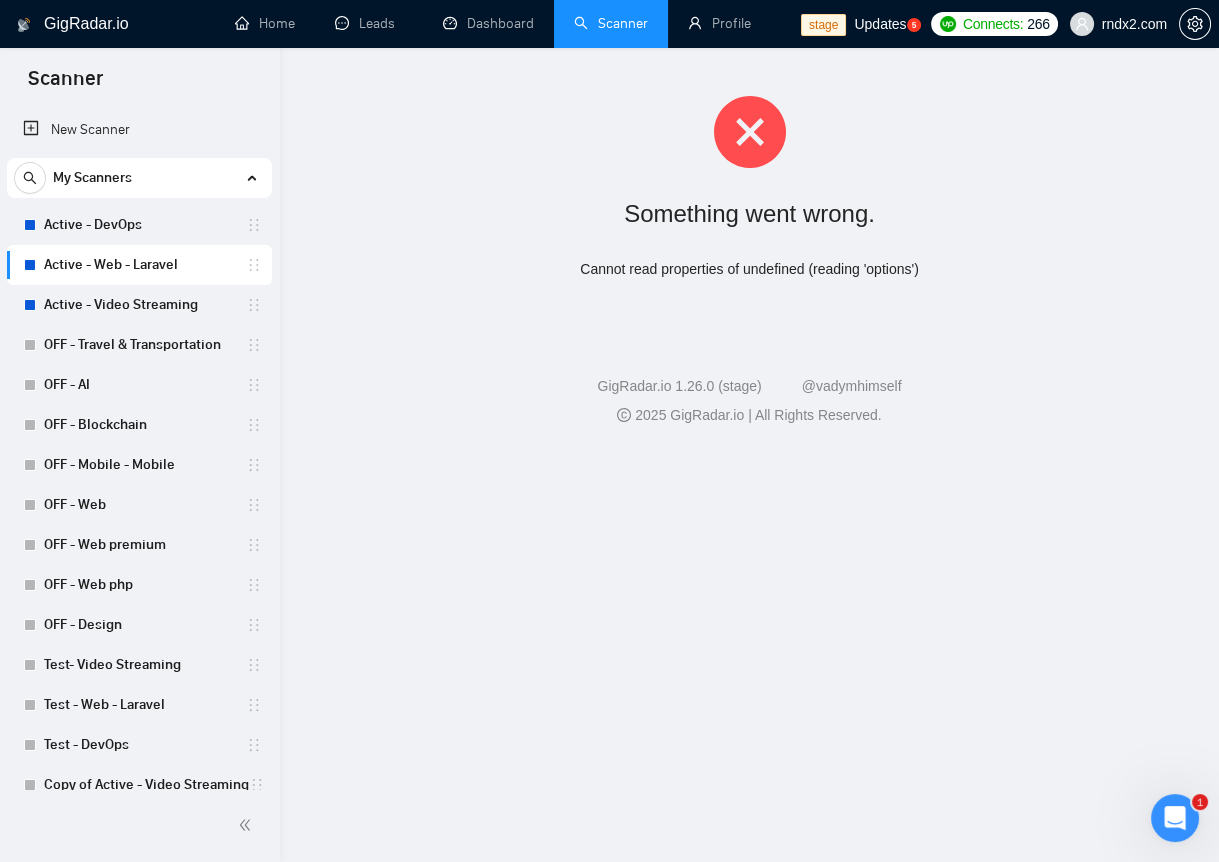 click on "Something went wrong." at bounding box center [749, 213] 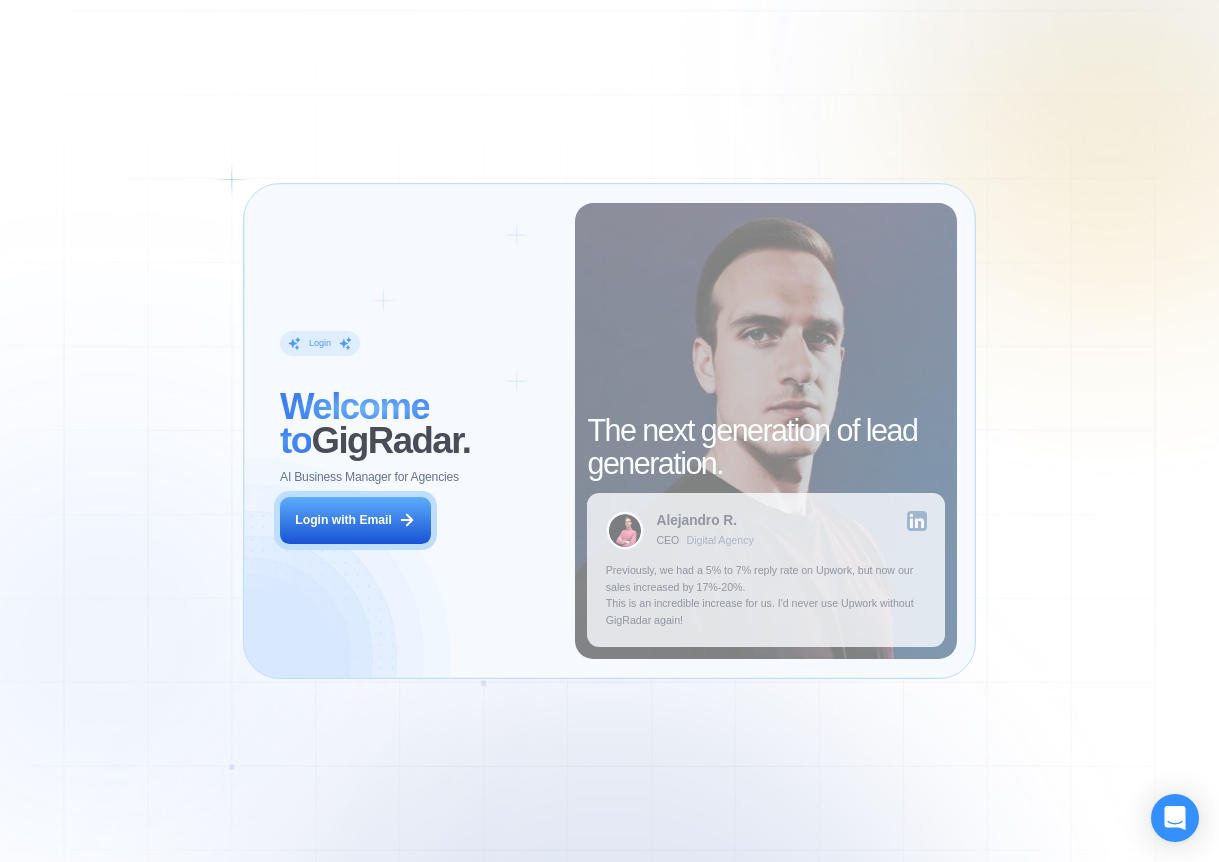 scroll, scrollTop: 0, scrollLeft: 0, axis: both 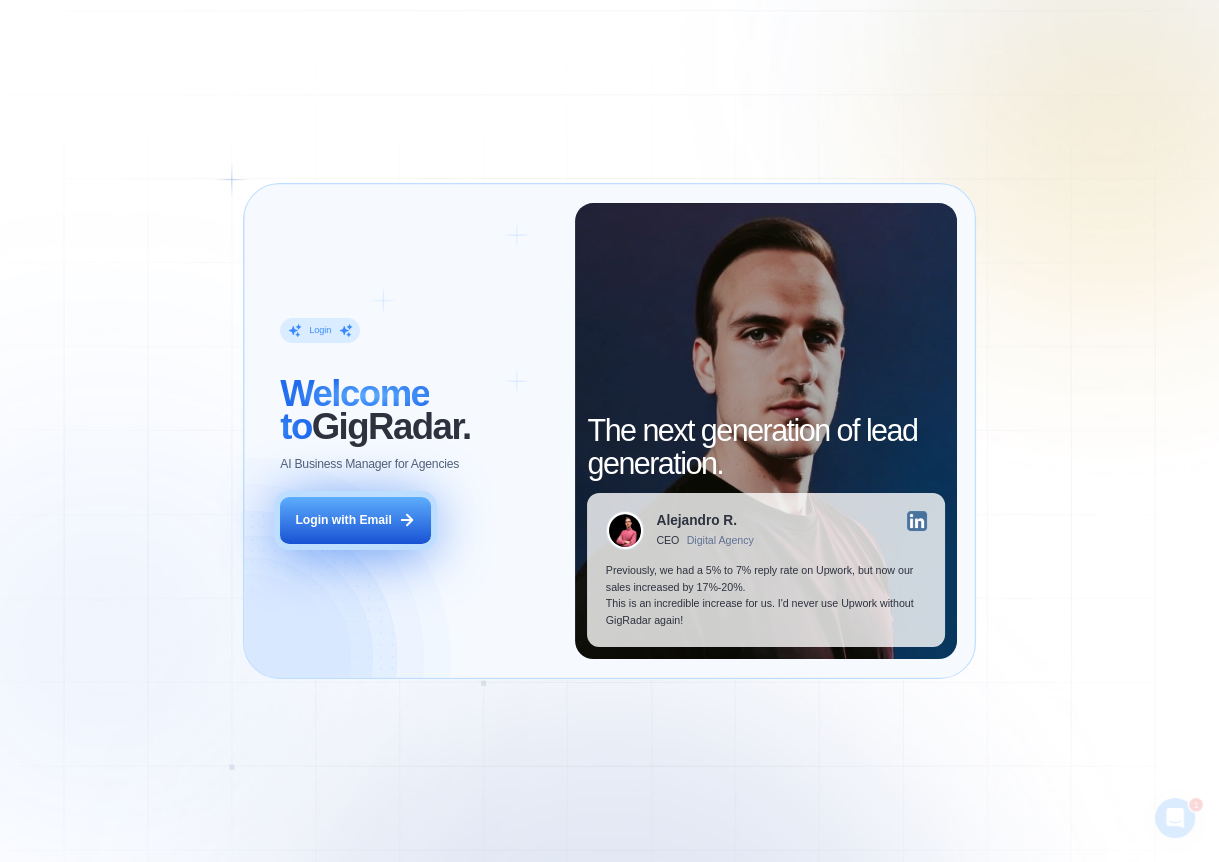 click on "Login with Email" at bounding box center (355, 520) 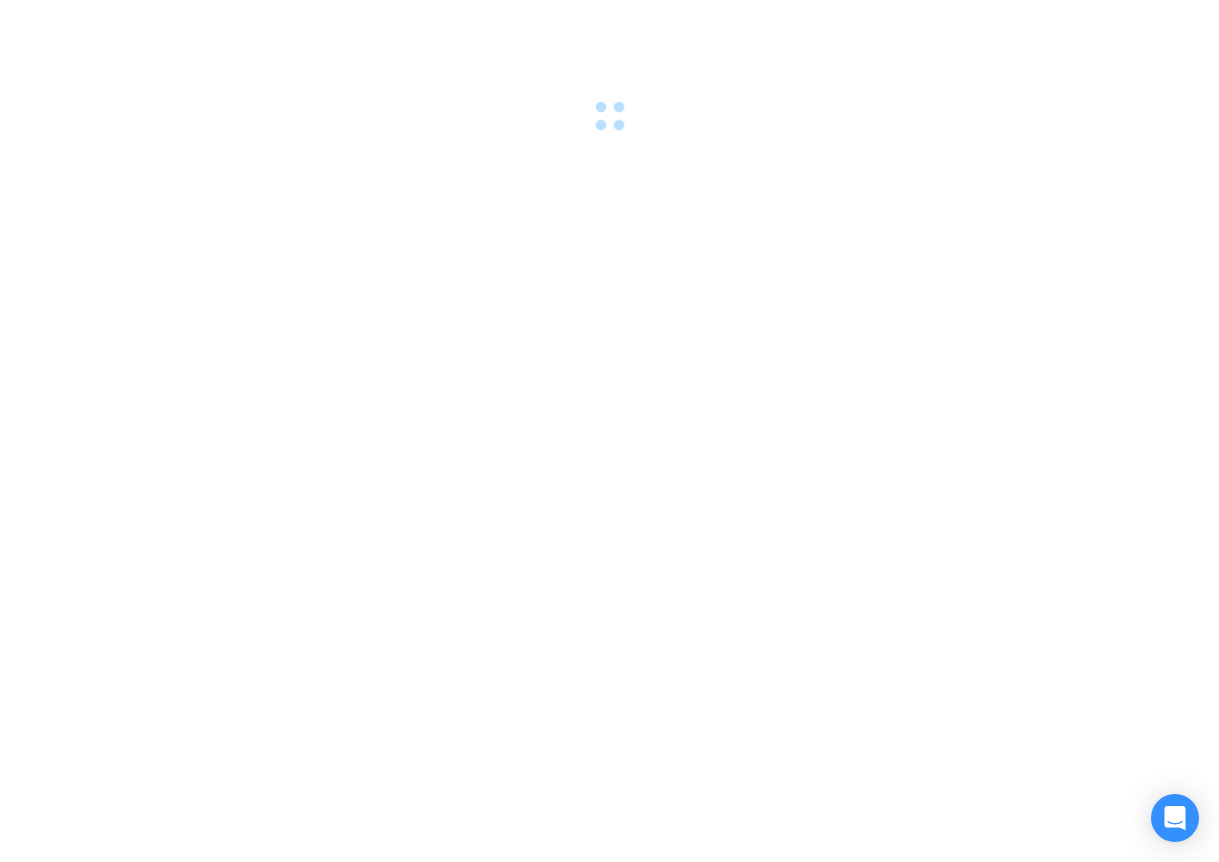scroll, scrollTop: 0, scrollLeft: 0, axis: both 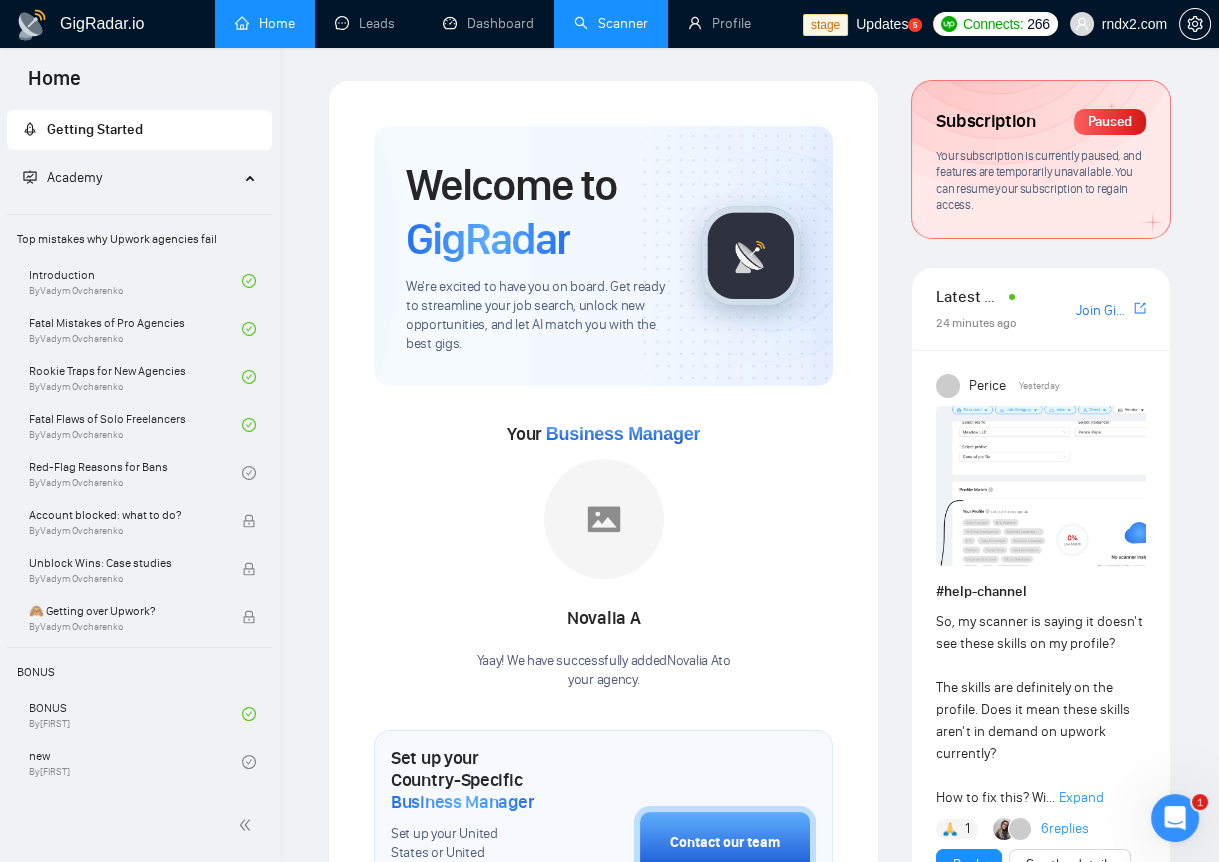 click on "Scanner" at bounding box center (611, 23) 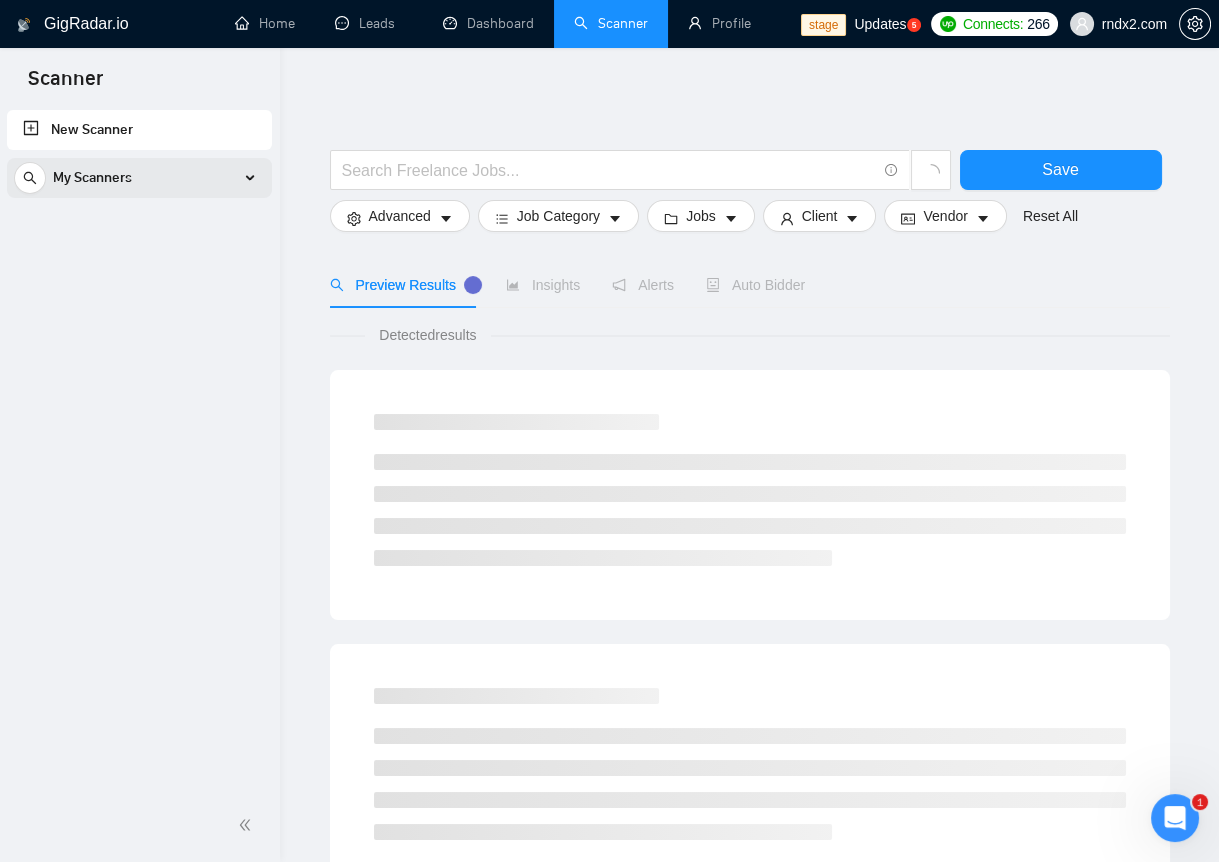 click on "My Scanners" at bounding box center (139, 178) 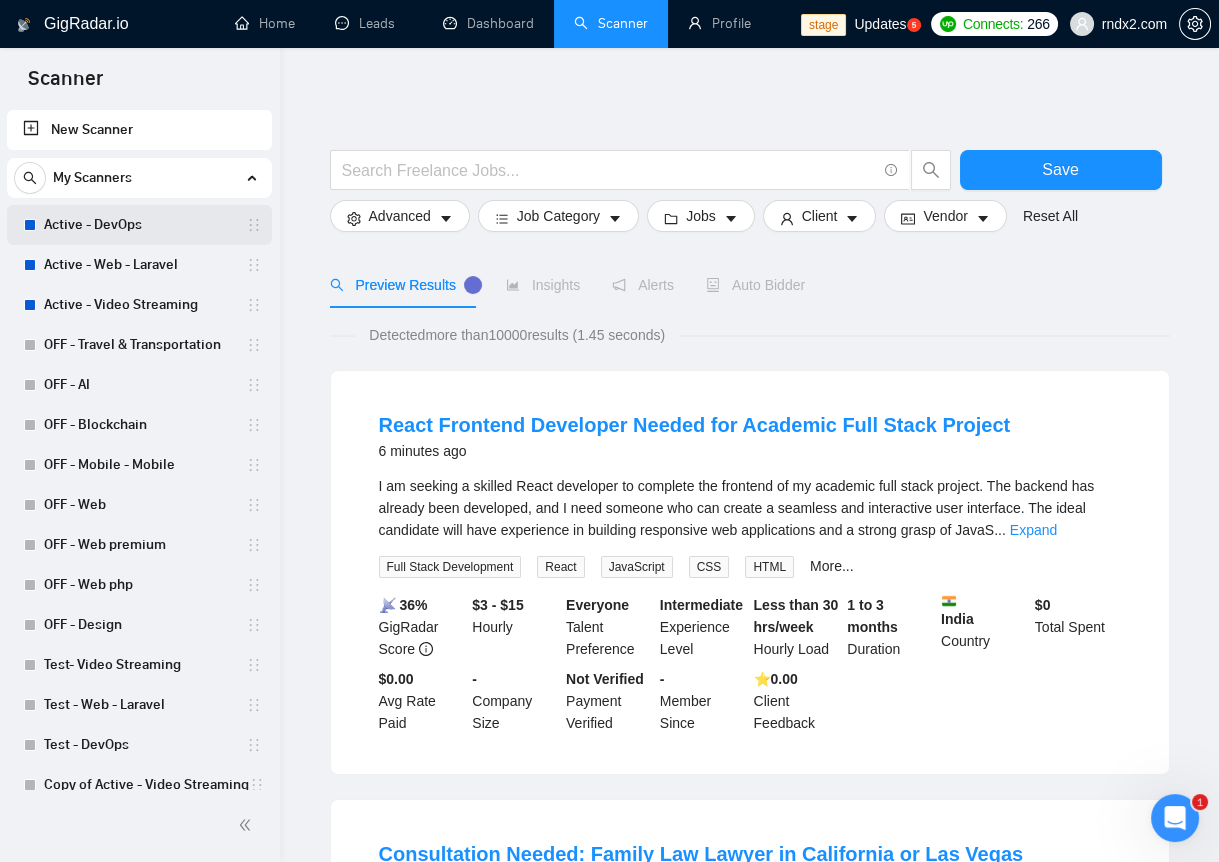 click on "Active - DevOps" at bounding box center [145, 225] 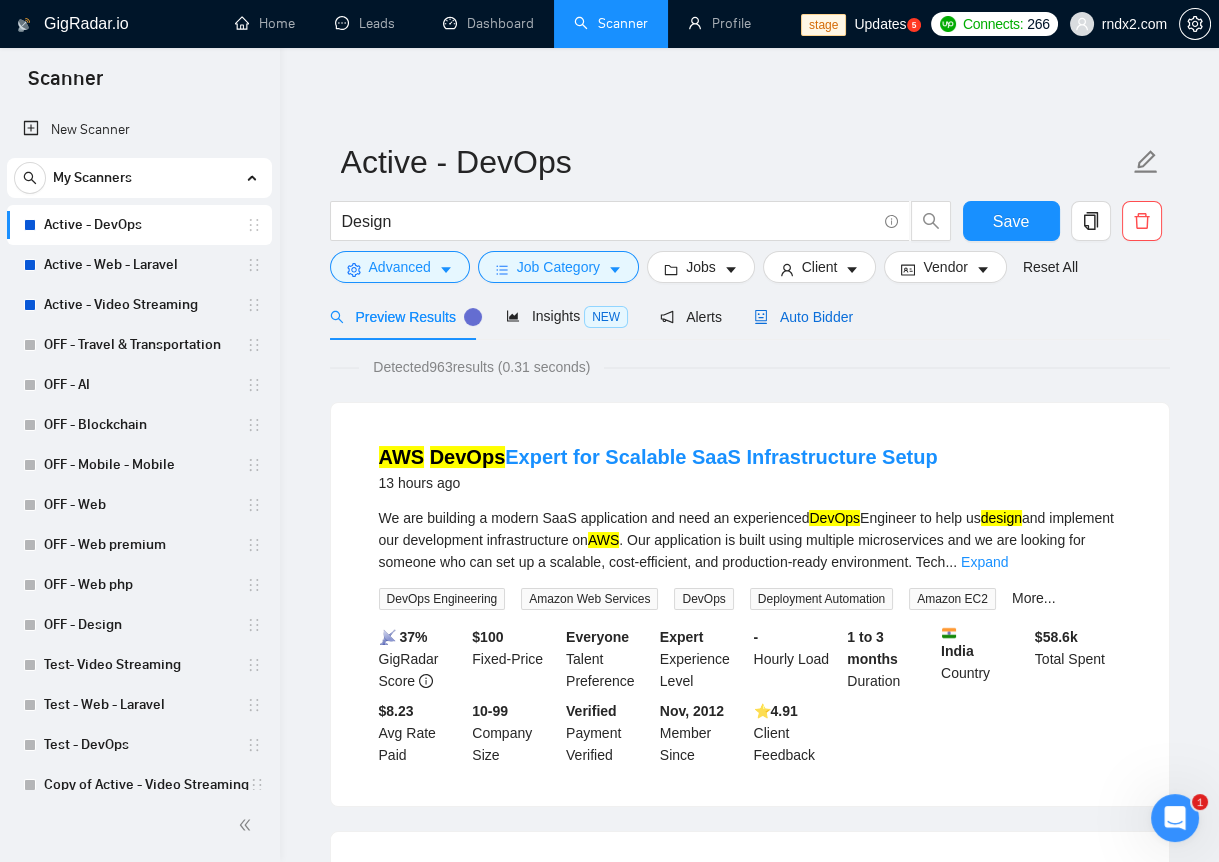 click on "Auto Bidder" at bounding box center [803, 317] 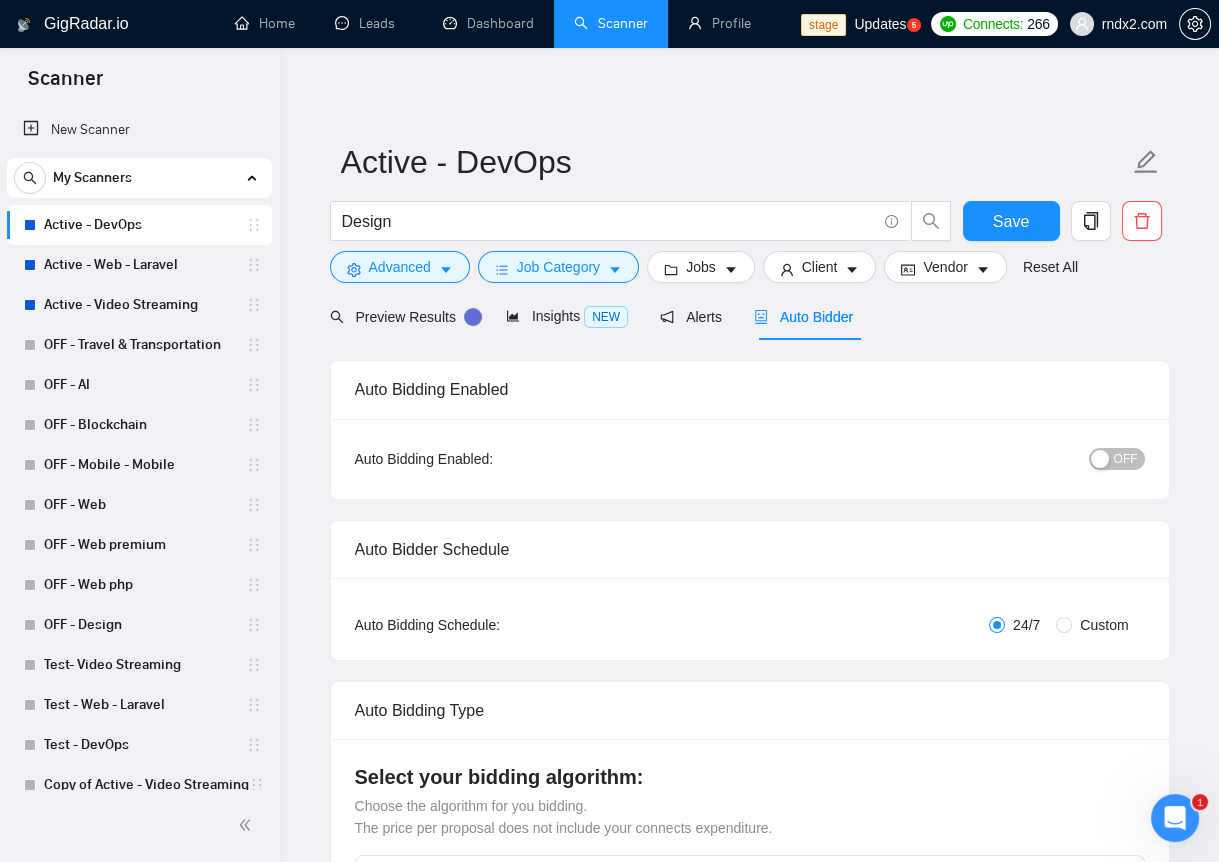 type 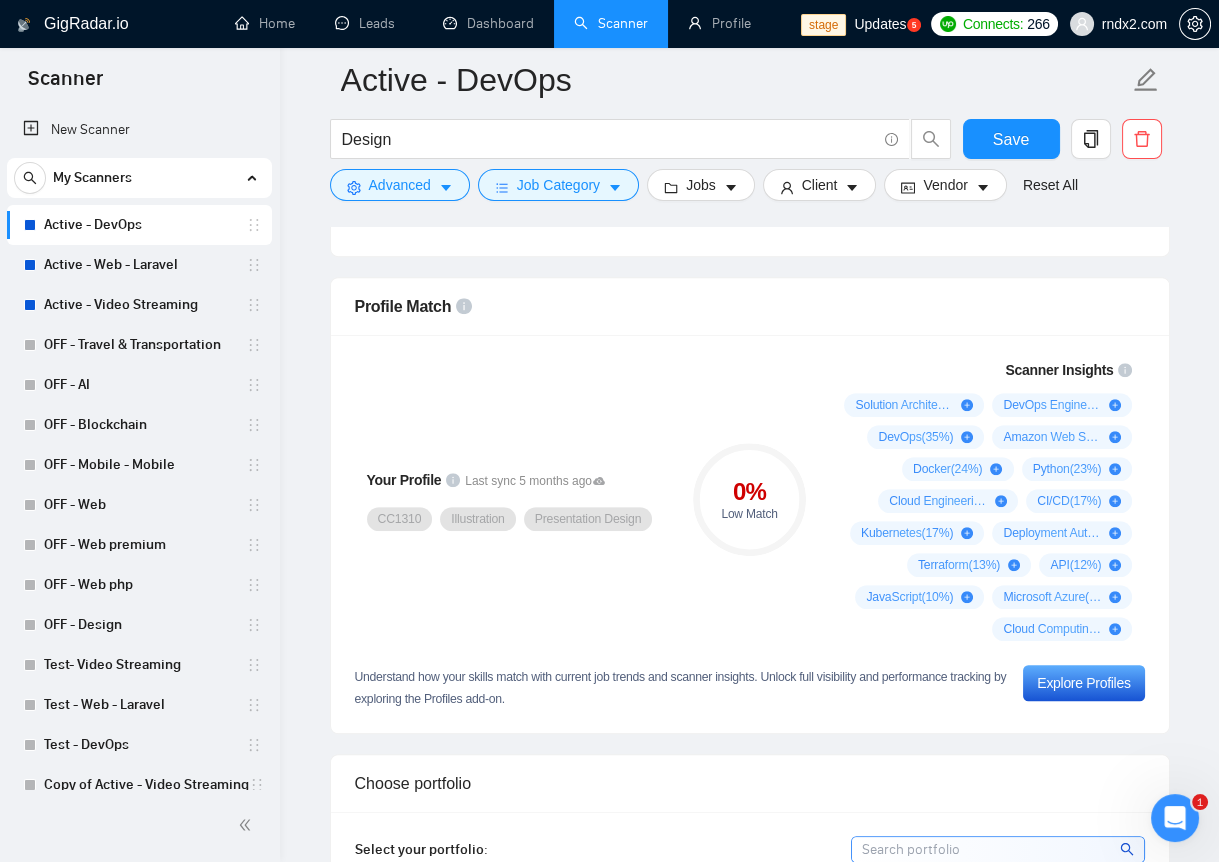 scroll, scrollTop: 1211, scrollLeft: 0, axis: vertical 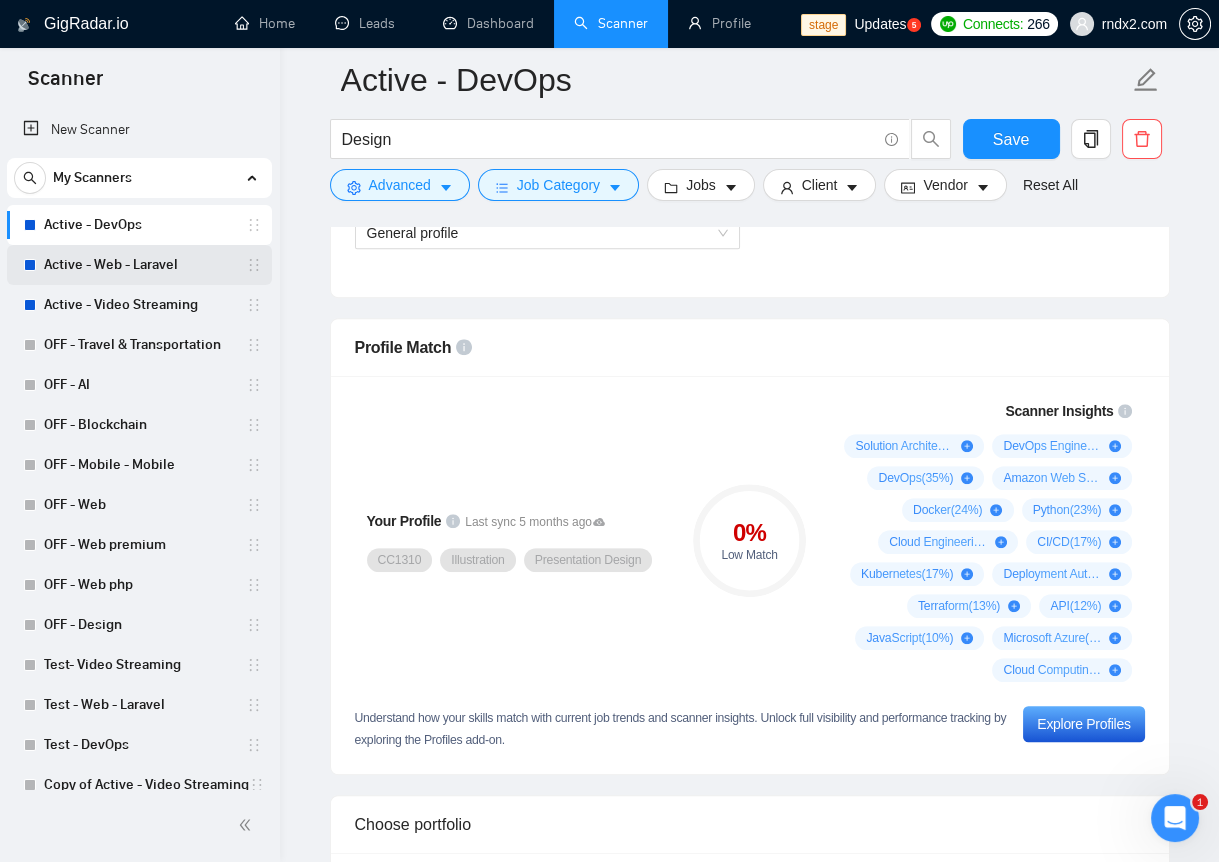 click on "Active - Web - Laravel" at bounding box center (145, 265) 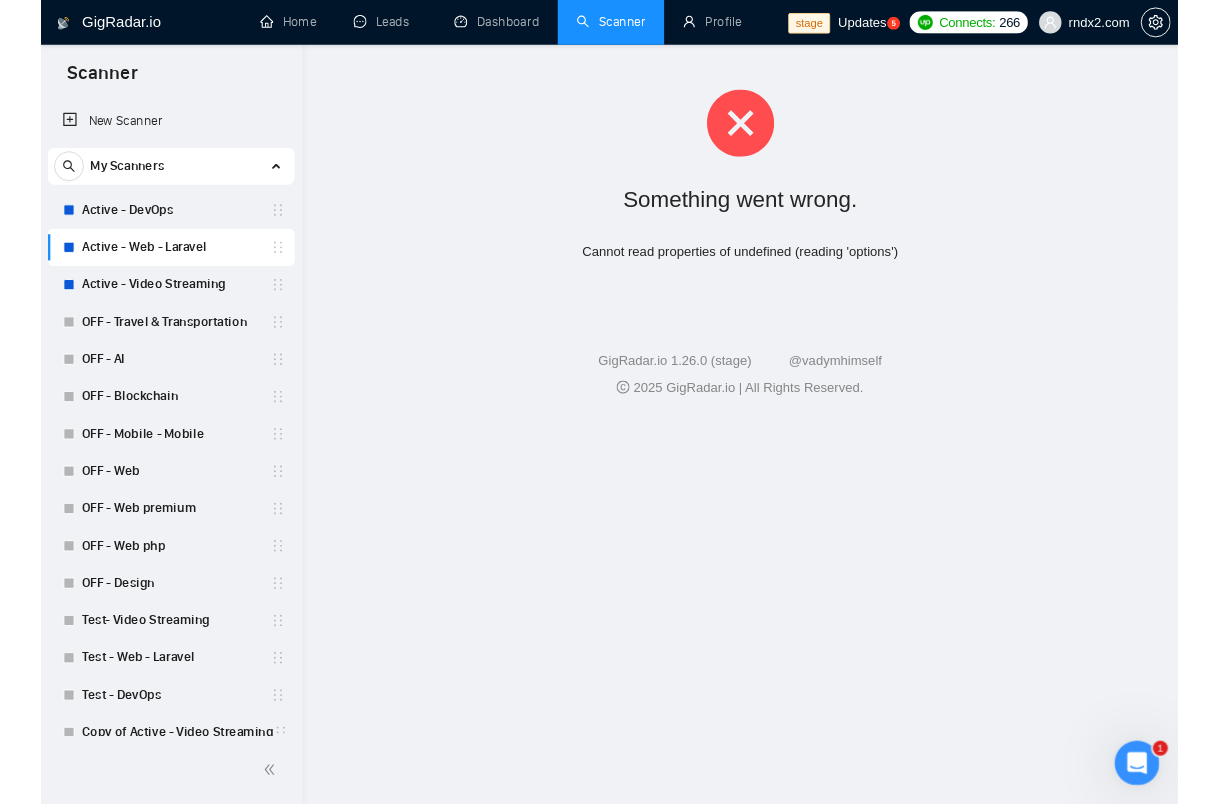 scroll, scrollTop: 0, scrollLeft: 0, axis: both 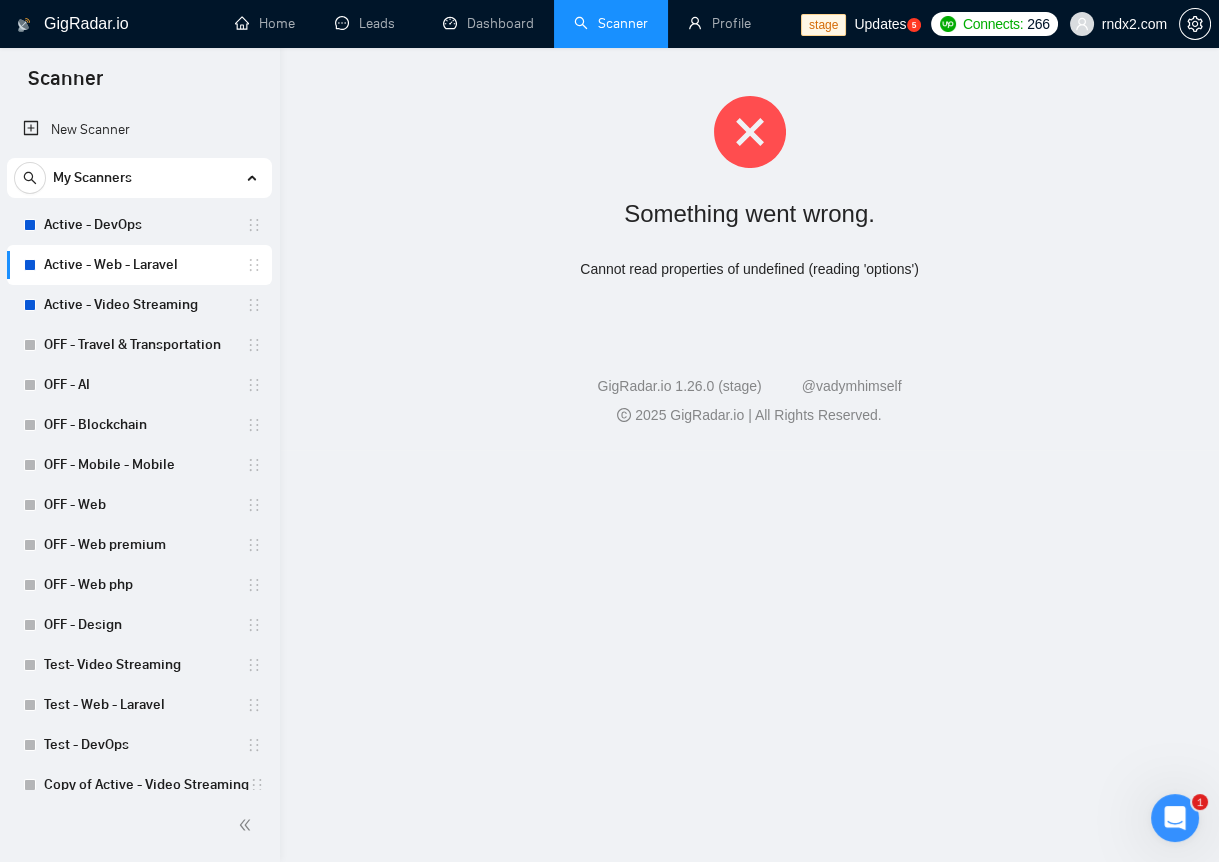 click on "My Scanners" at bounding box center [139, 178] 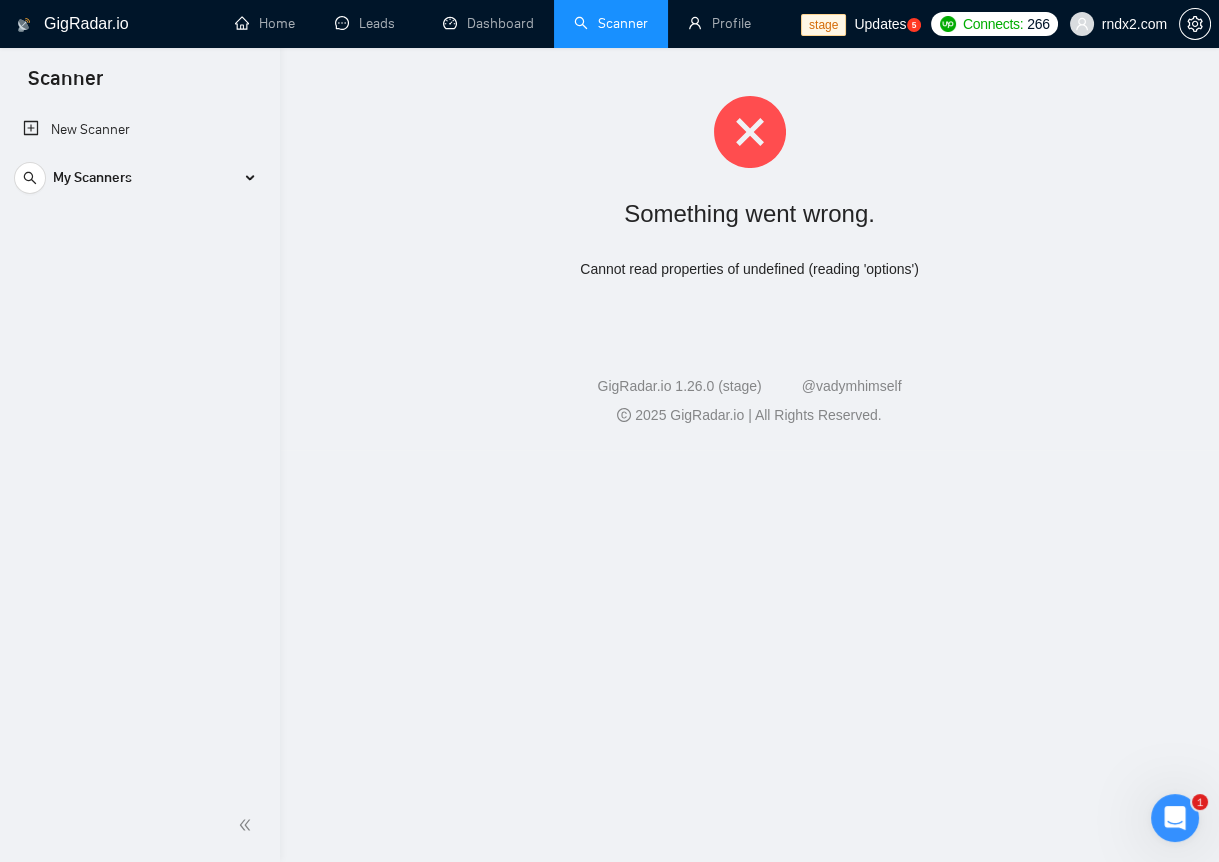type 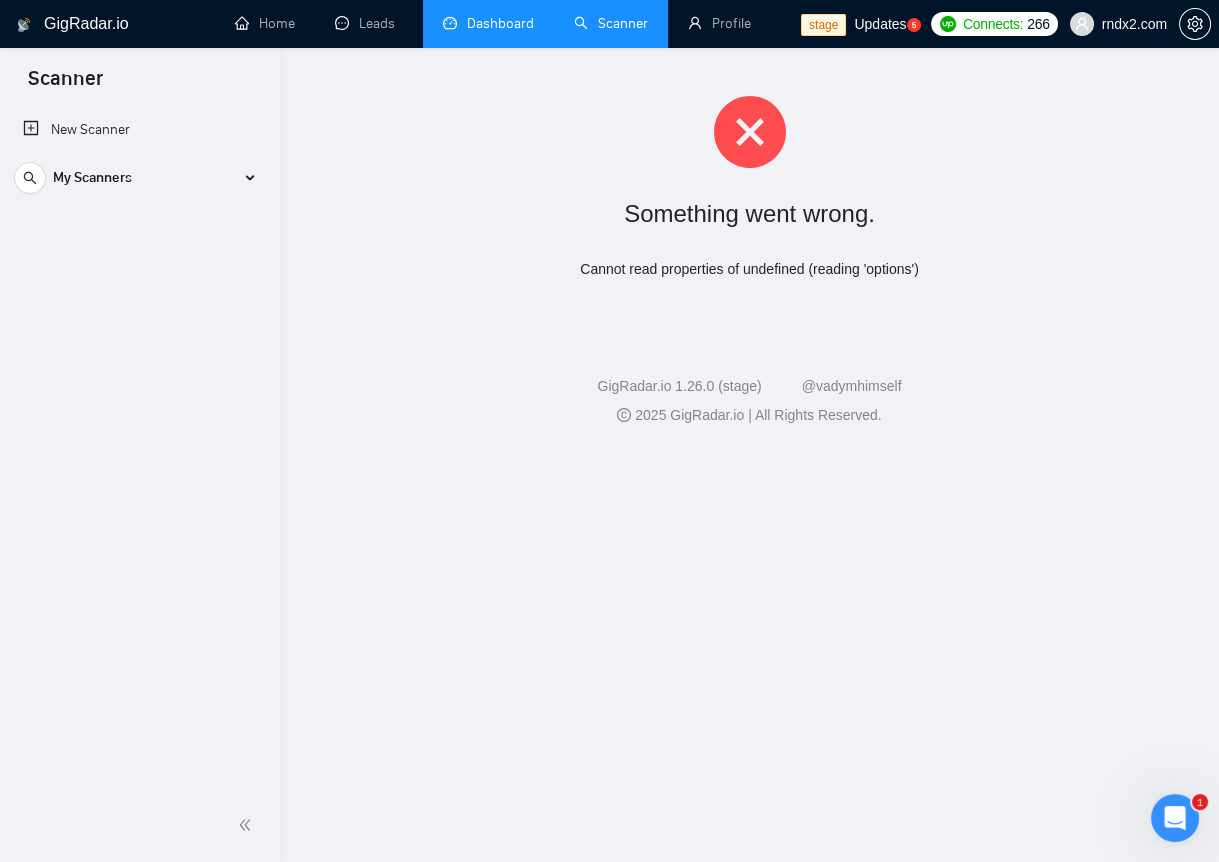 click on "Dashboard" at bounding box center [488, 23] 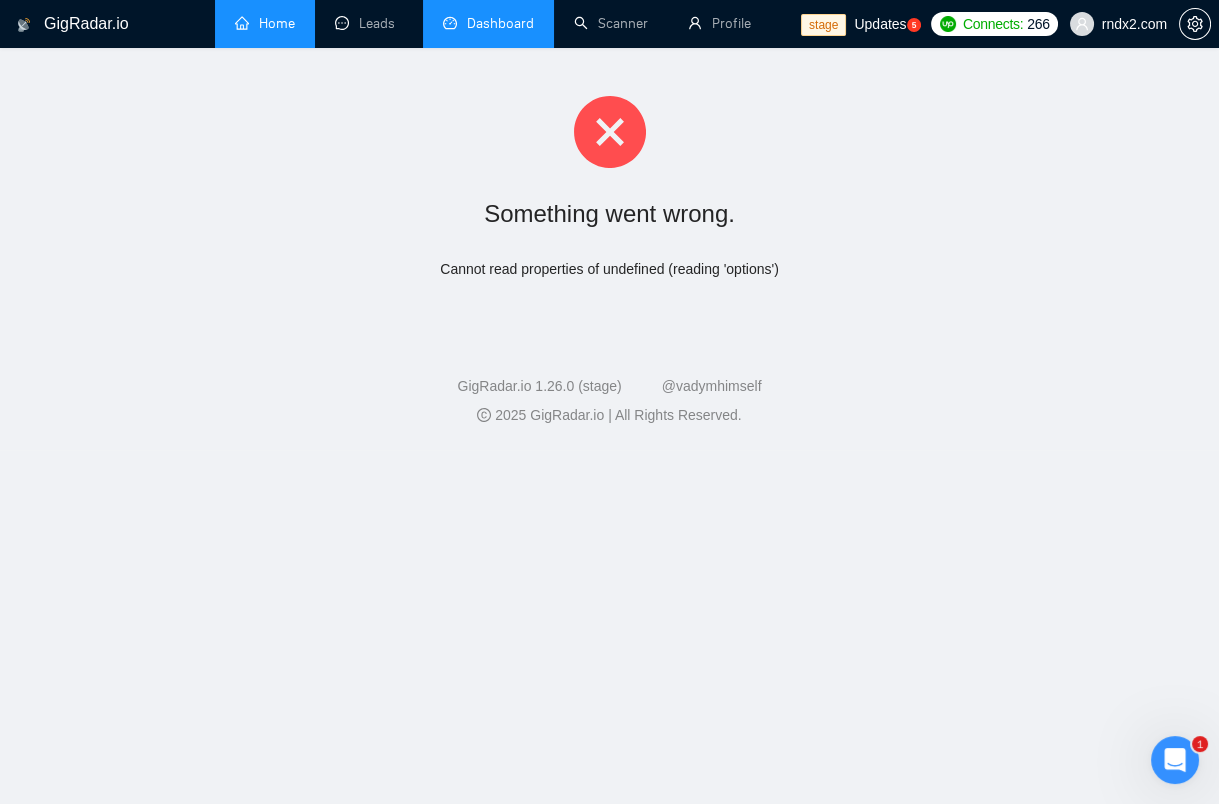 click on "Home" at bounding box center [265, 23] 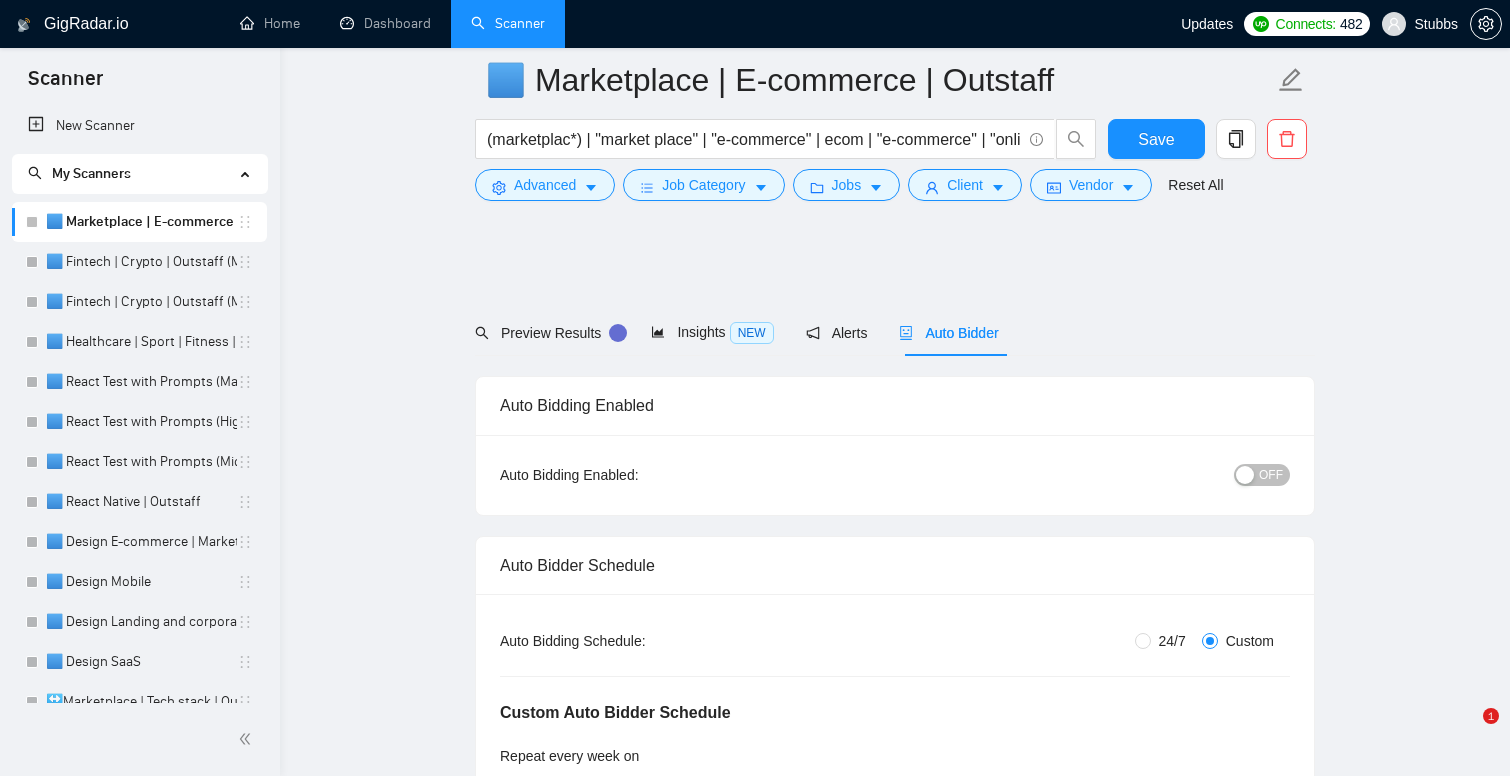 scroll, scrollTop: 1479, scrollLeft: 0, axis: vertical 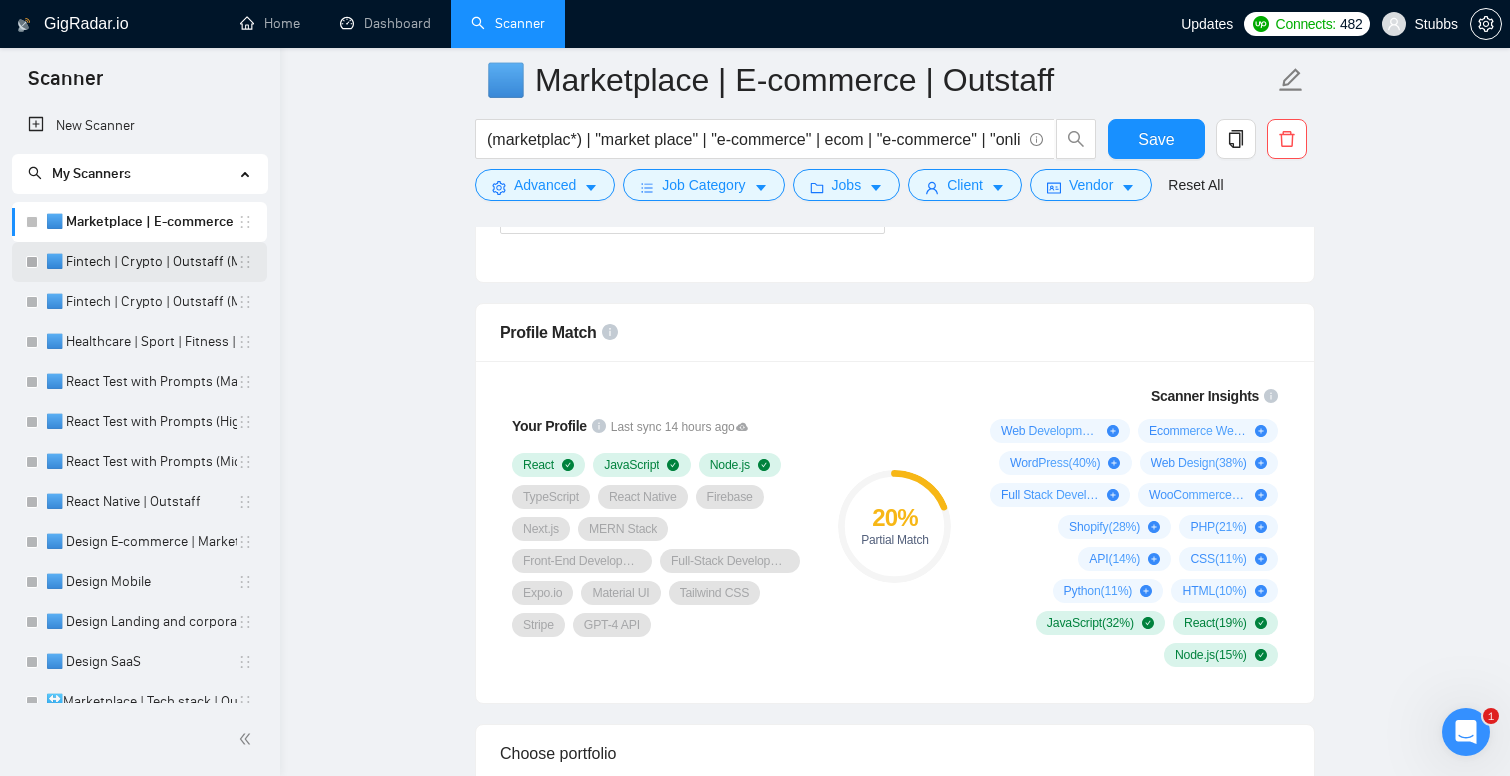 click on "🟦 Fintech | Crypto | Outstaff (Max - High Rates)" at bounding box center (141, 262) 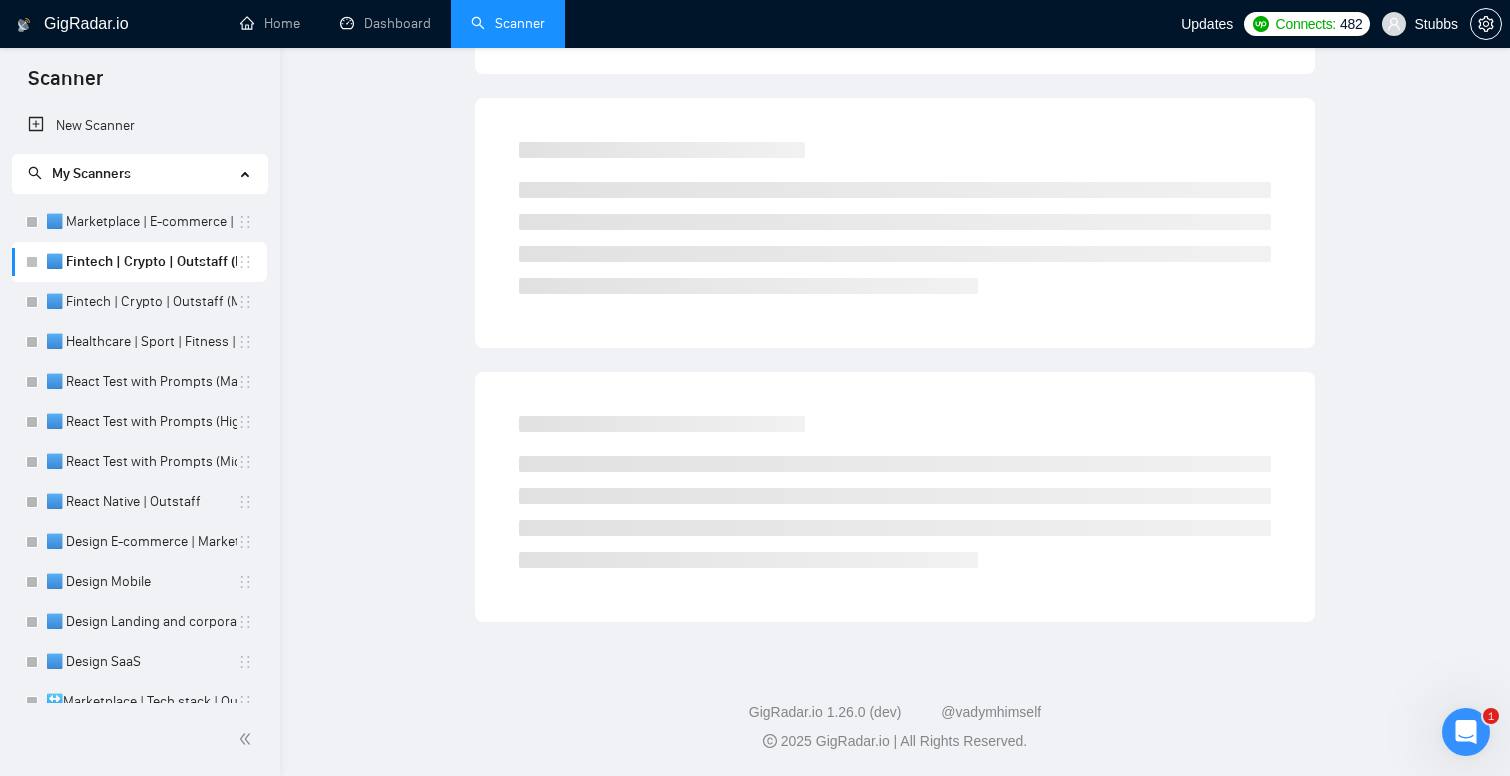 scroll, scrollTop: 0, scrollLeft: 0, axis: both 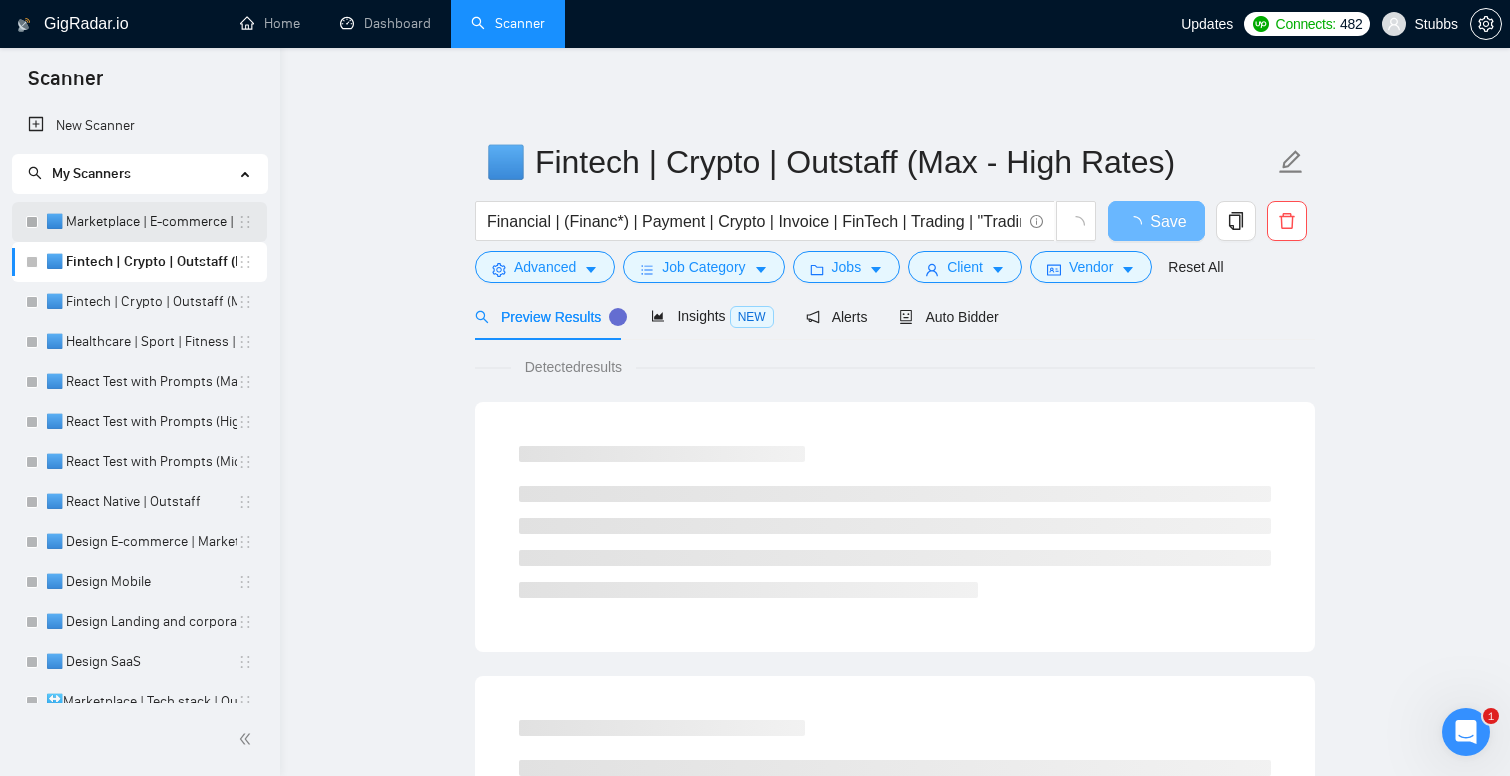 click on "🟦 Marketplace | E-commerce | Outstaff" at bounding box center (141, 222) 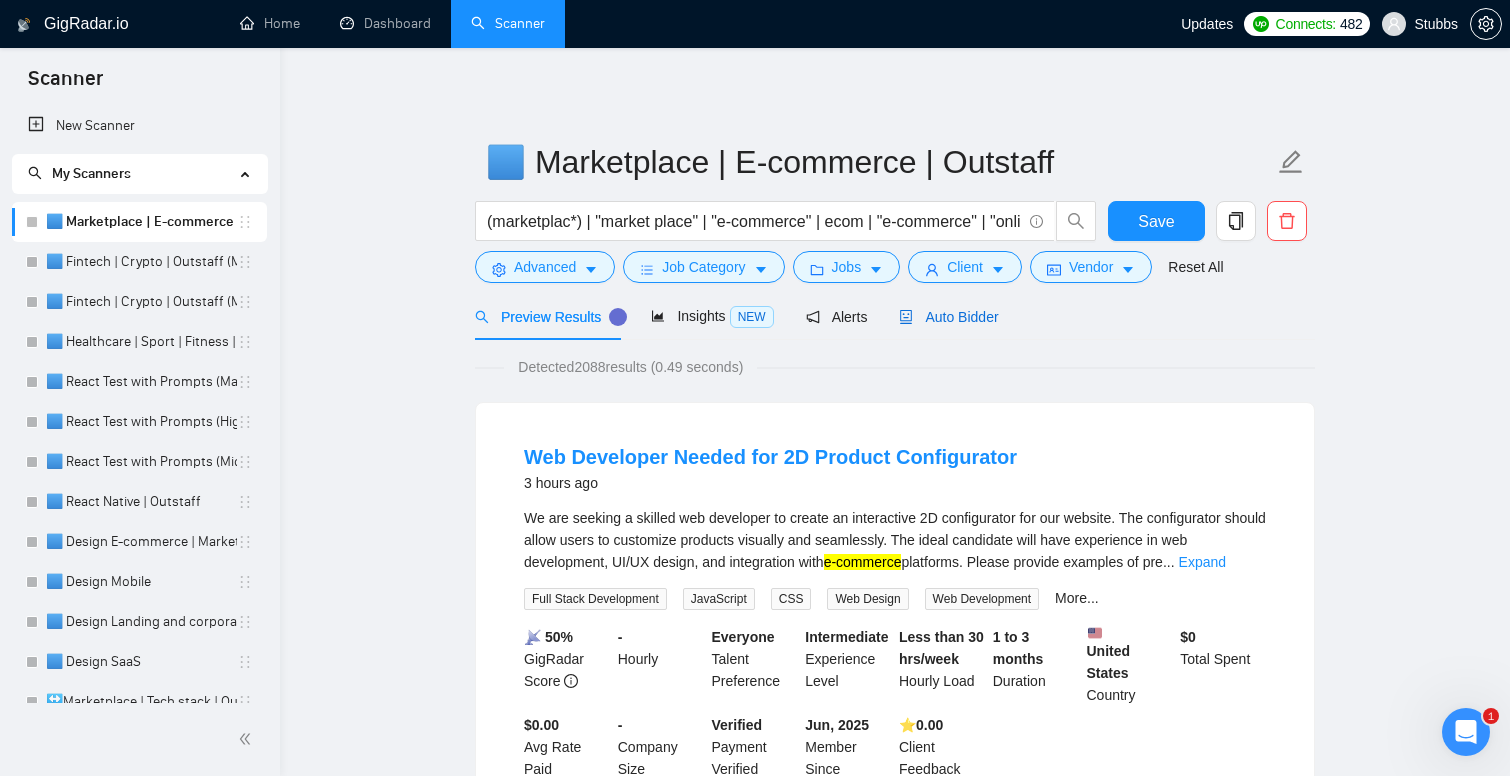 click on "Auto Bidder" at bounding box center (948, 317) 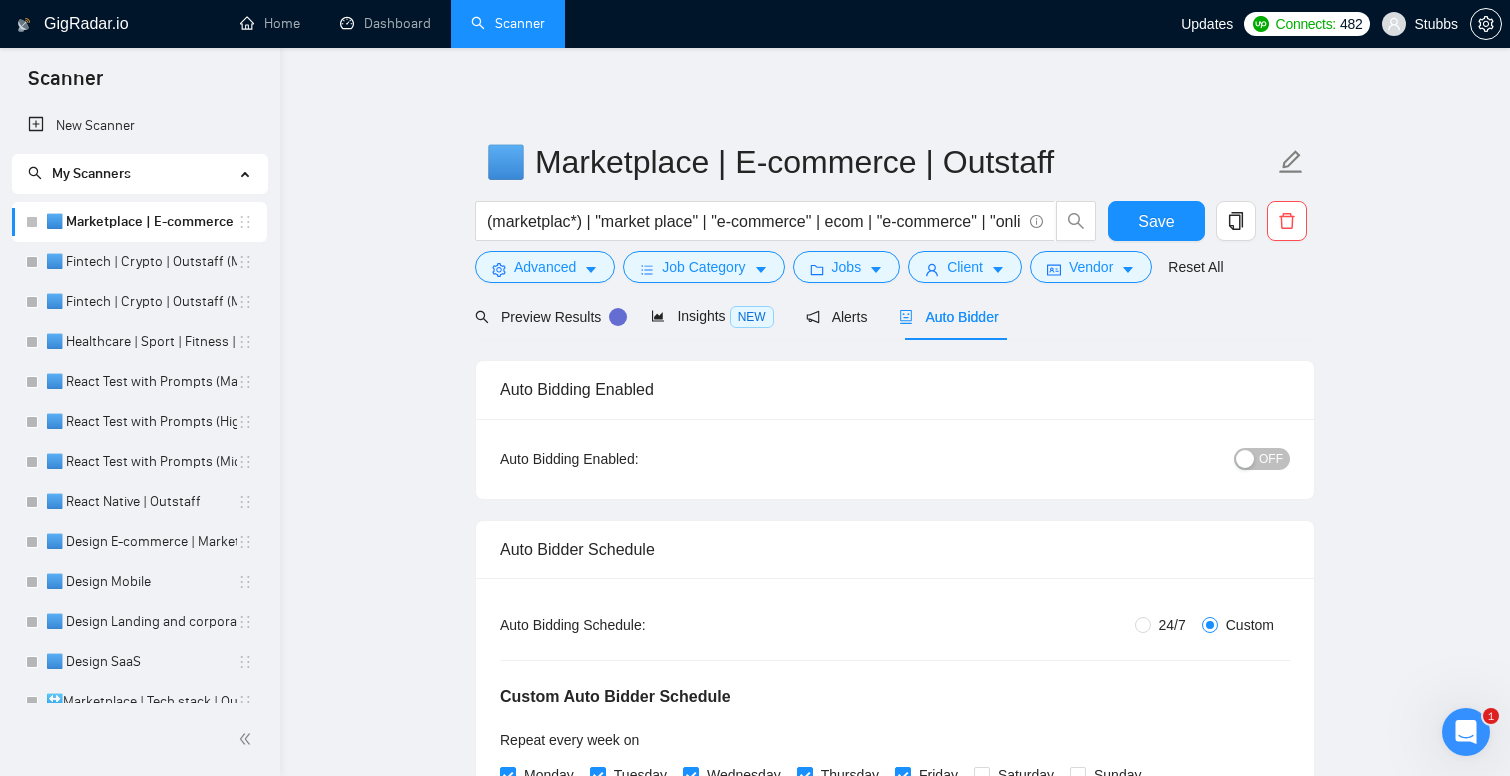 type 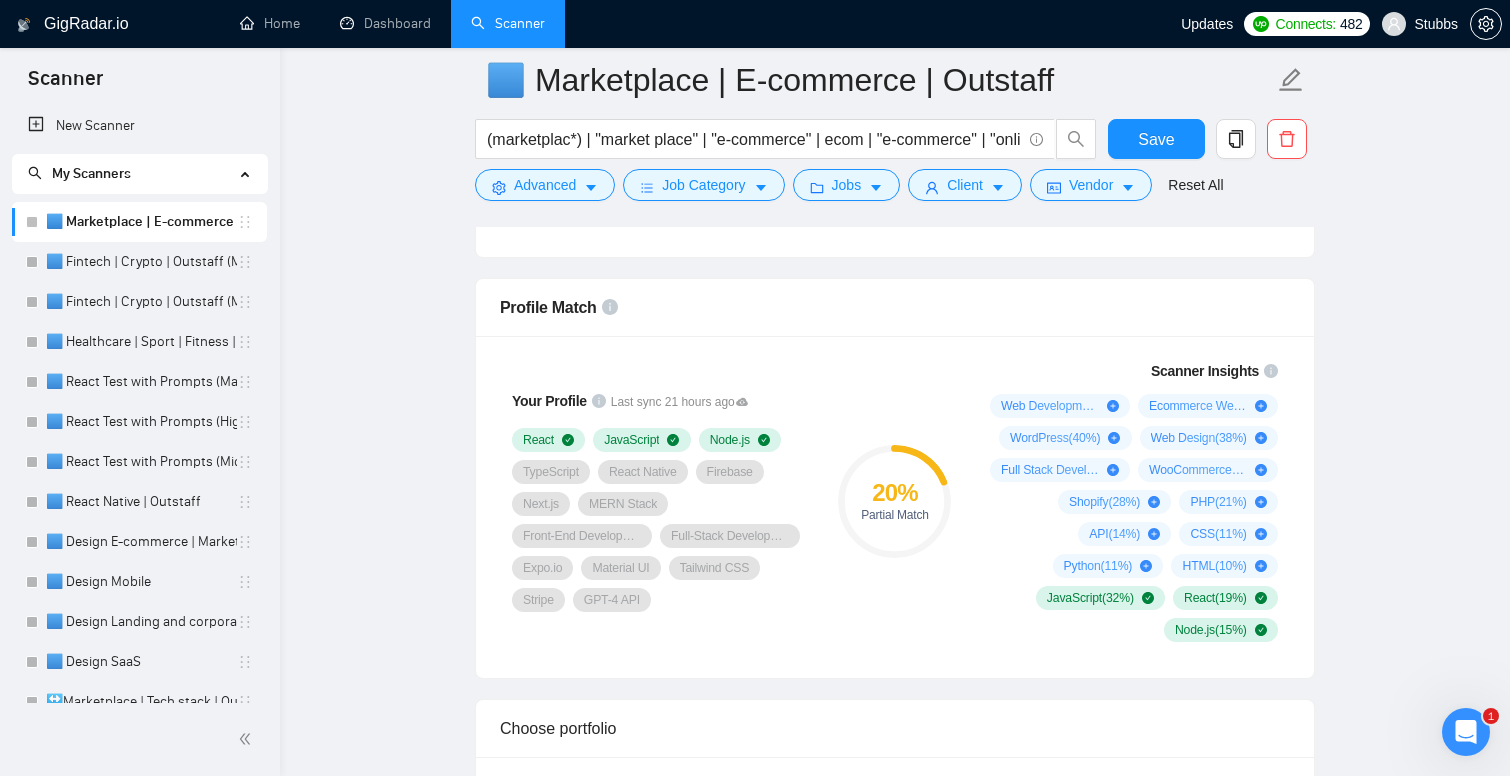 scroll, scrollTop: 1464, scrollLeft: 0, axis: vertical 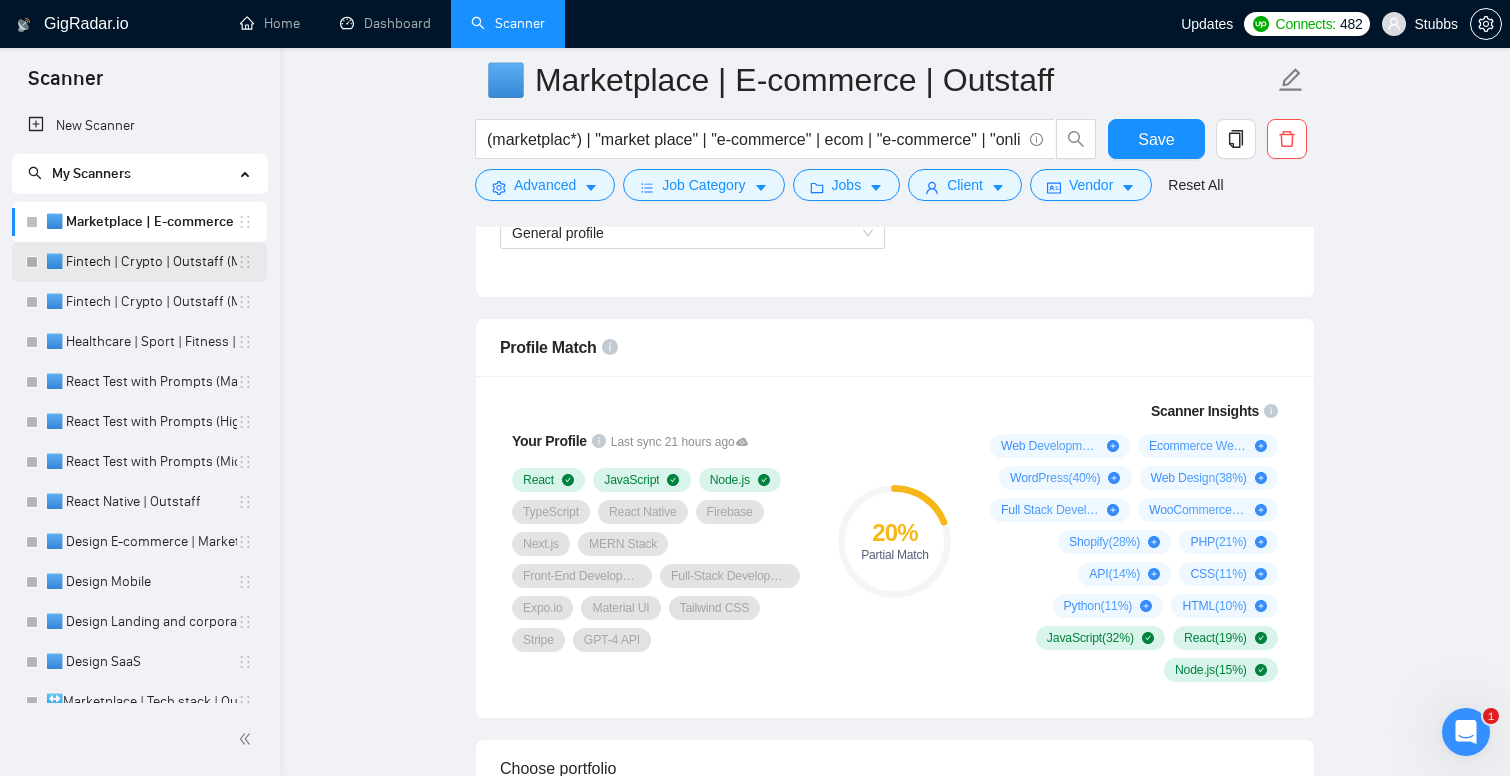 click on "🟦 Fintech | Crypto | Outstaff (Max - High Rates)" at bounding box center [141, 262] 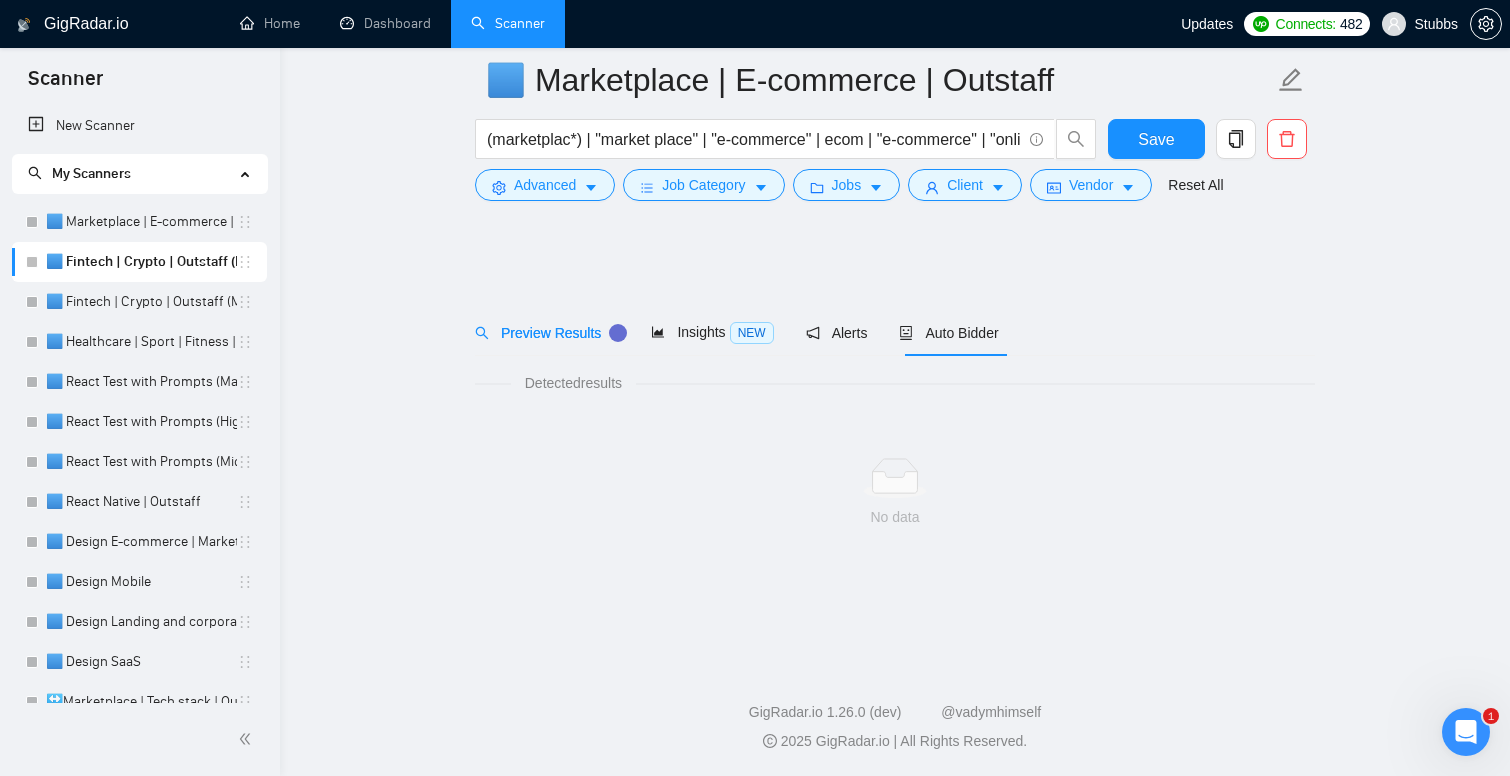 scroll, scrollTop: 0, scrollLeft: 0, axis: both 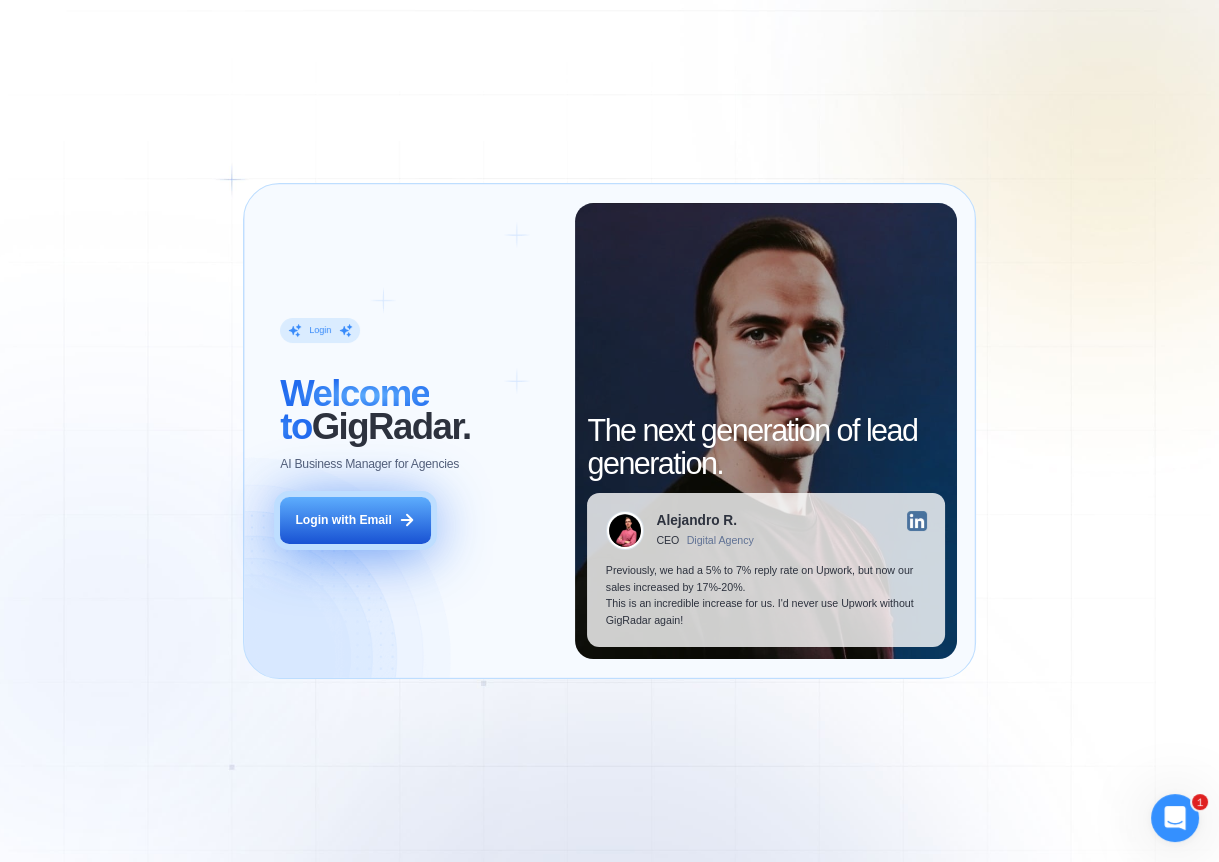 click on "Login with Email" at bounding box center (355, 520) 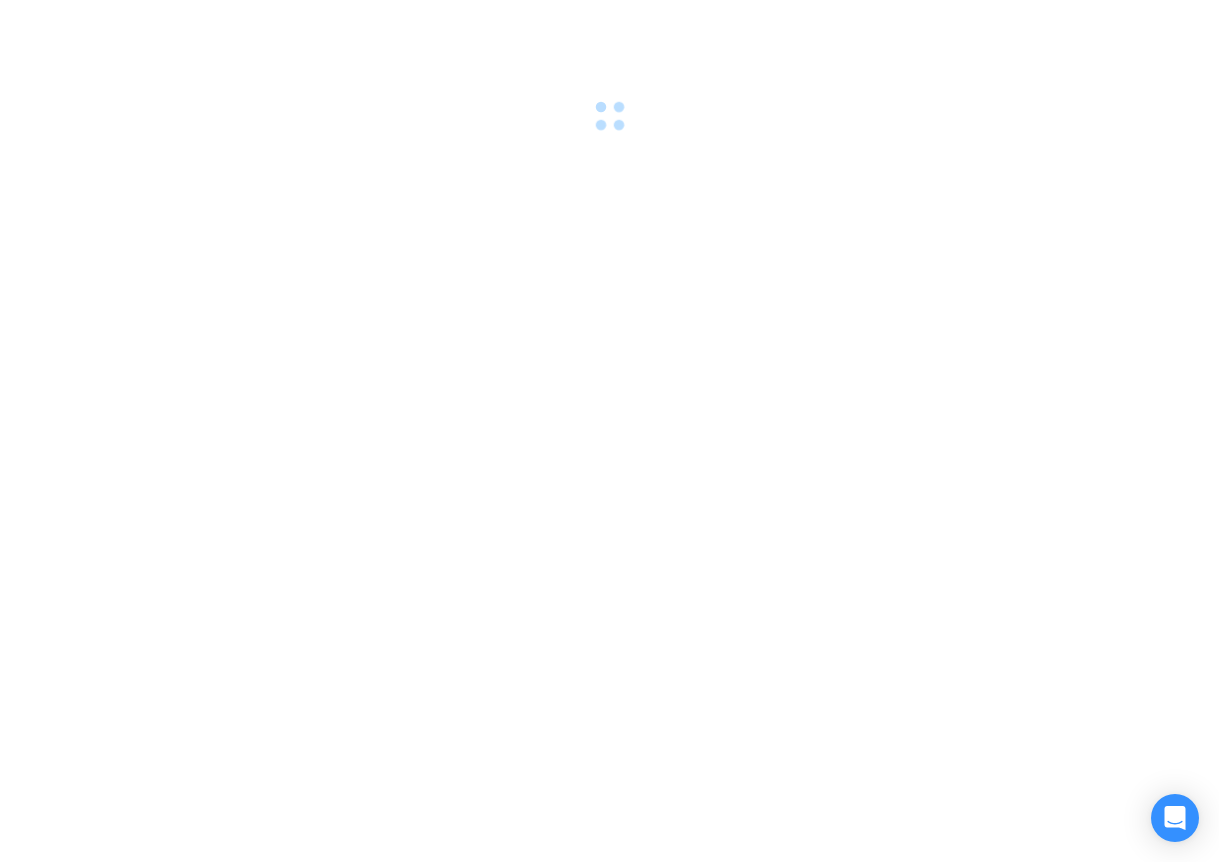 scroll, scrollTop: 0, scrollLeft: 0, axis: both 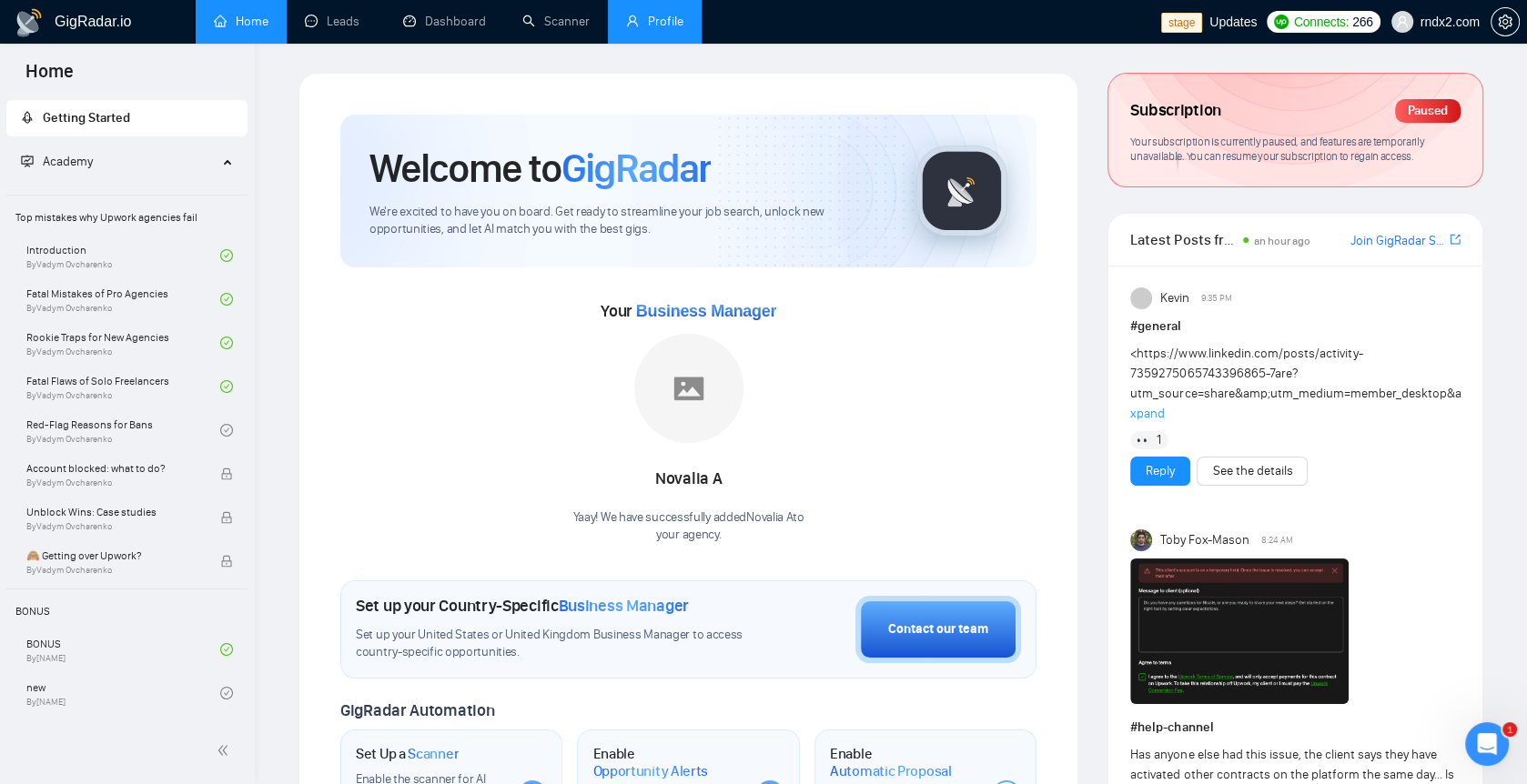 click on "Profile" at bounding box center (654, 21) 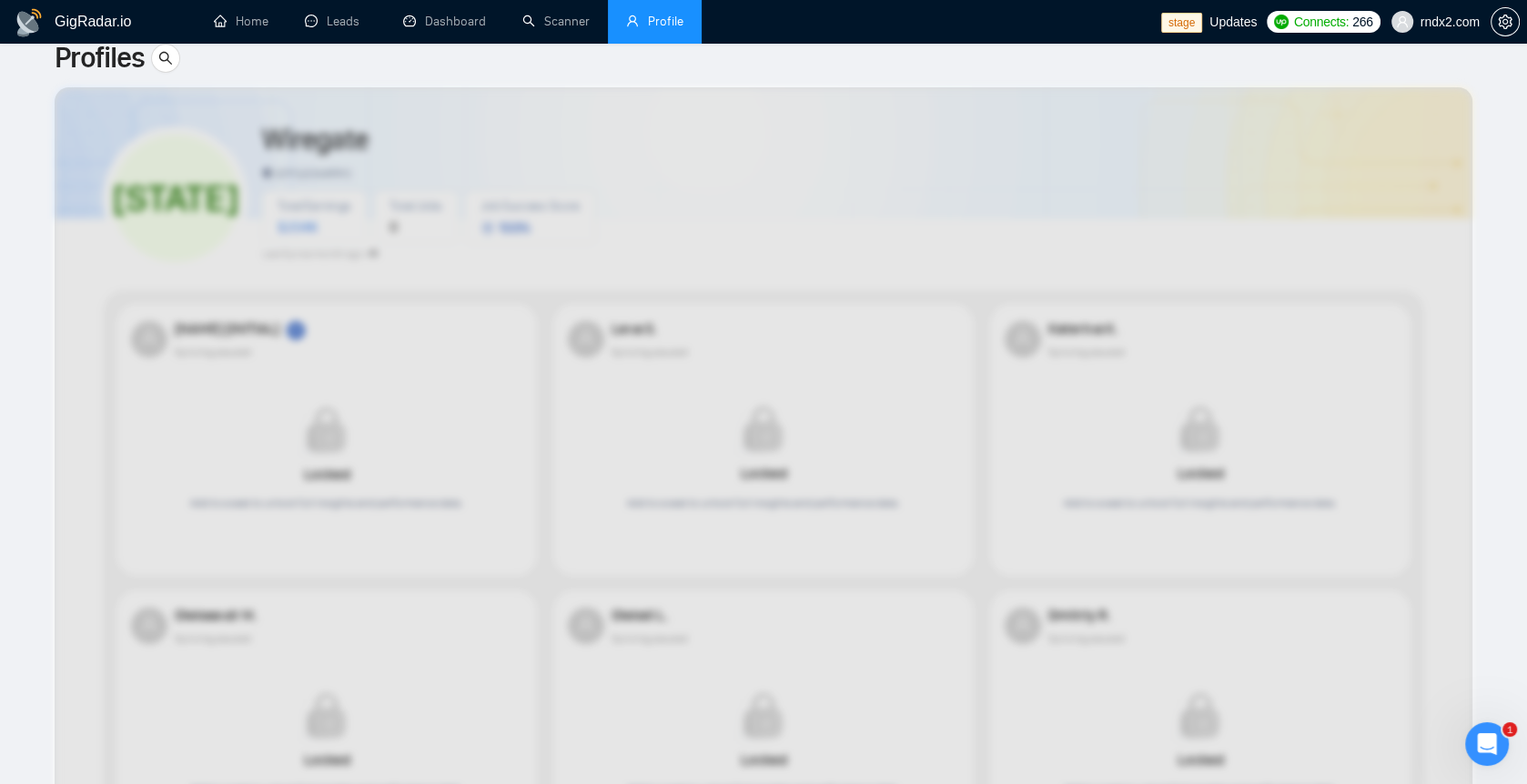 scroll, scrollTop: 0, scrollLeft: 0, axis: both 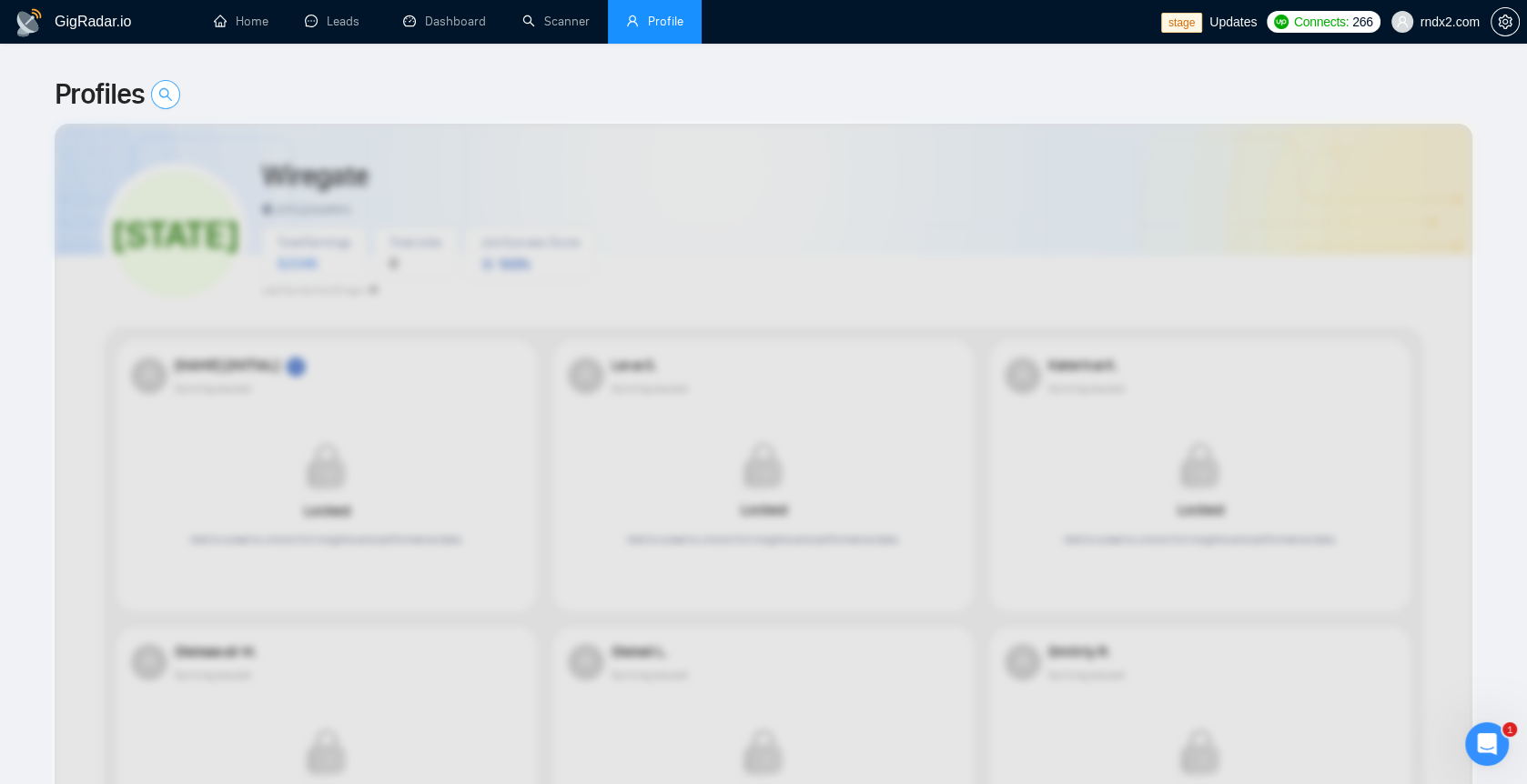 click at bounding box center (166, 95) 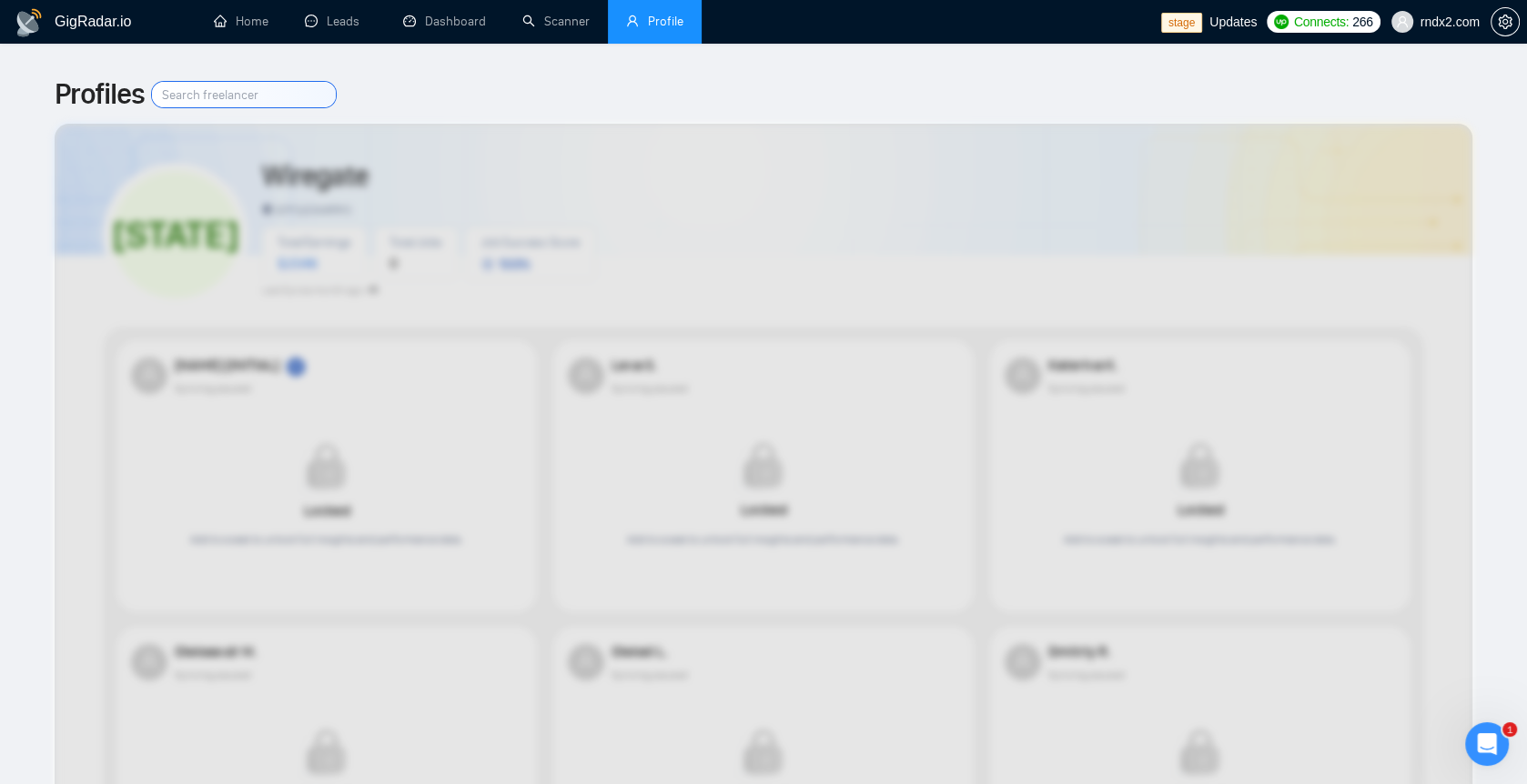 scroll, scrollTop: 0, scrollLeft: 0, axis: both 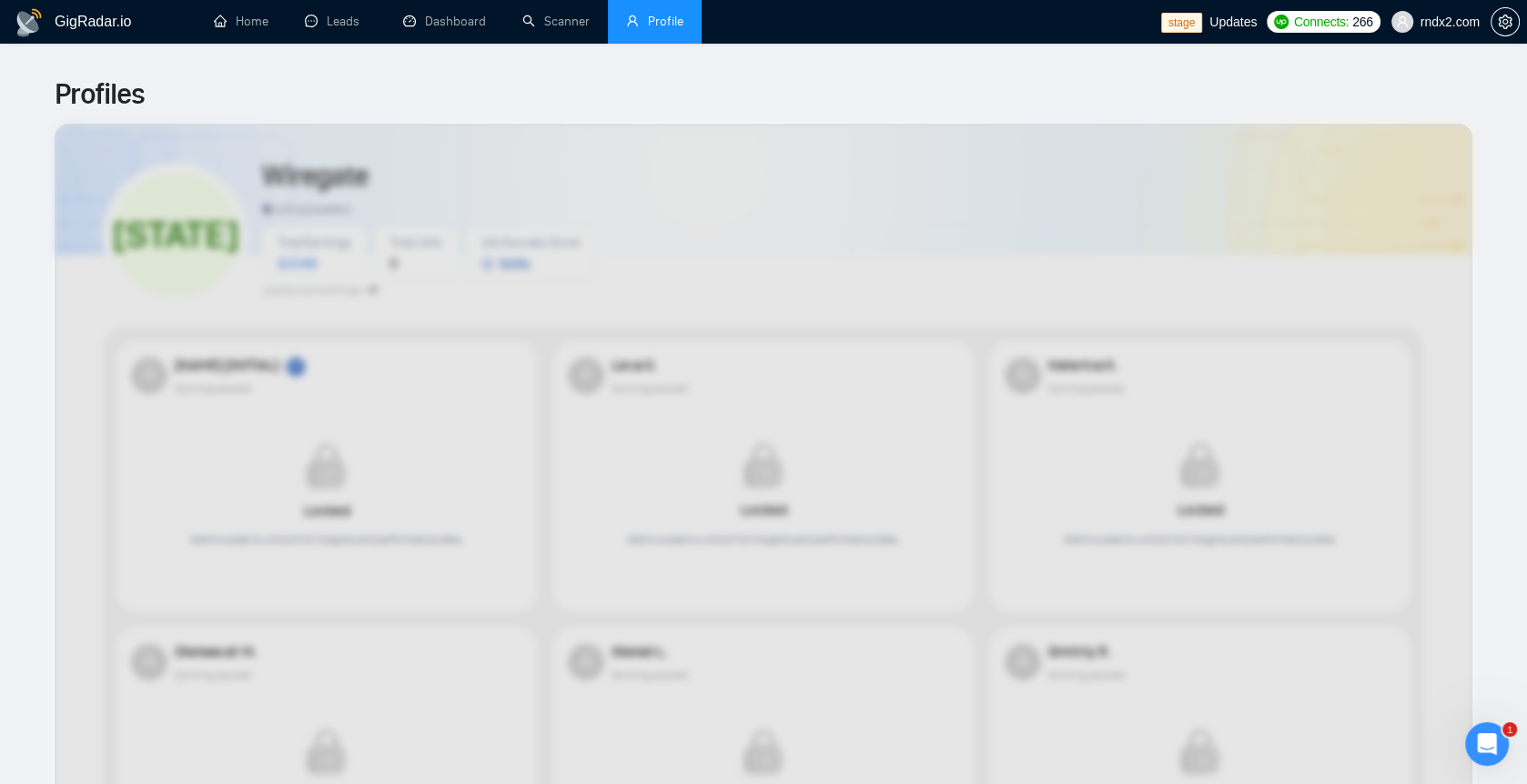click on "Profiles" at bounding box center (764, 95) 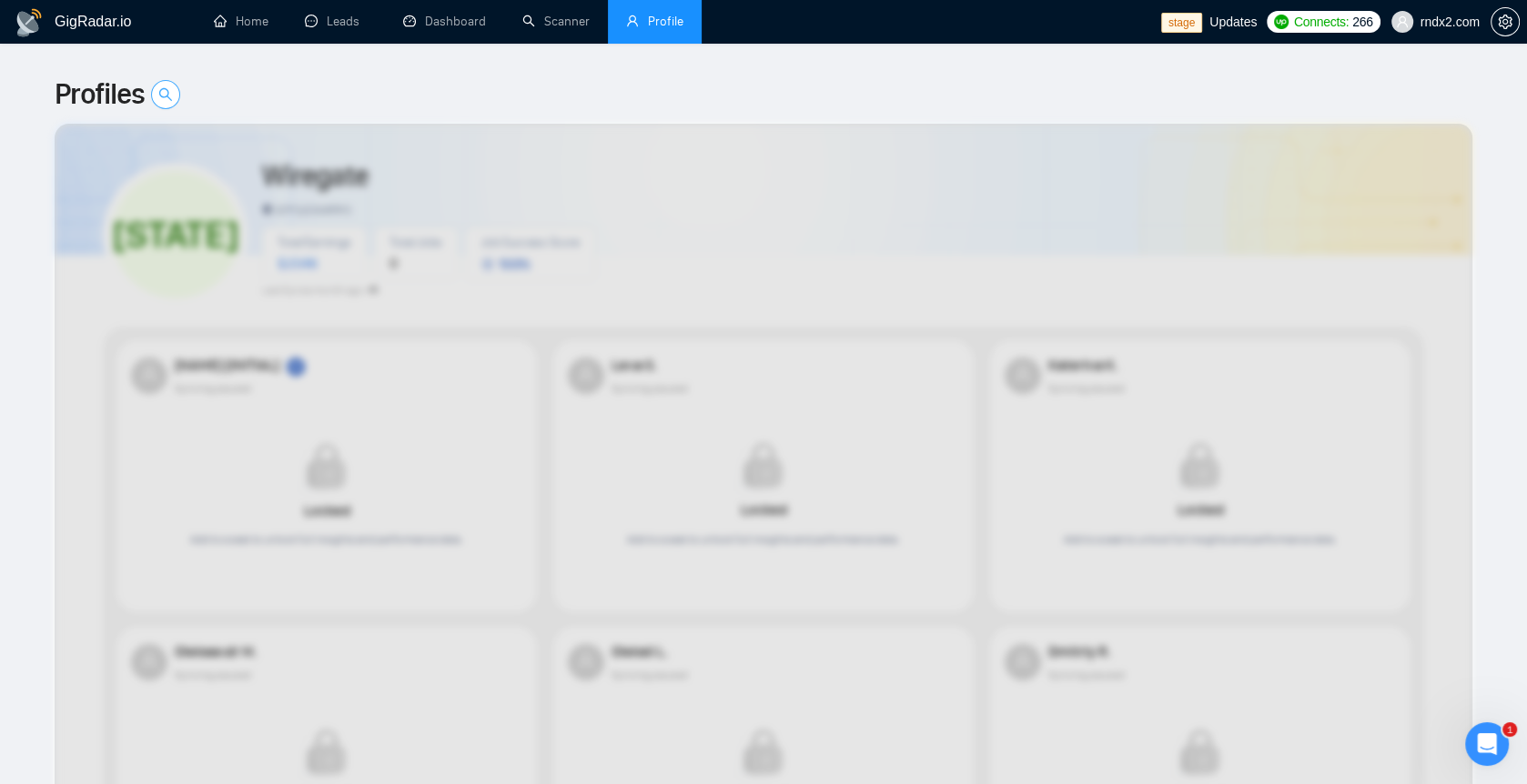 click 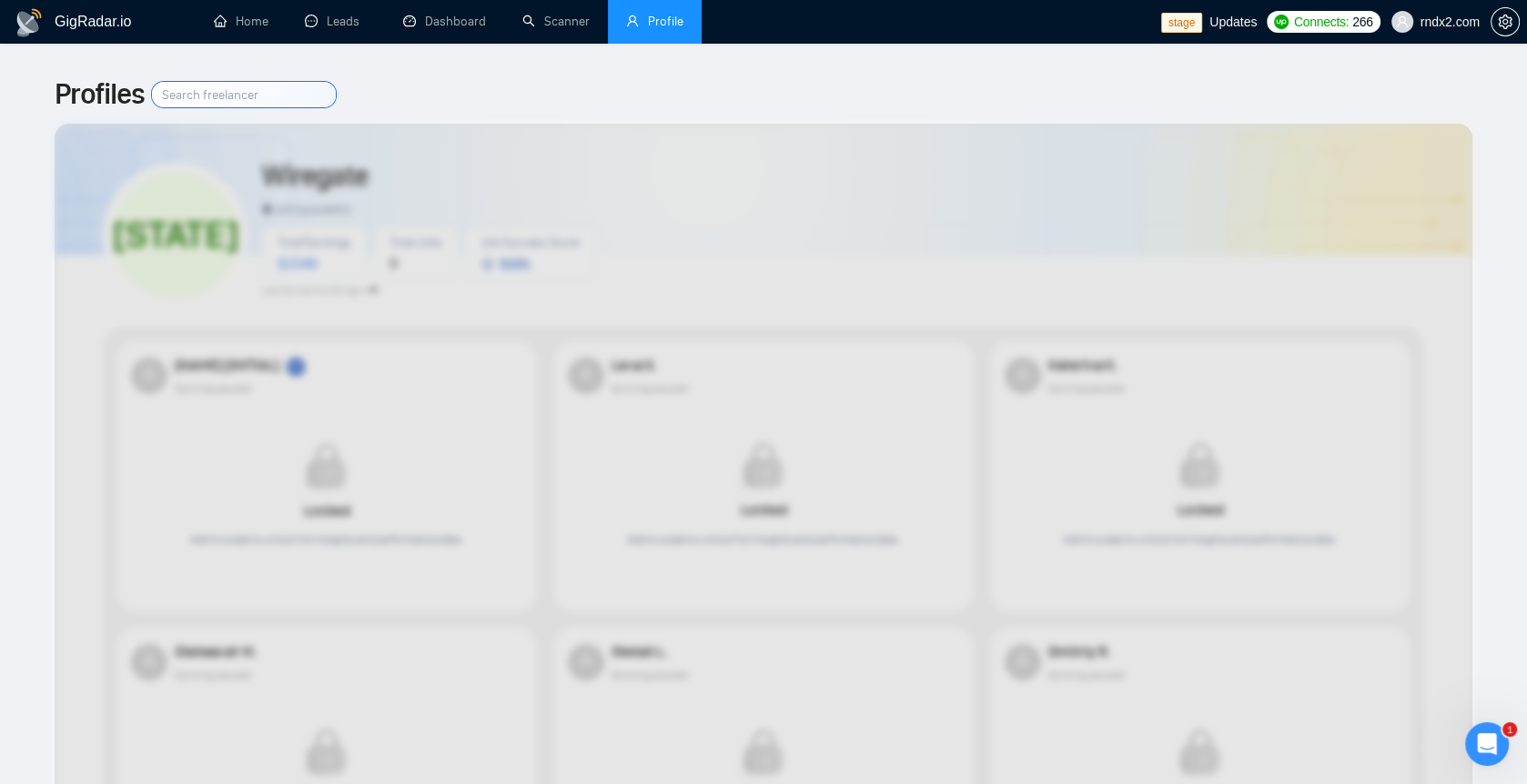 scroll, scrollTop: 0, scrollLeft: 0, axis: both 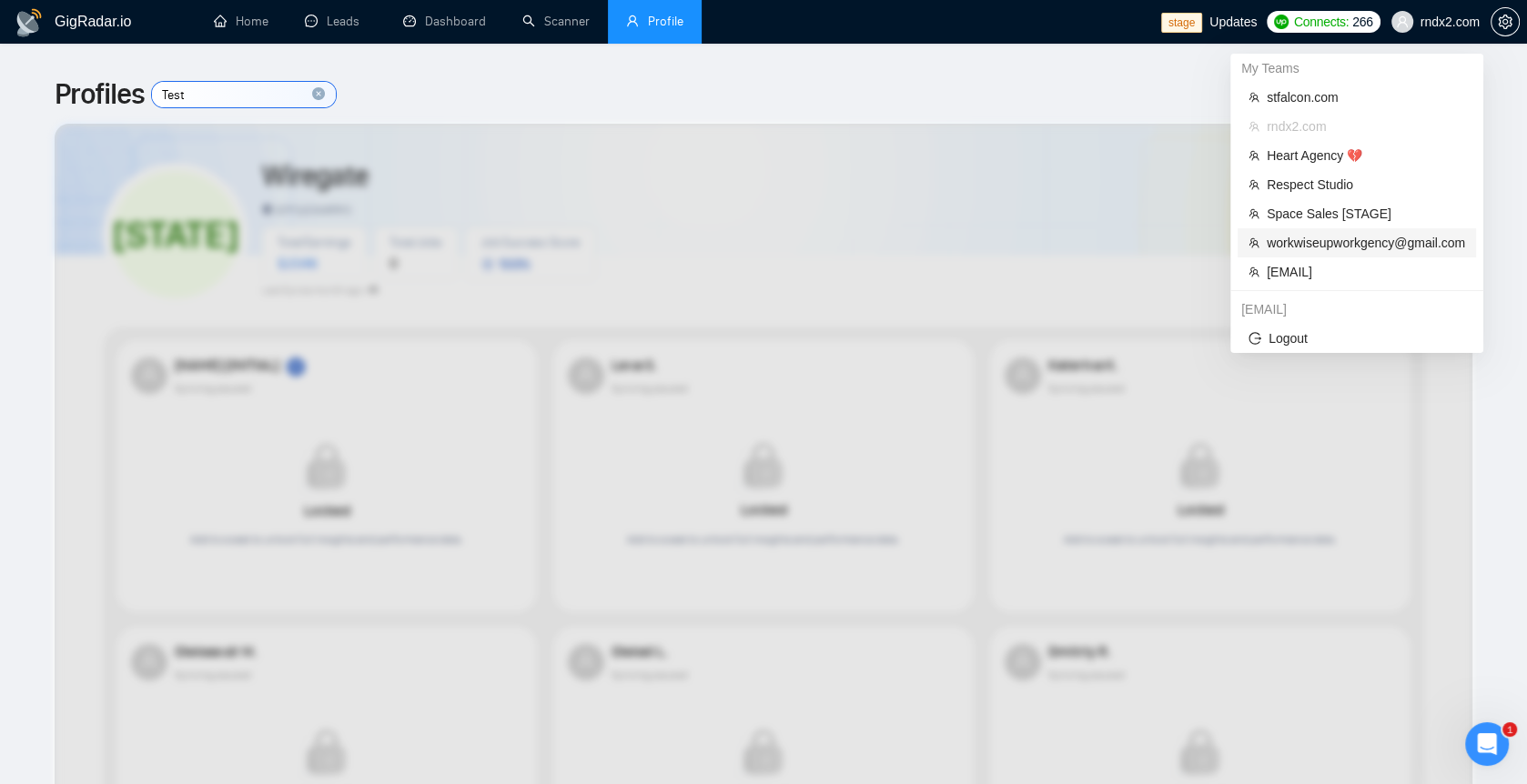 type on "Test" 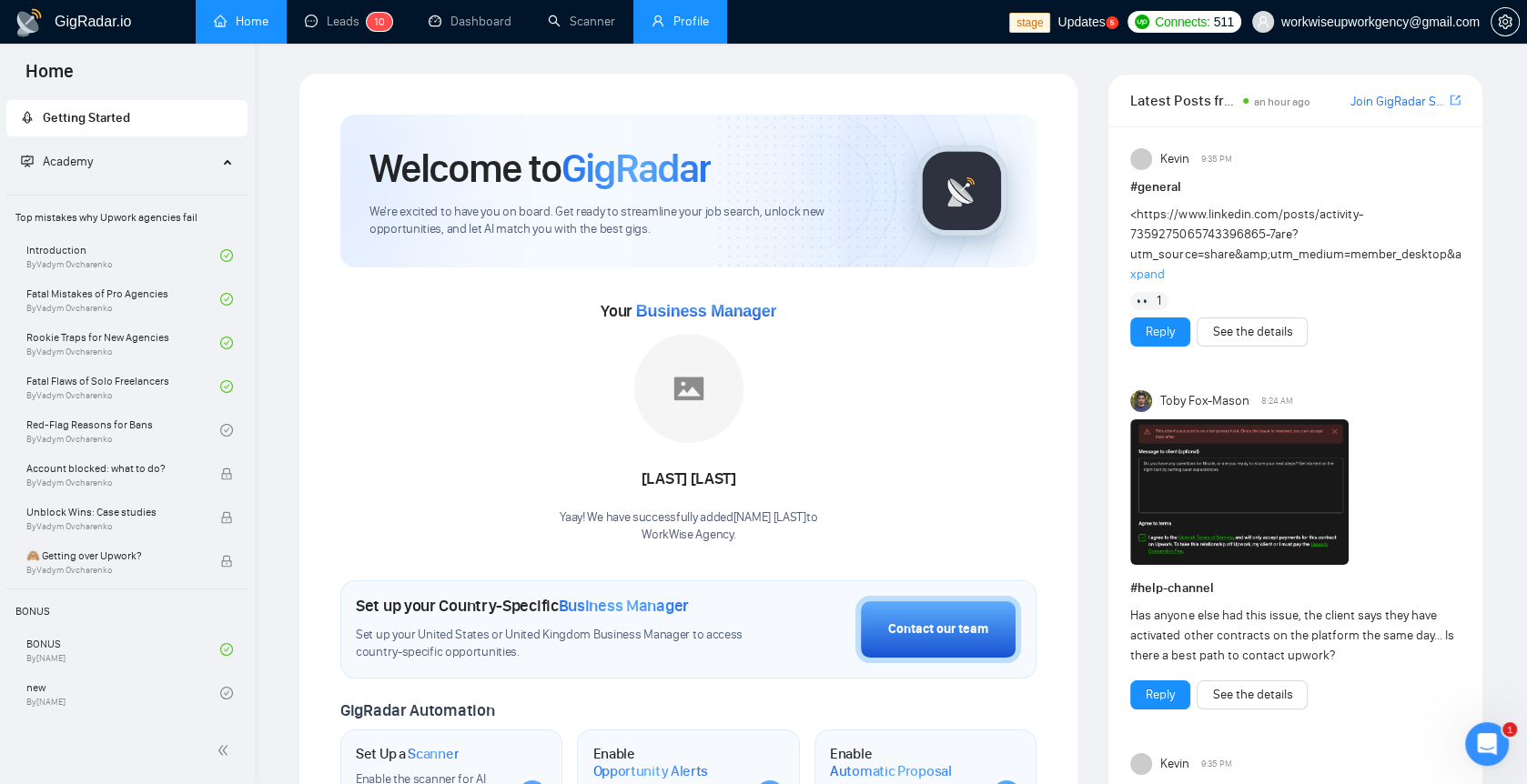 click on "Profile" at bounding box center [680, 21] 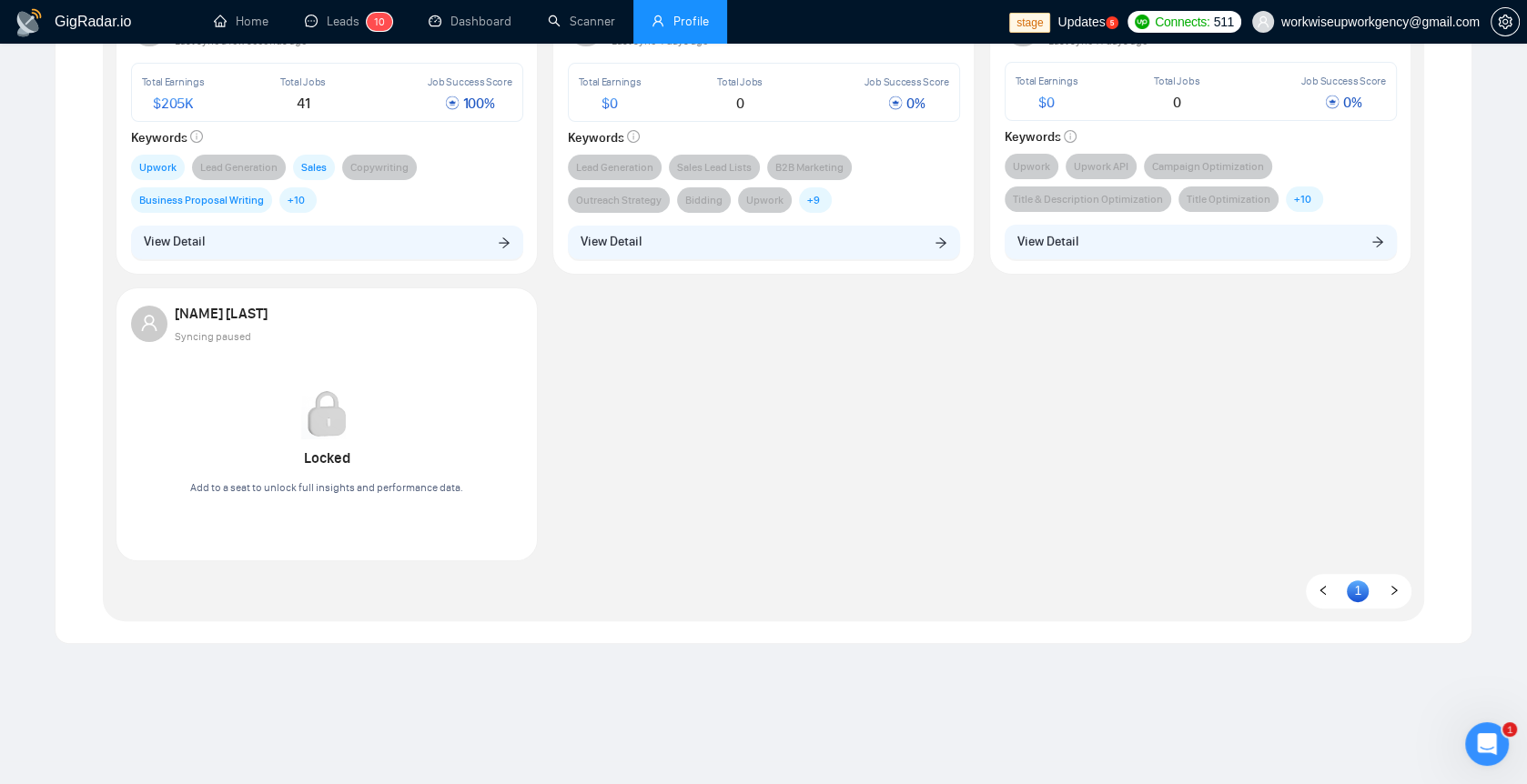 scroll, scrollTop: 375, scrollLeft: 0, axis: vertical 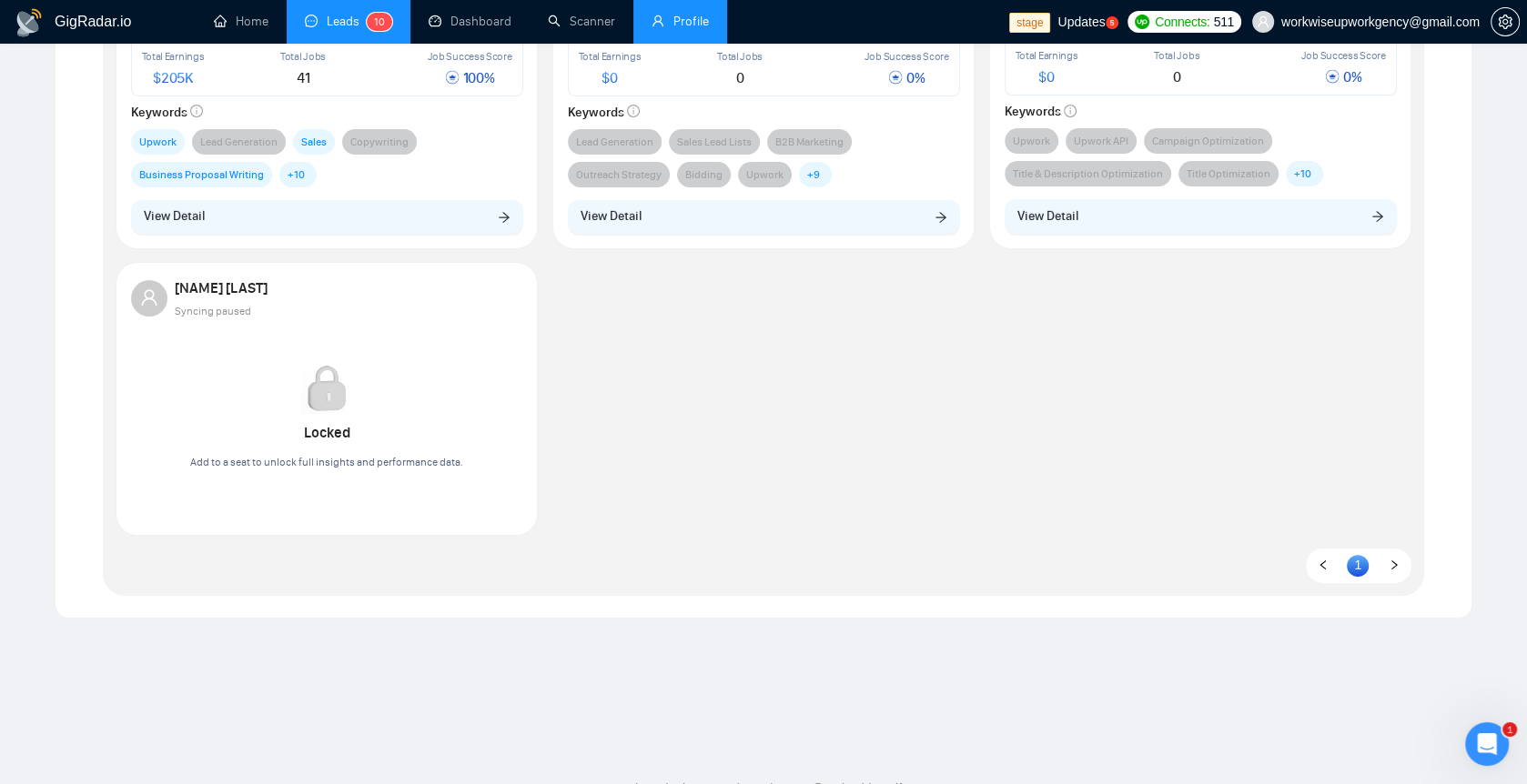 click on "Leads 1 0" at bounding box center [349, 21] 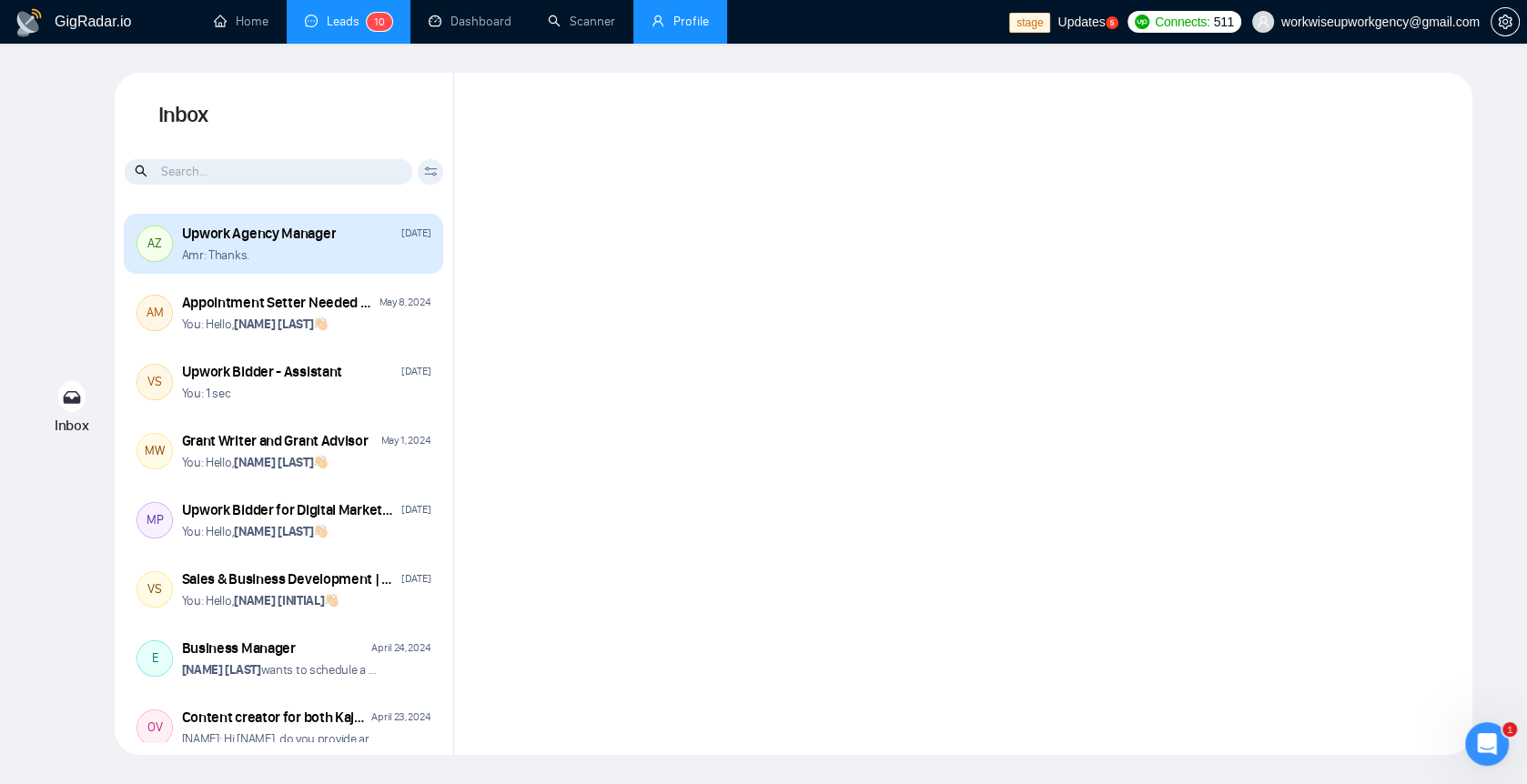 click on "Upwork Agency Manager" at bounding box center (259, 234) 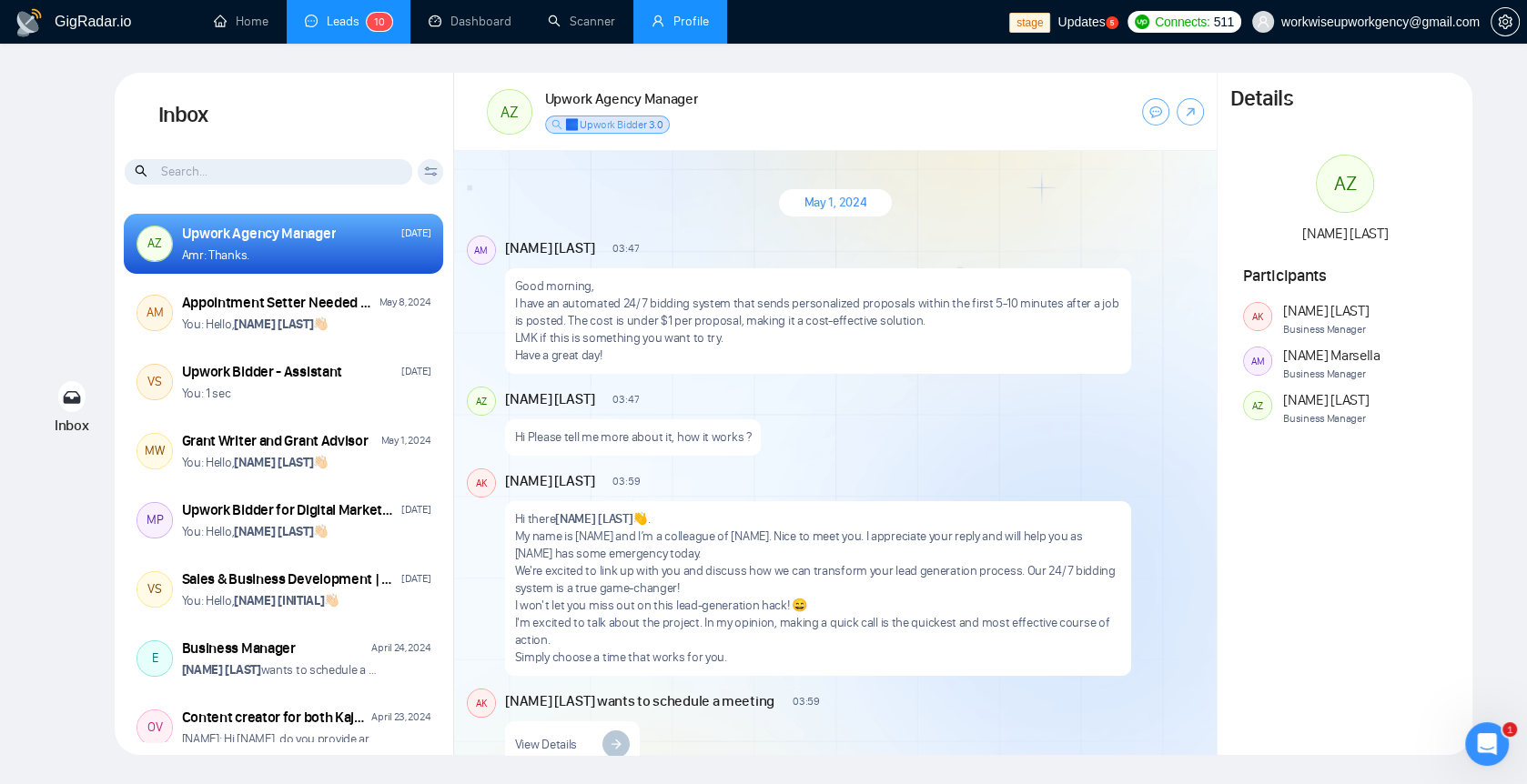 scroll, scrollTop: 2186, scrollLeft: 0, axis: vertical 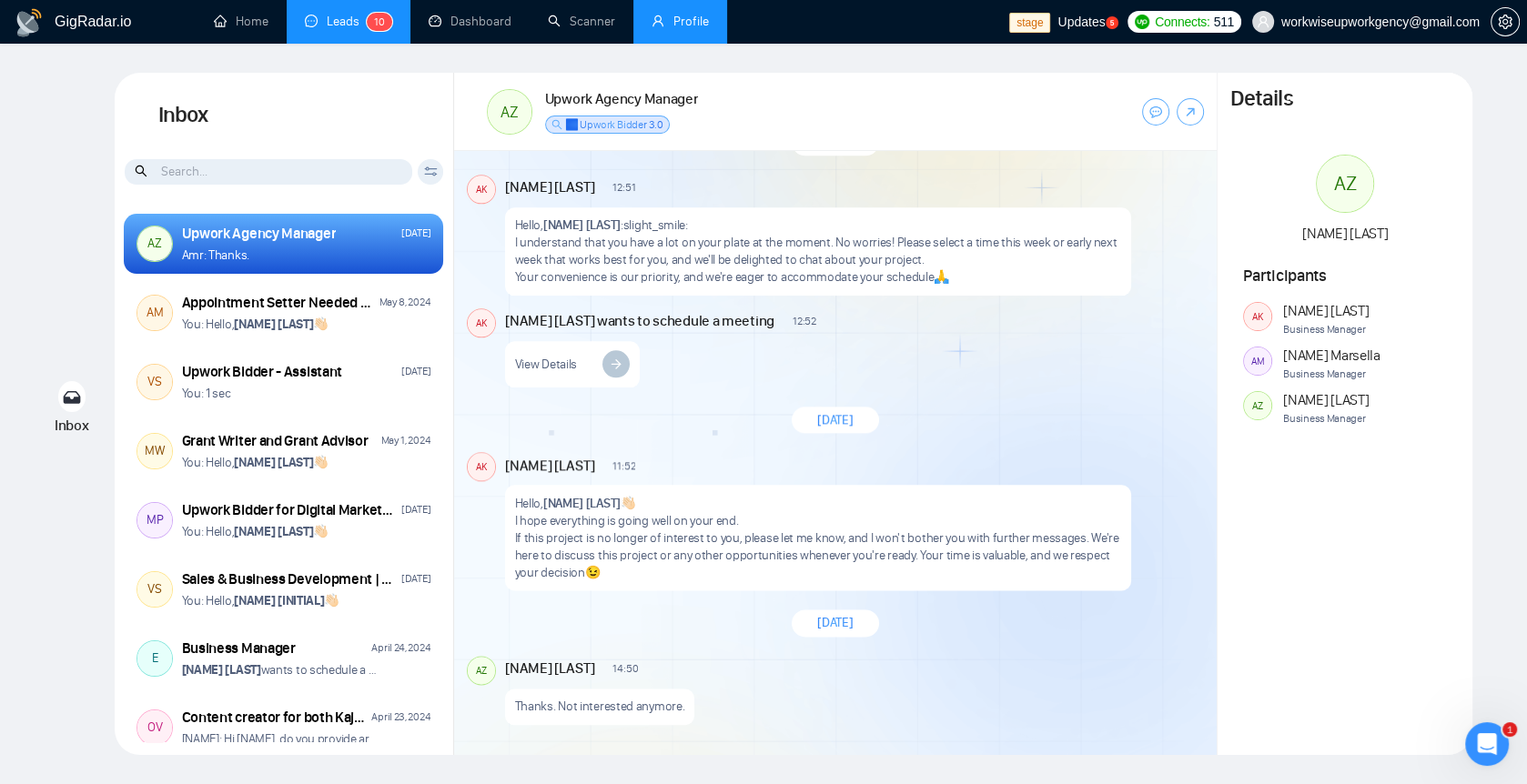 click on "Profile" at bounding box center (680, 21) 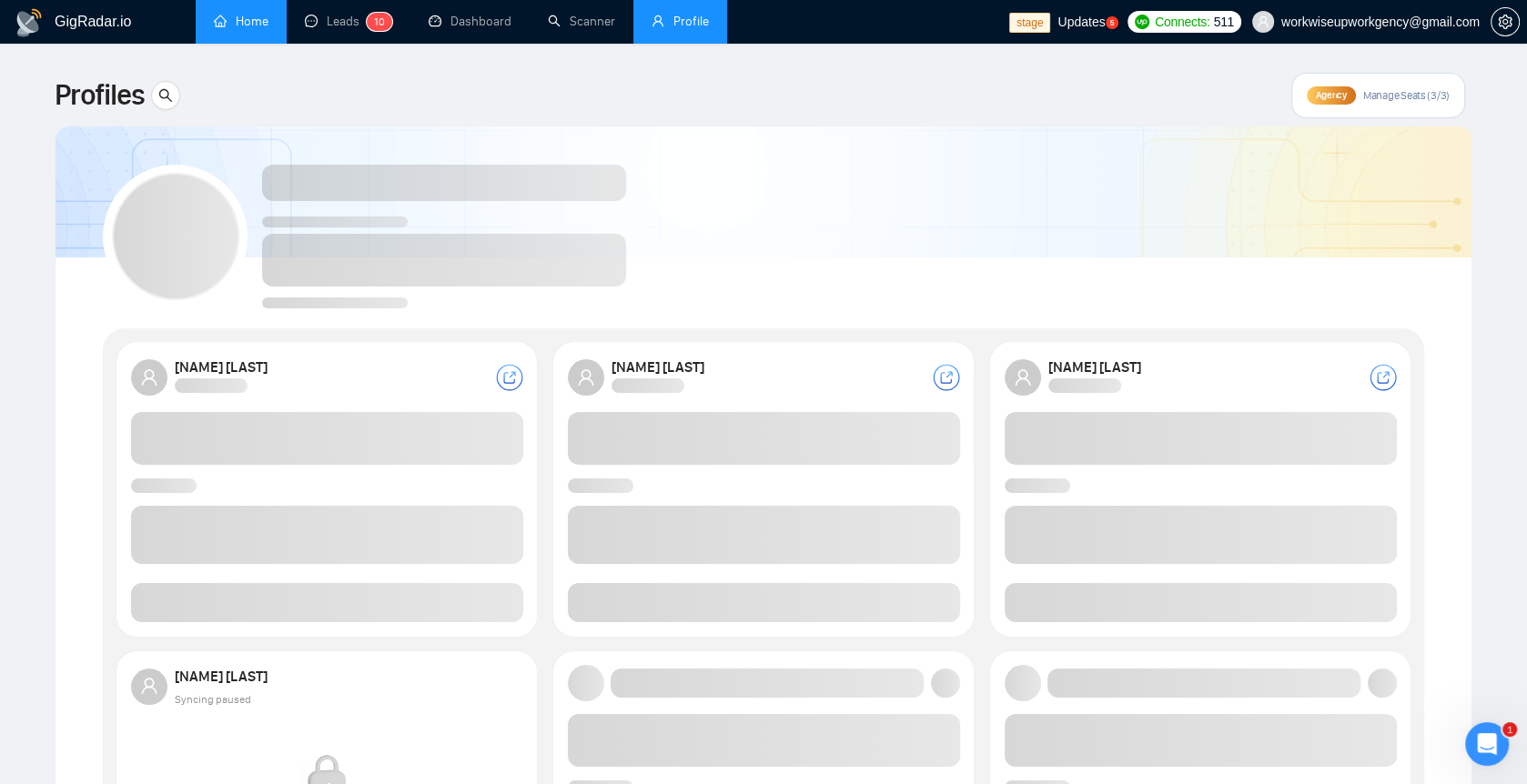 click on "Home" at bounding box center [241, 21] 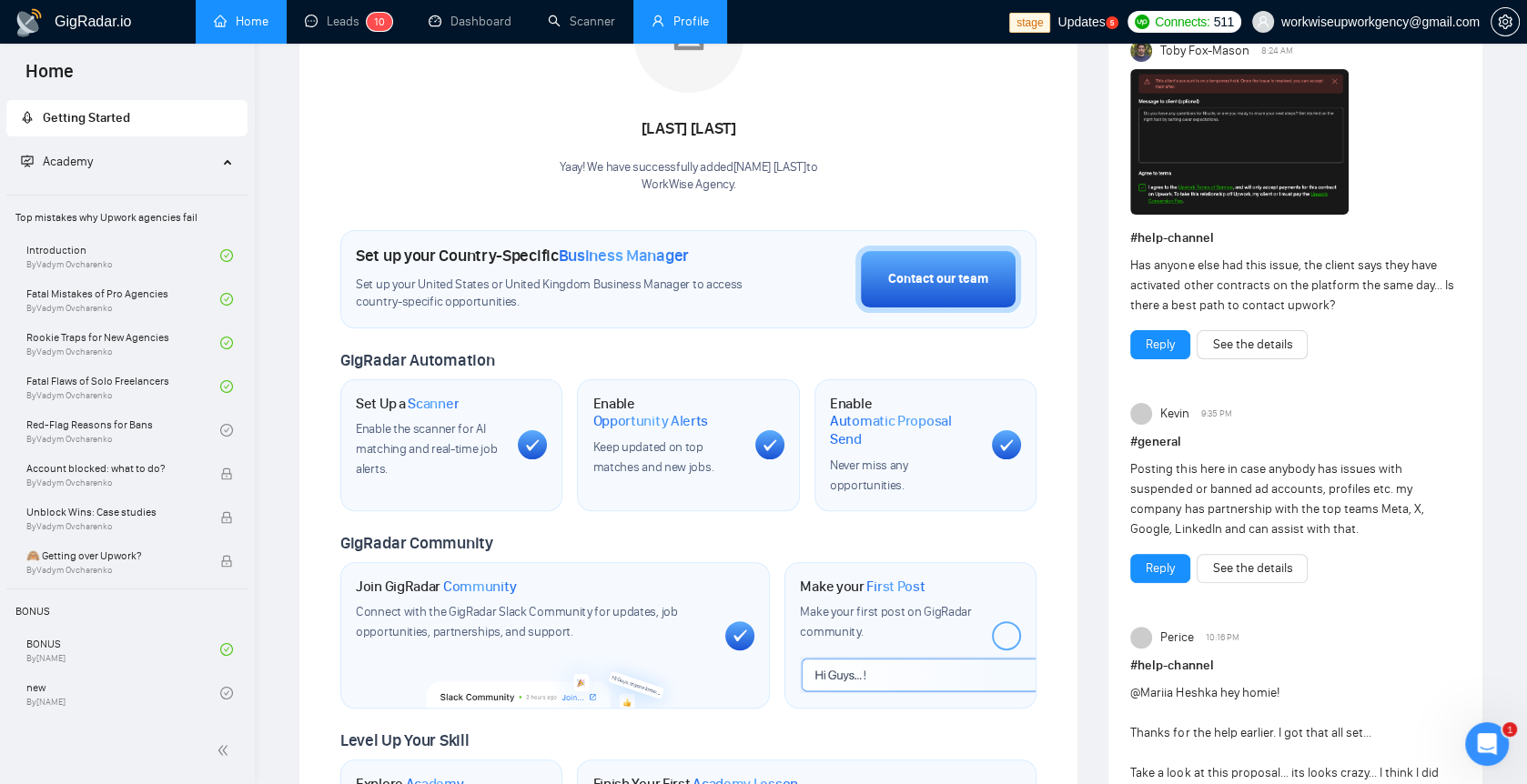 scroll, scrollTop: 424, scrollLeft: 0, axis: vertical 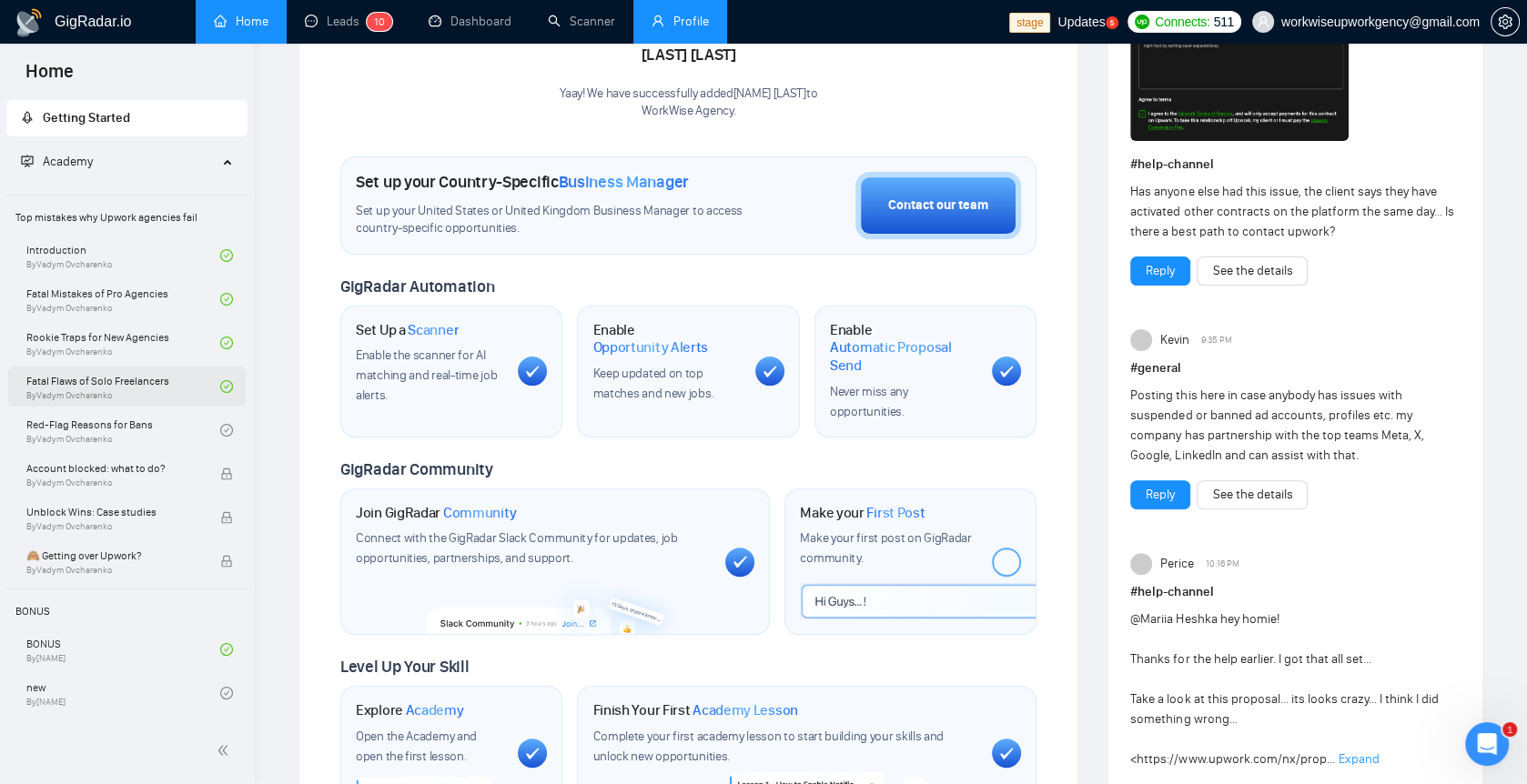 click on "Fatal Flaws of Solo Freelancers By  [NAME] [LAST]" at bounding box center [123, 387] 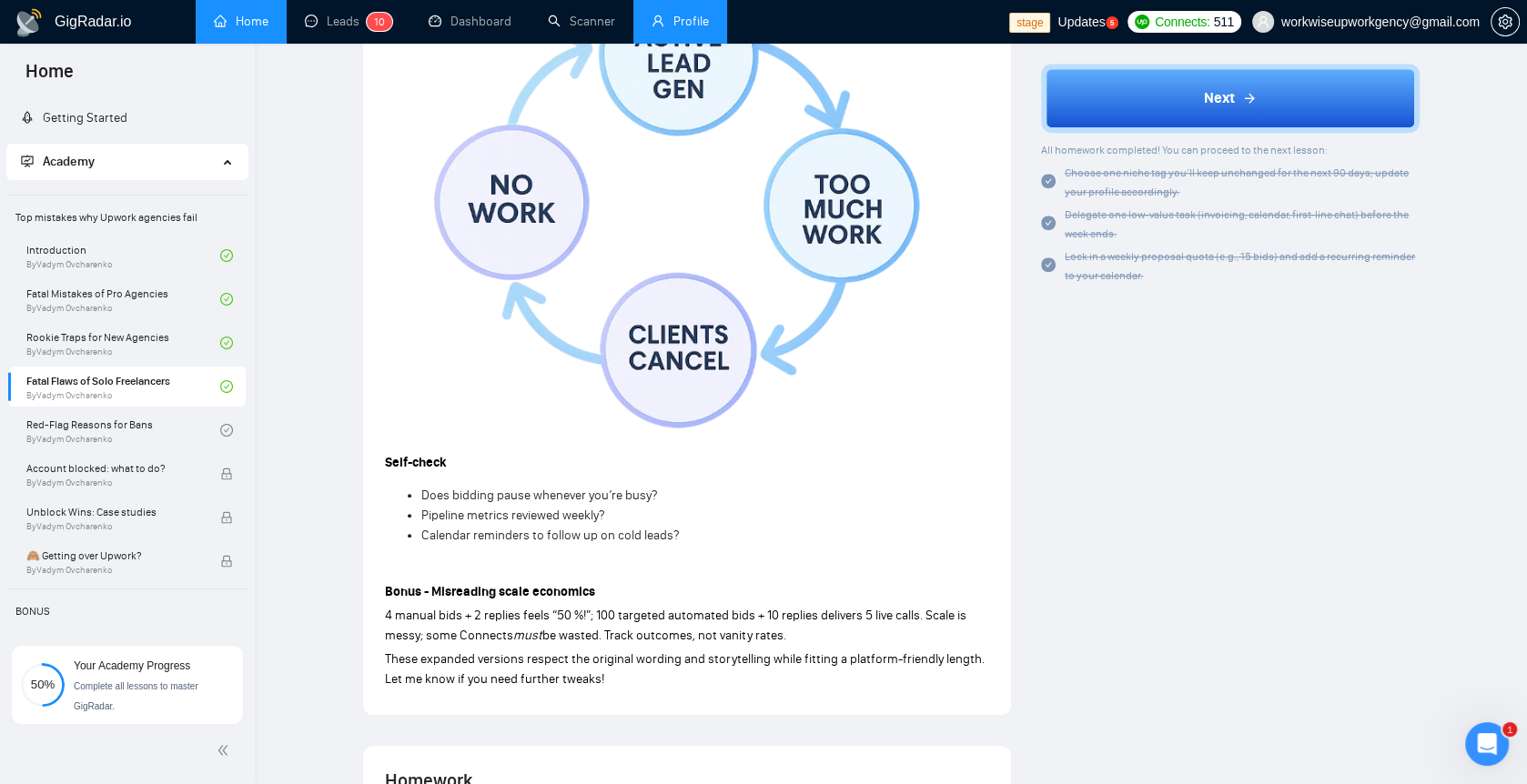 scroll, scrollTop: 1540, scrollLeft: 0, axis: vertical 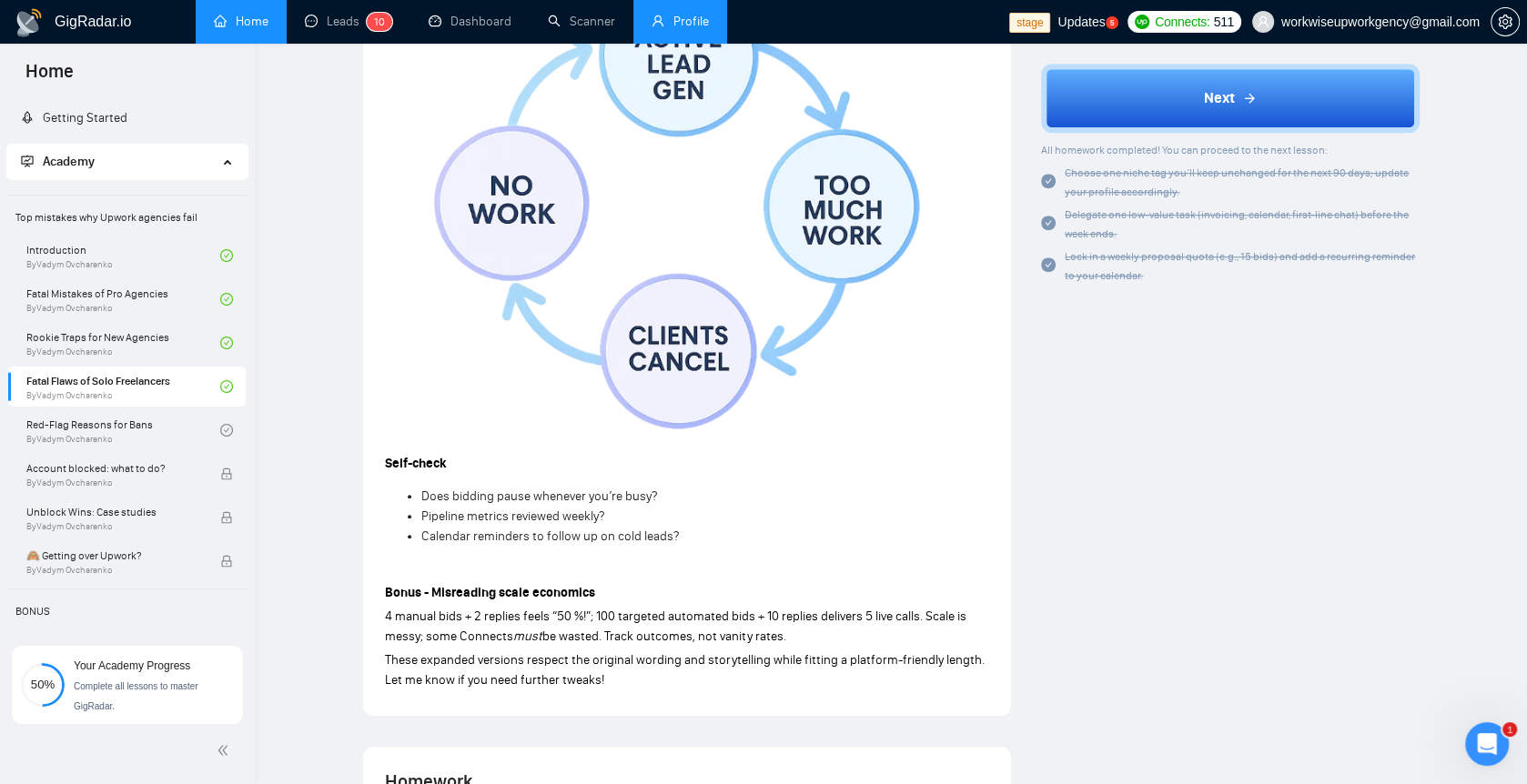 click on "Profile" at bounding box center [680, 21] 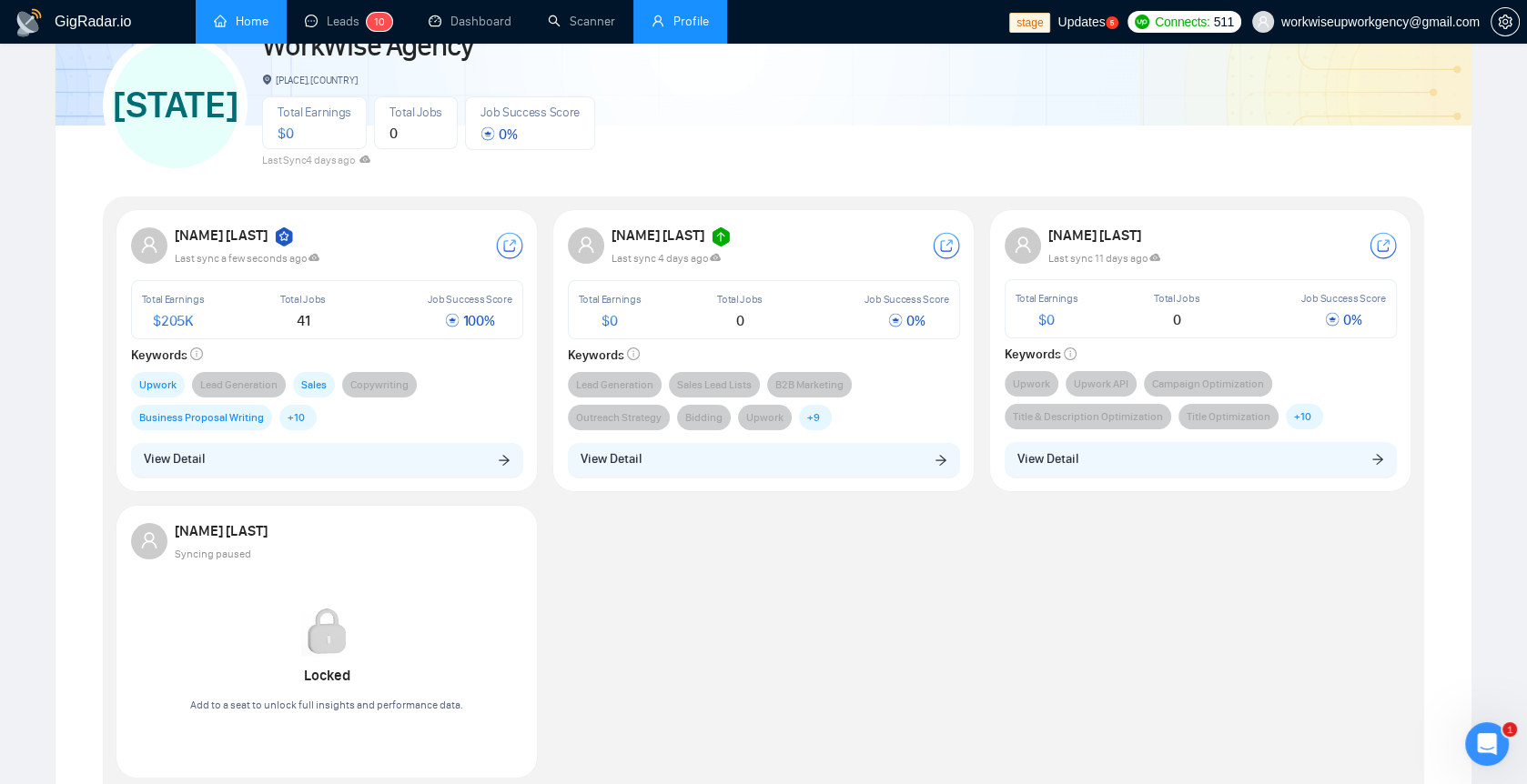 scroll, scrollTop: 16, scrollLeft: 0, axis: vertical 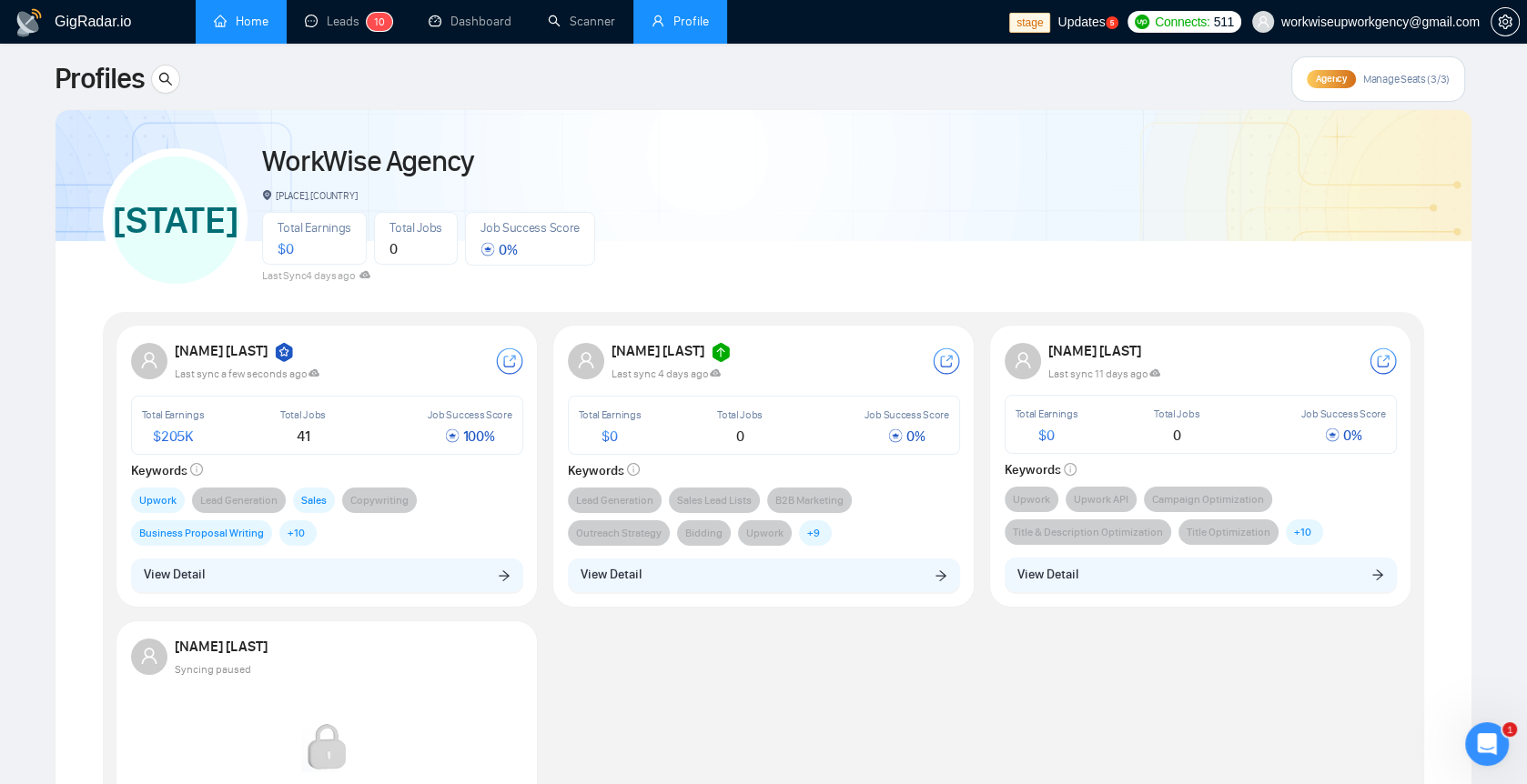 click on "Agency Manage Seats (3/3)" at bounding box center (1378, 79) 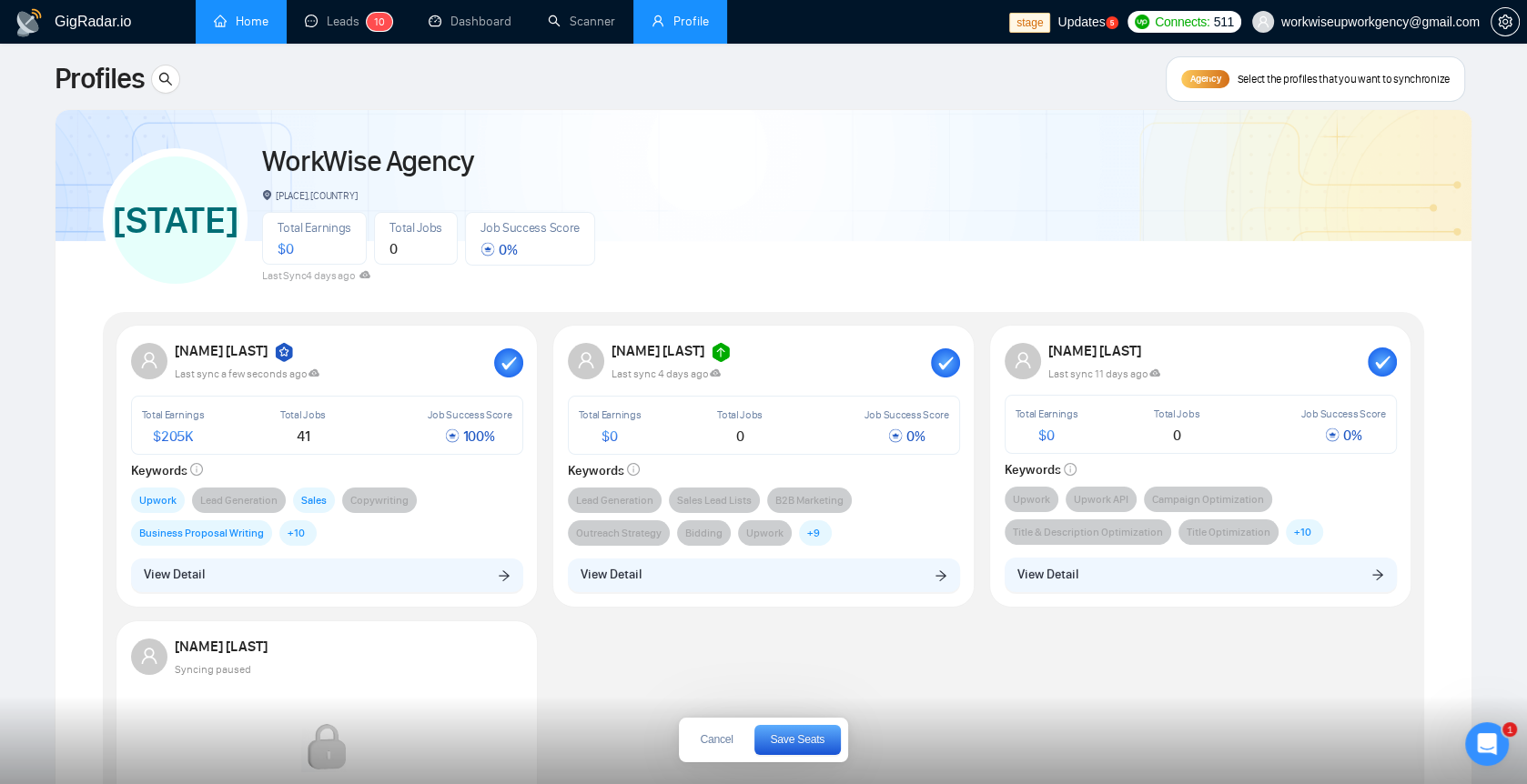 click 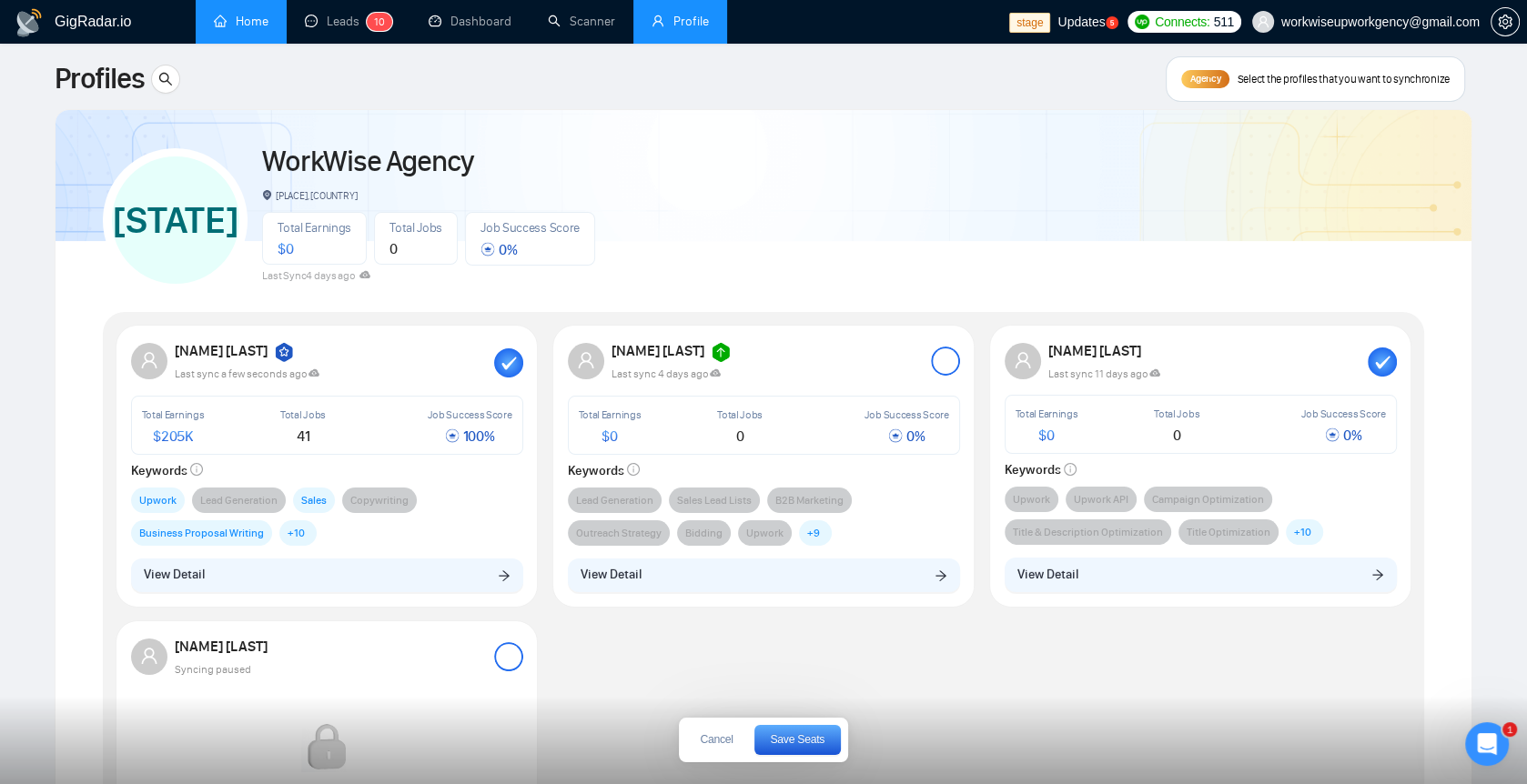 click 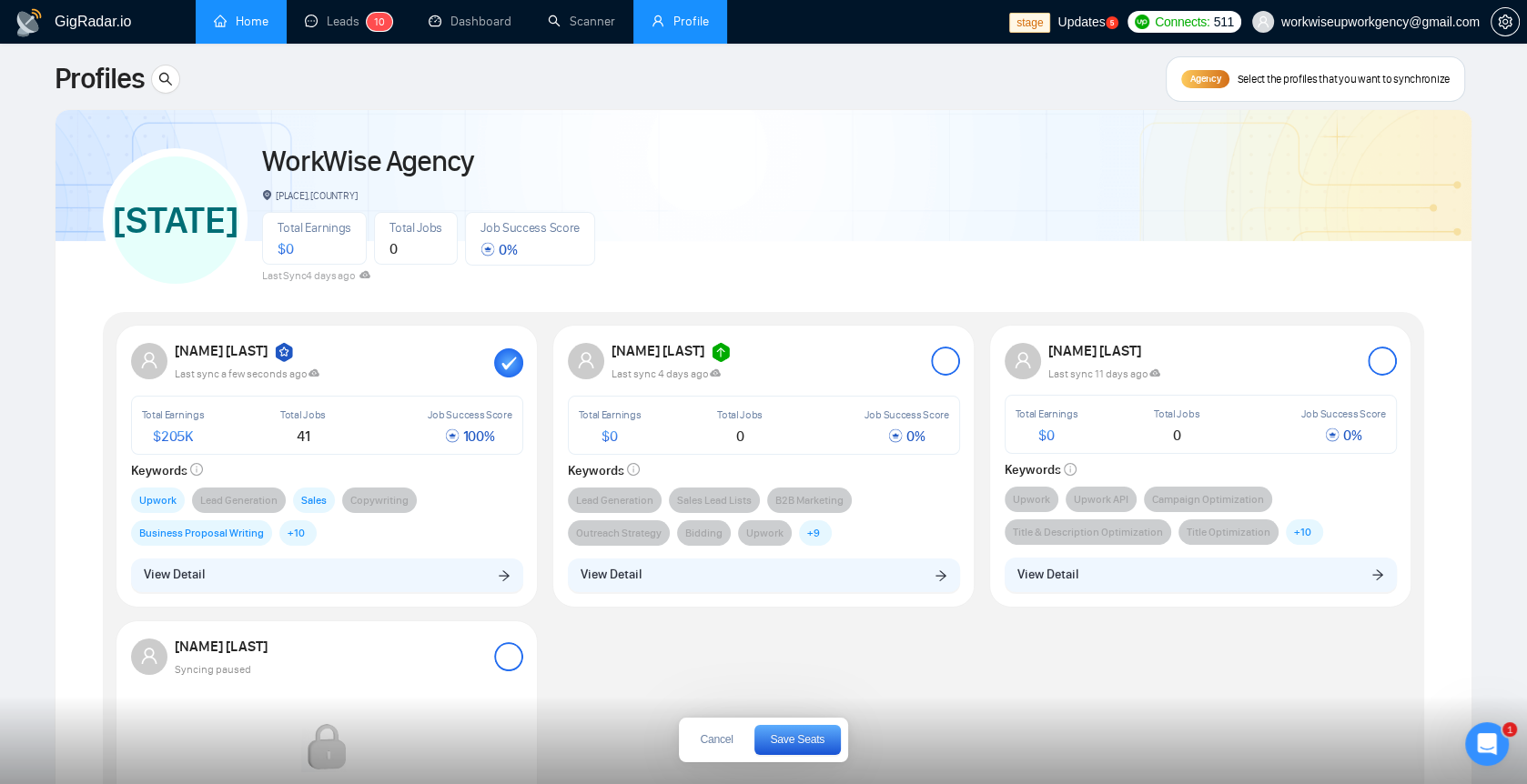 click on "Save Seats" at bounding box center (797, 739) 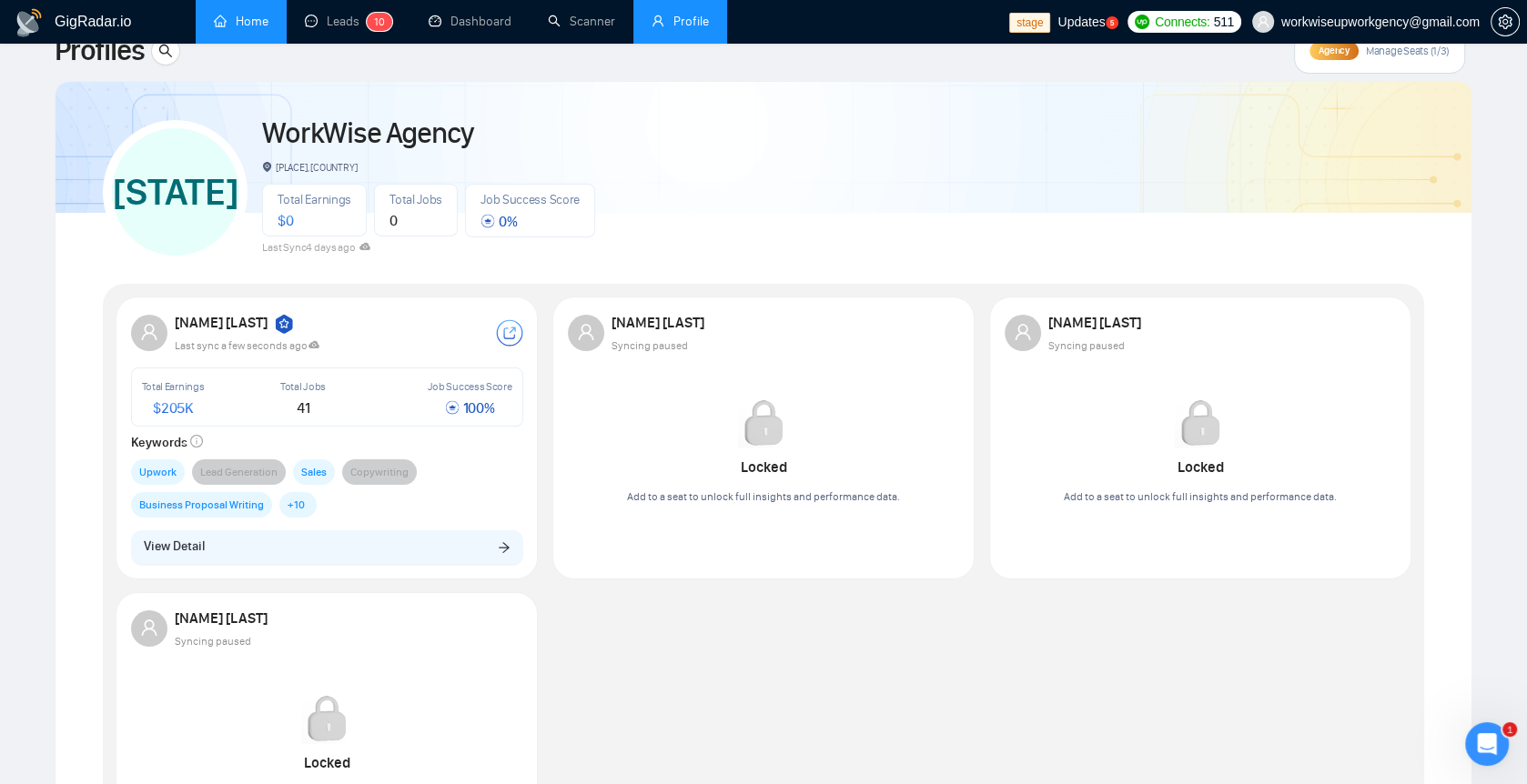 scroll, scrollTop: 0, scrollLeft: 0, axis: both 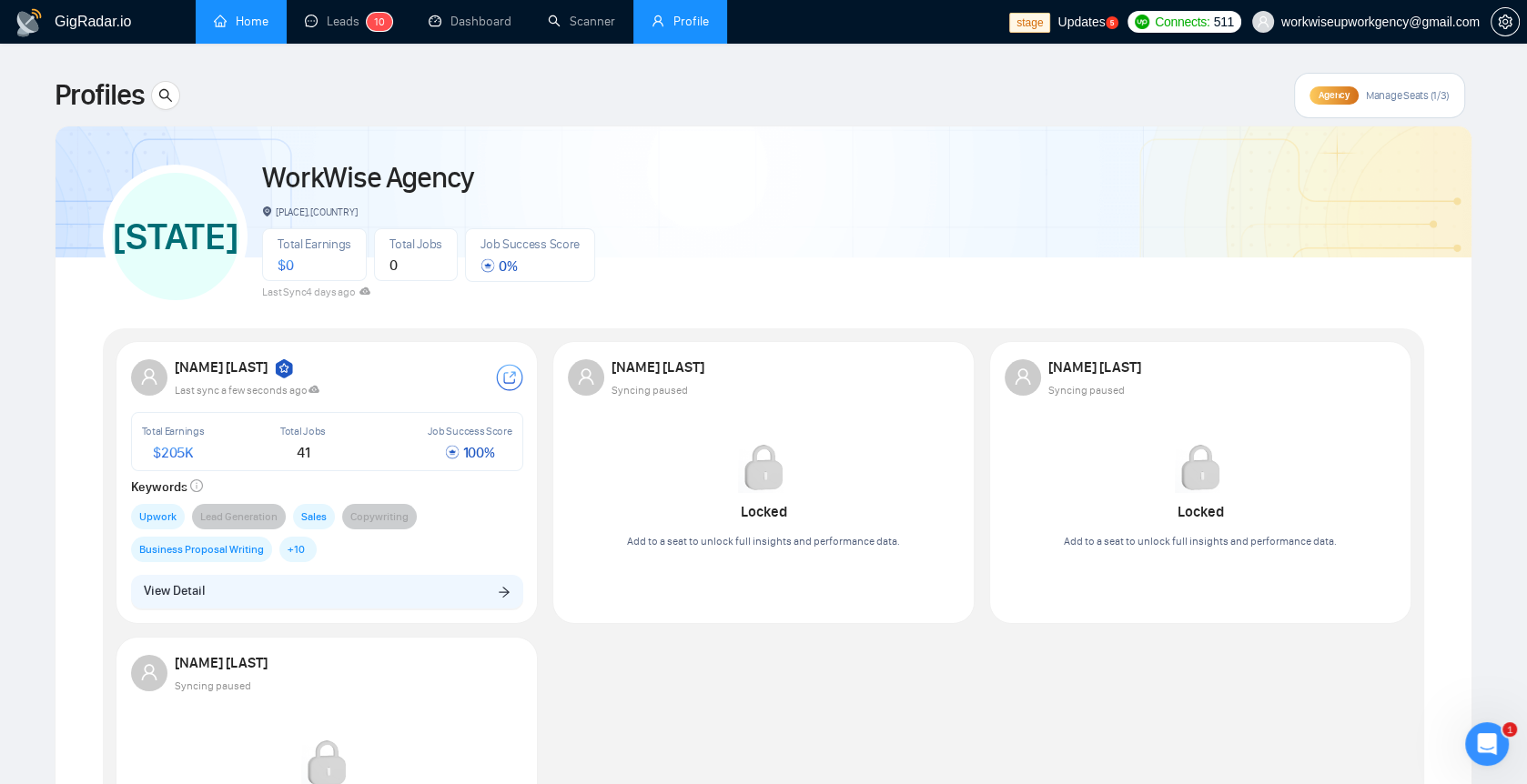 click on "Manage Seats (1/3)" at bounding box center (1408, 95) 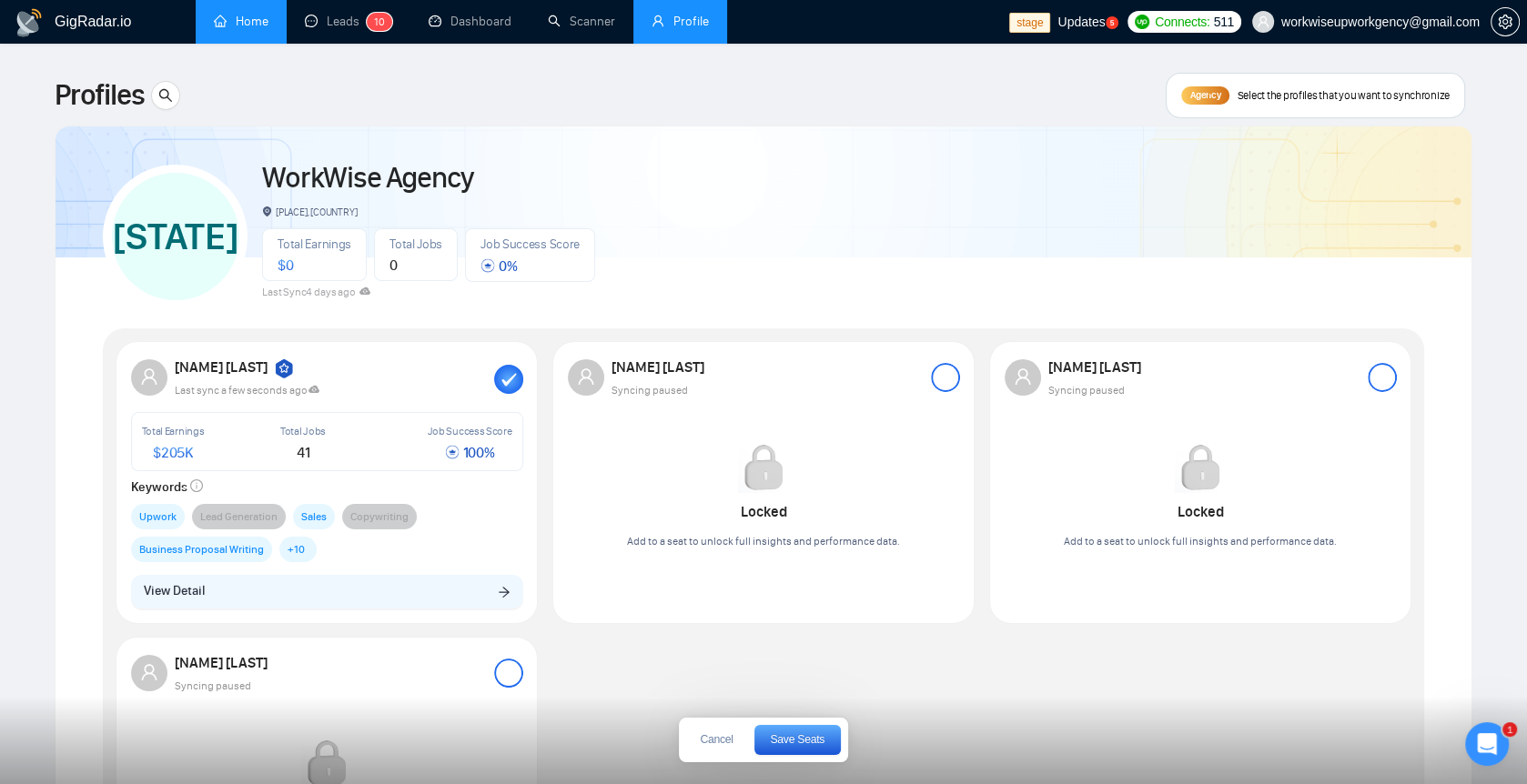 click at bounding box center (946, 377) 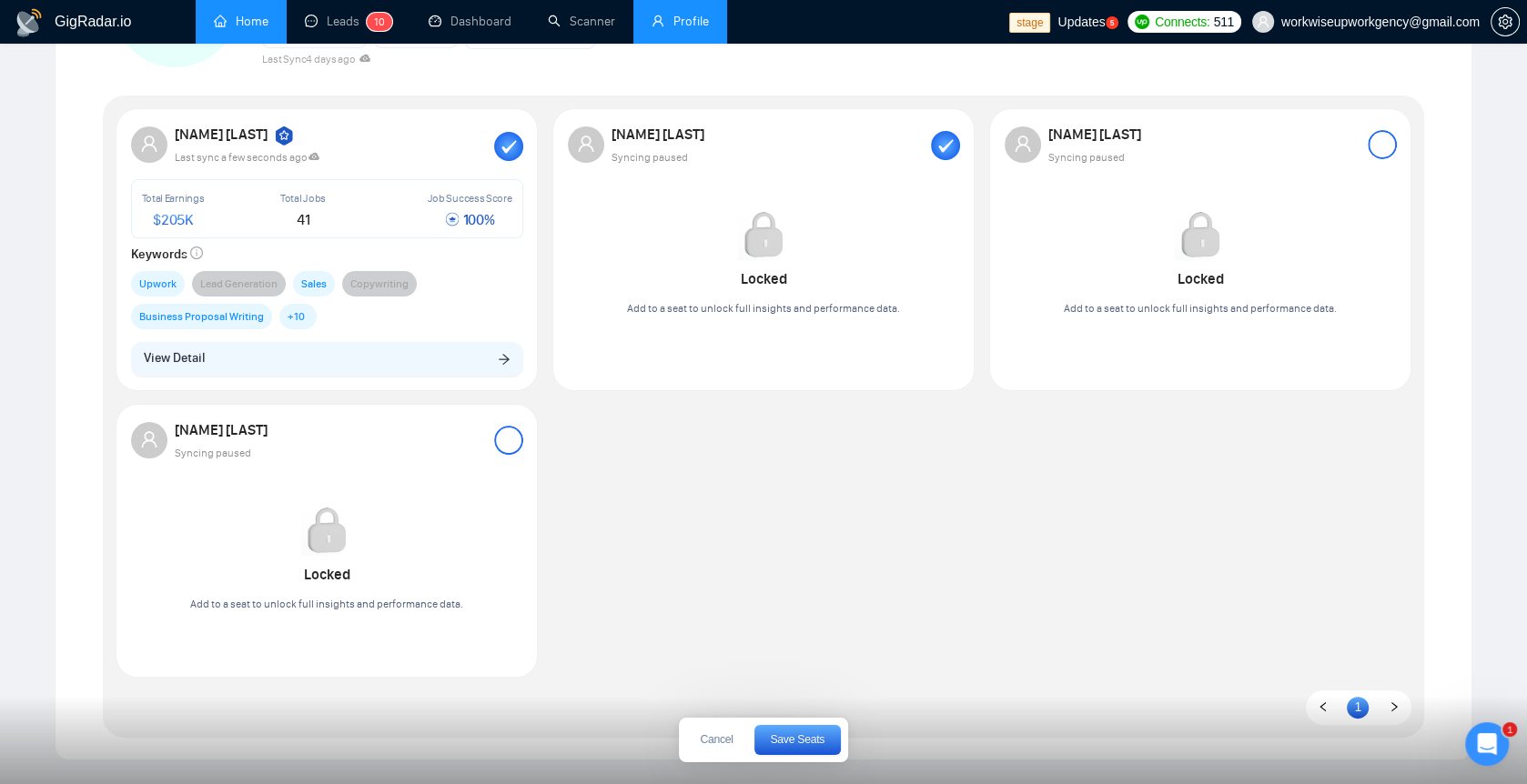 scroll, scrollTop: 0, scrollLeft: 0, axis: both 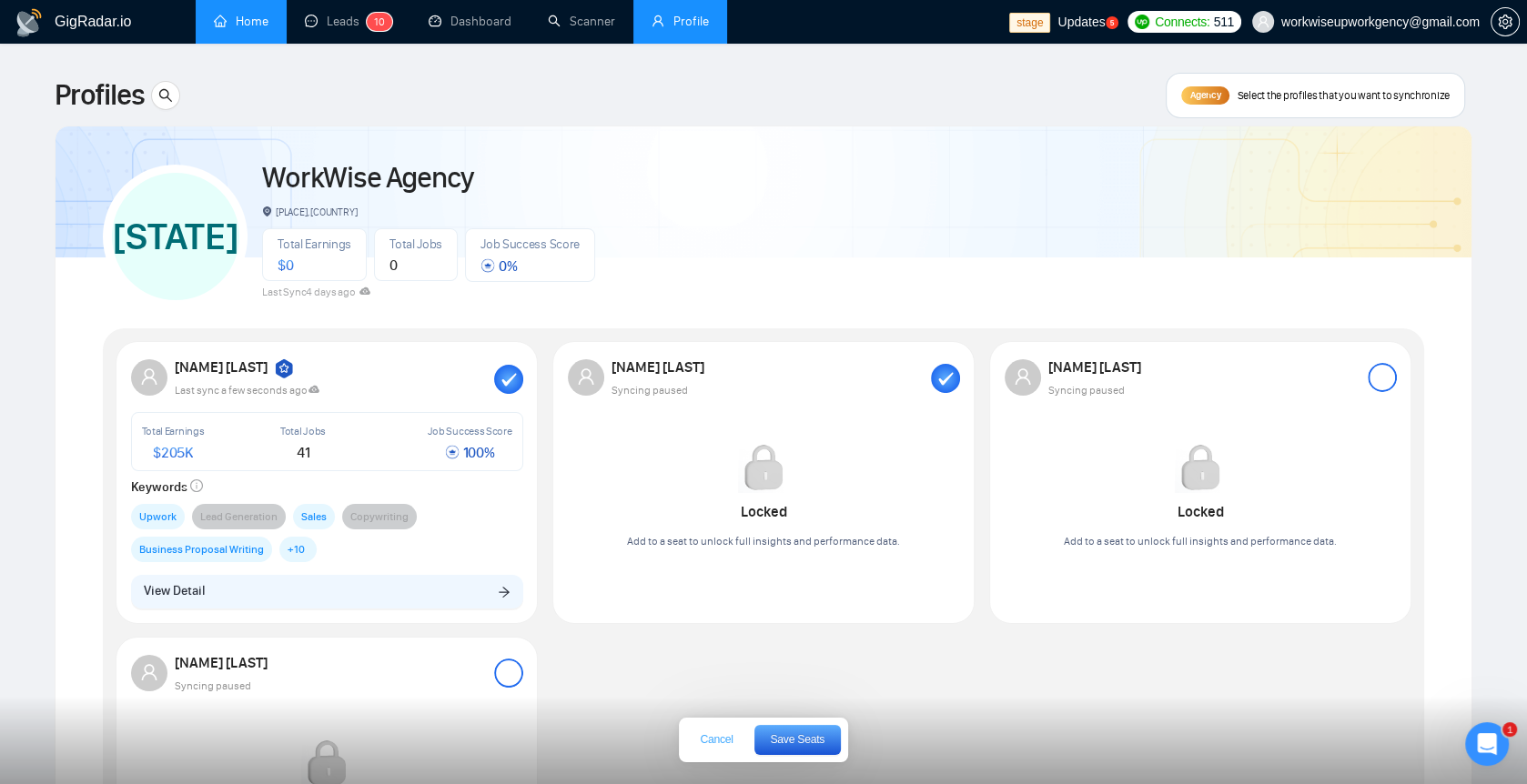 click on "Cancel" at bounding box center (716, 740) 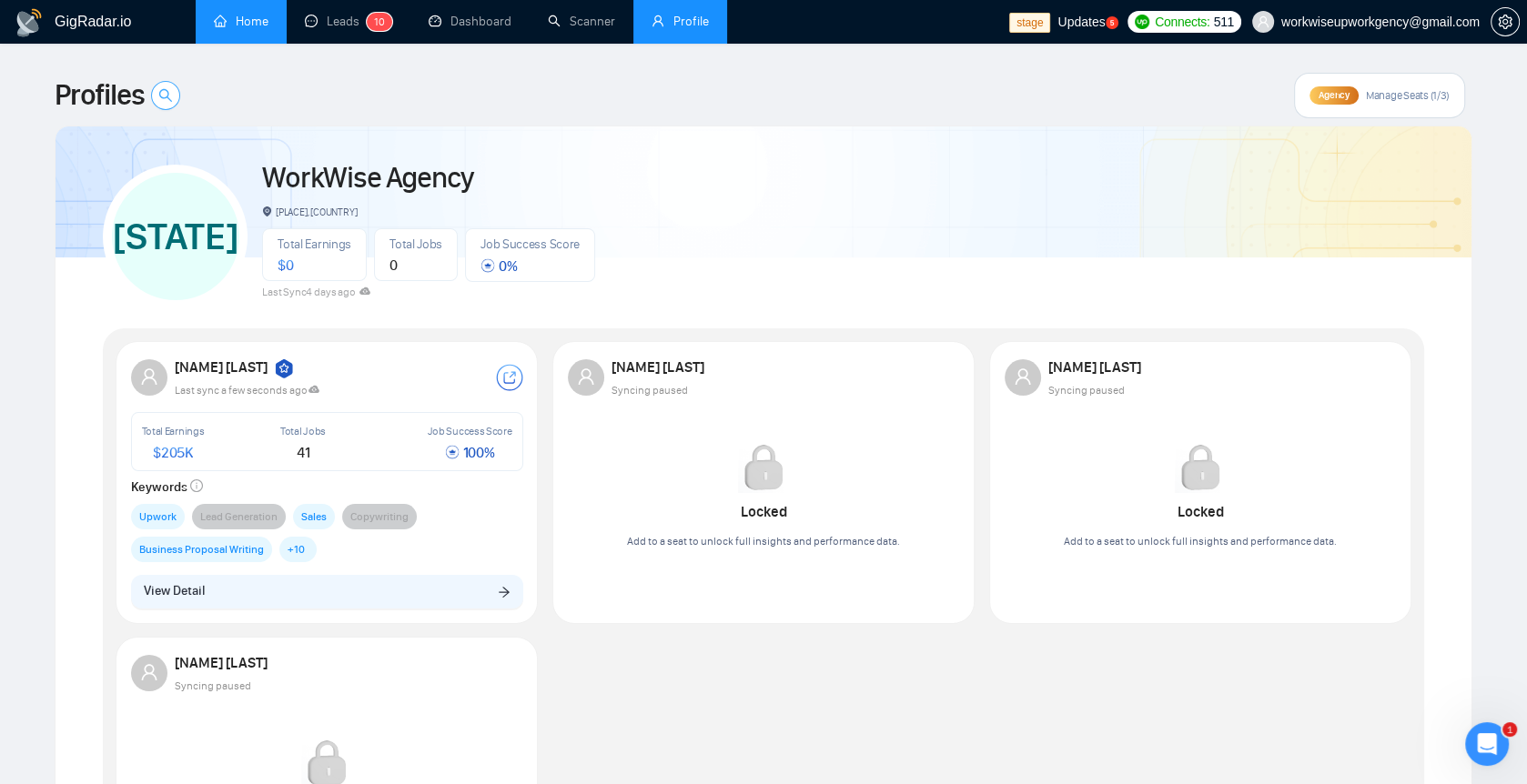 click 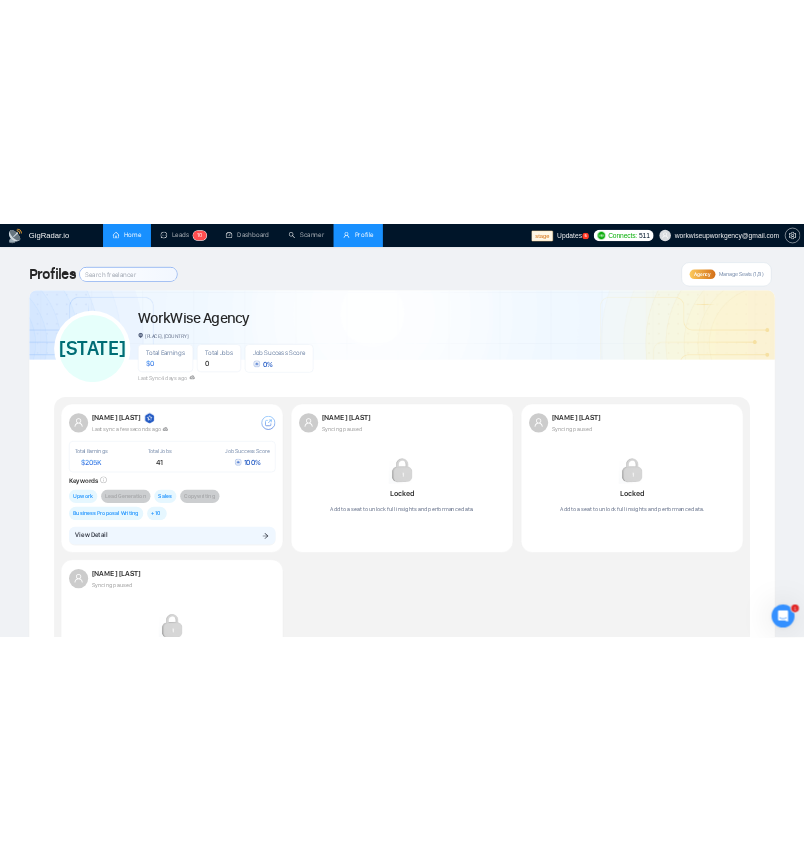 scroll, scrollTop: 0, scrollLeft: 0, axis: both 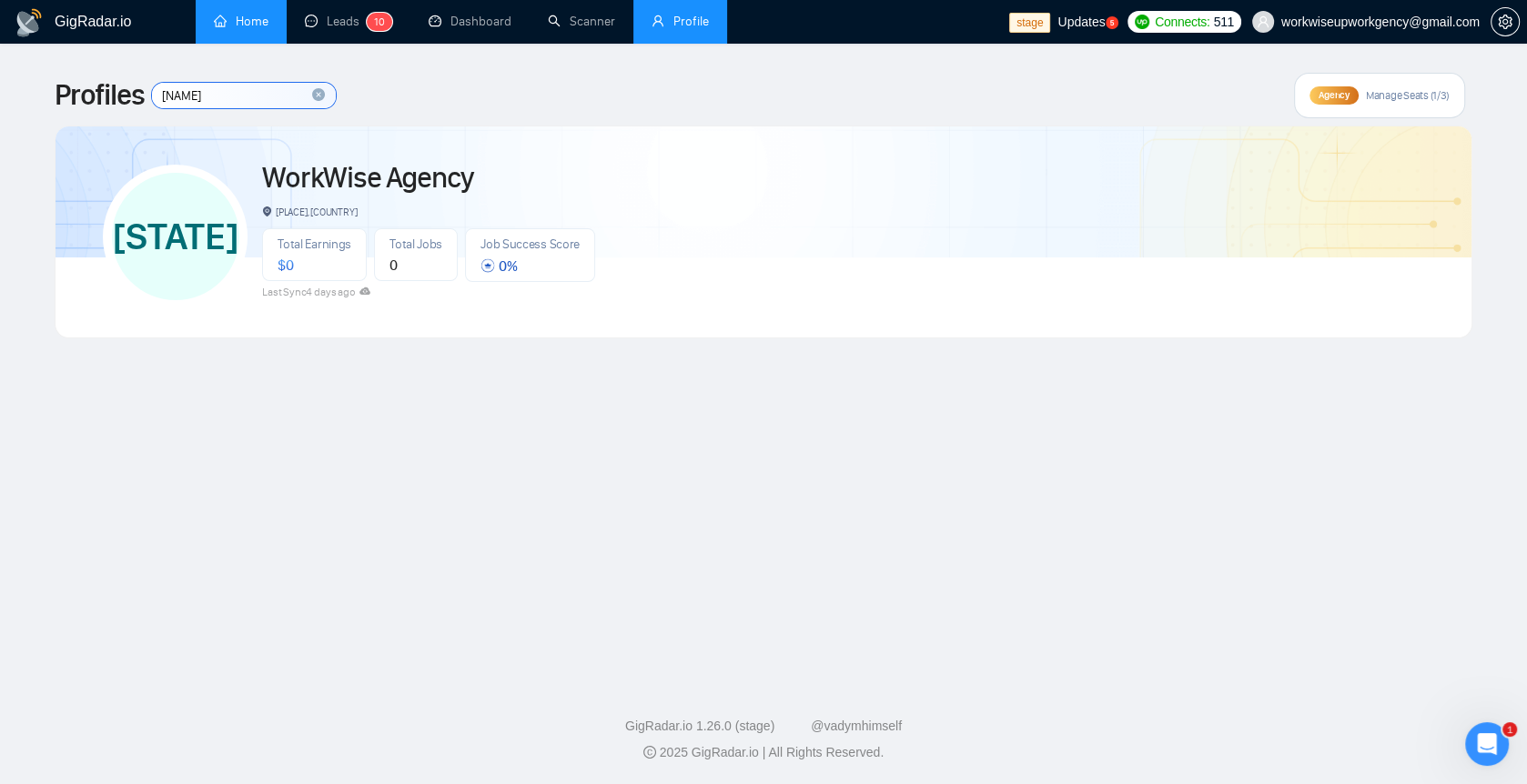 type on "[NAME]" 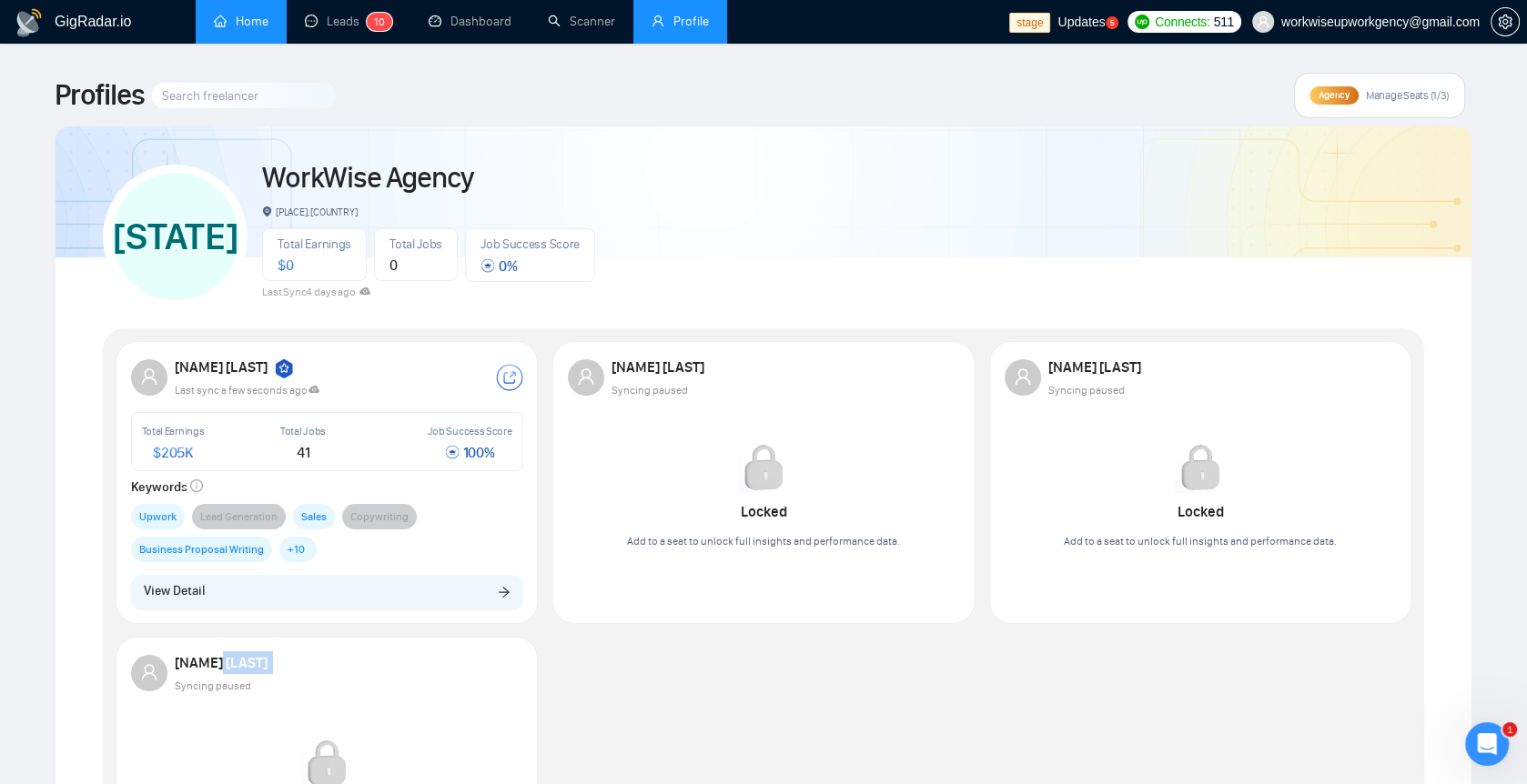 drag, startPoint x: 282, startPoint y: 658, endPoint x: 216, endPoint y: 658, distance: 66 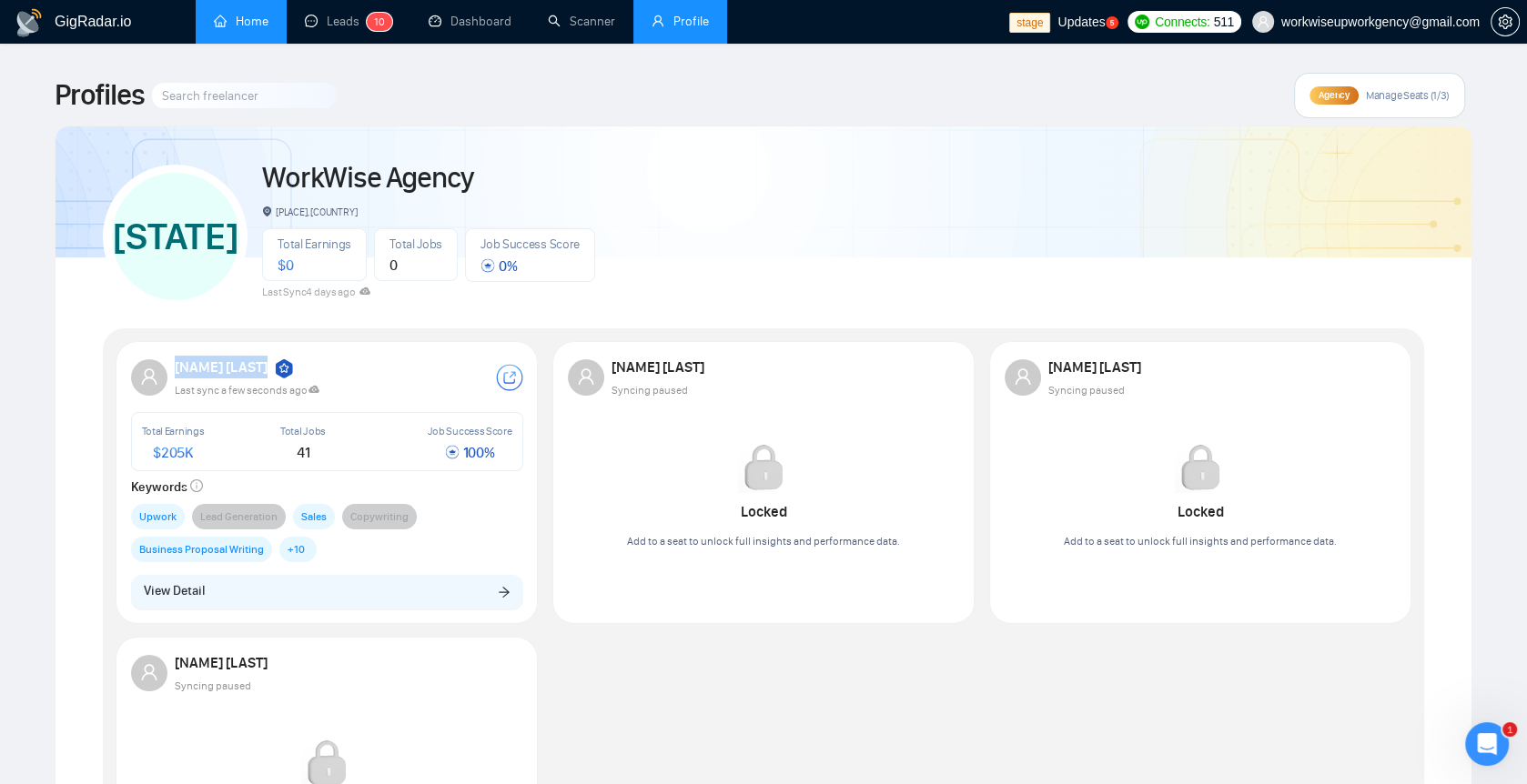 drag, startPoint x: 169, startPoint y: 363, endPoint x: 260, endPoint y: 368, distance: 91.13726 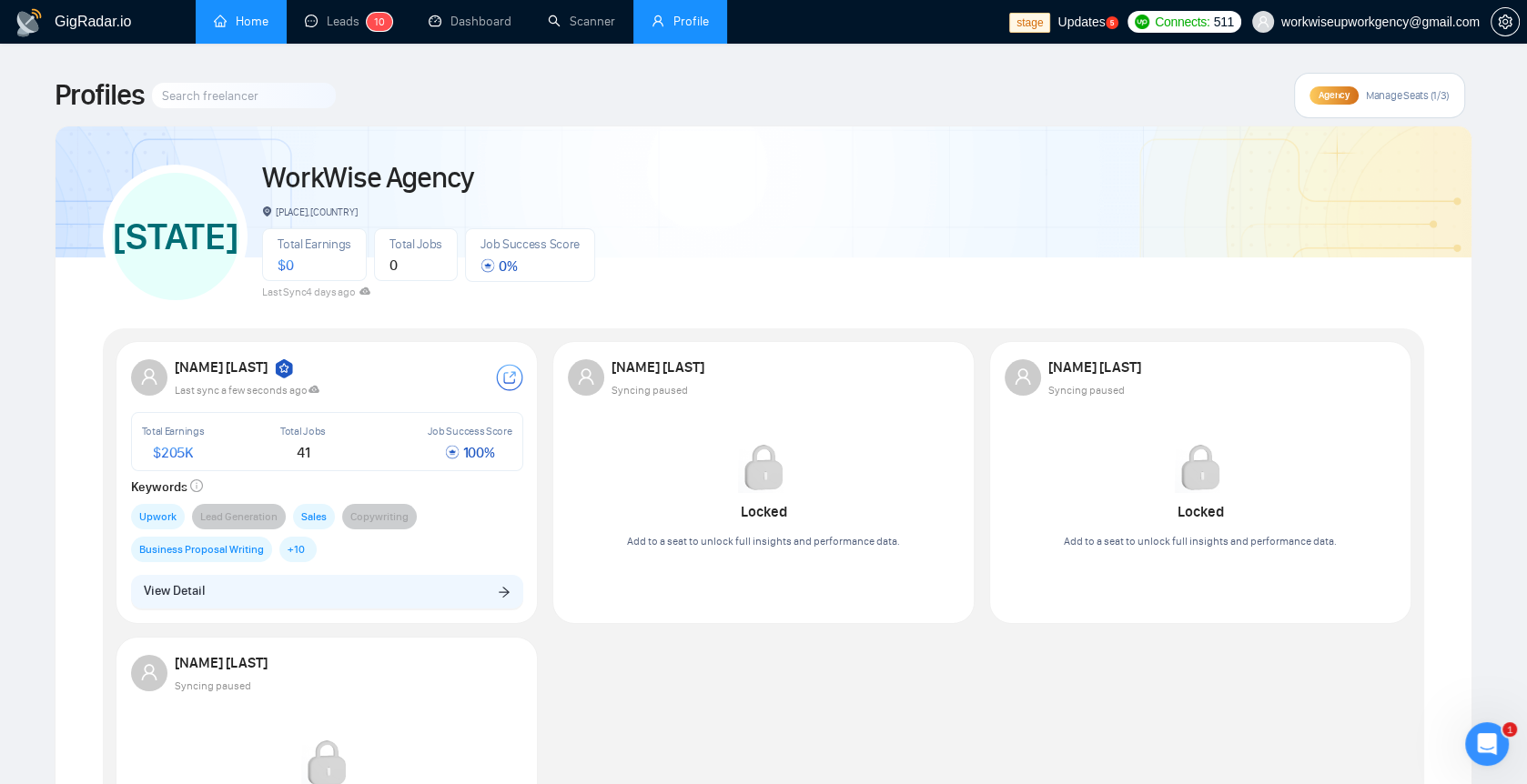click at bounding box center (244, 95) 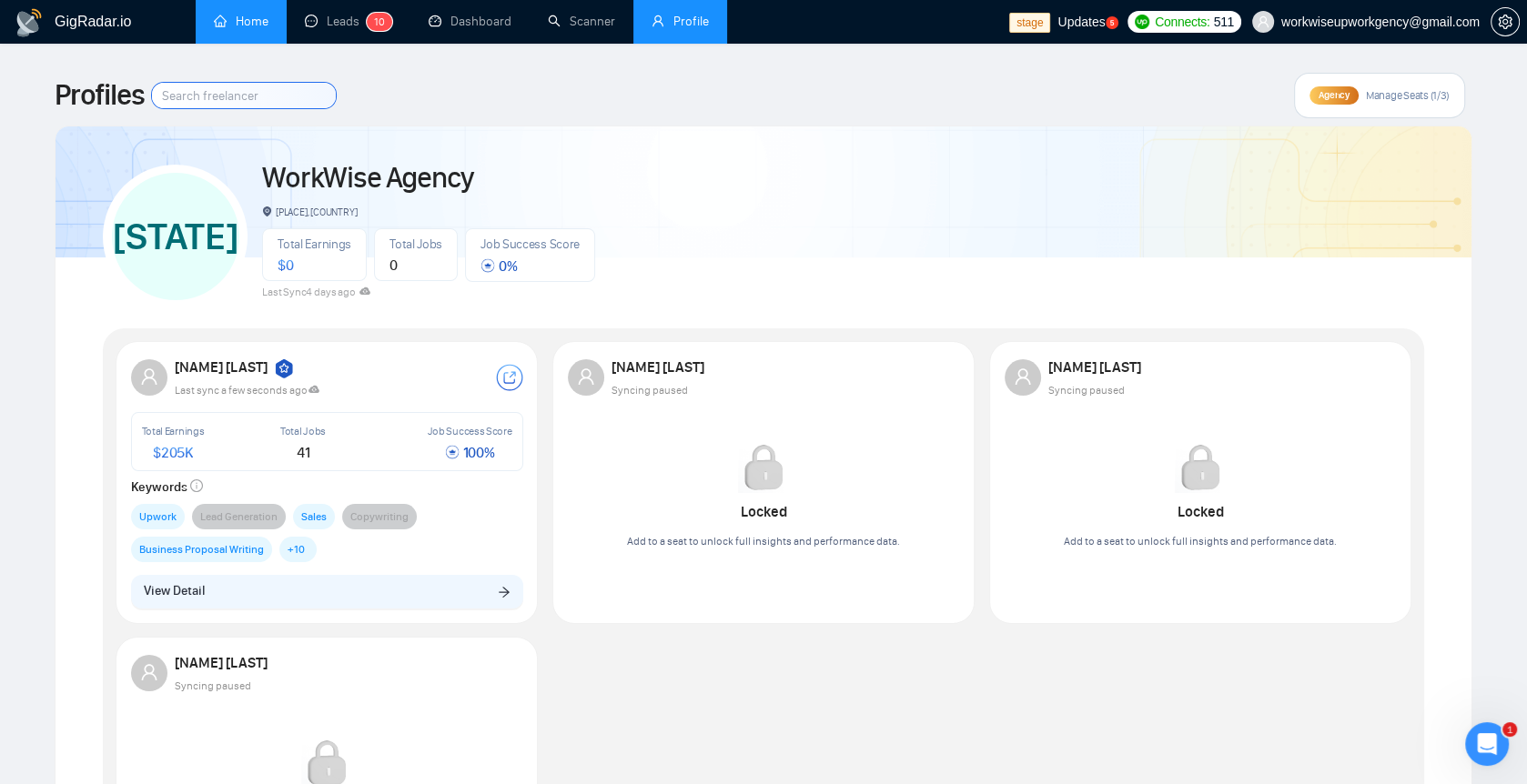 paste on "[NAME] [LAST]" 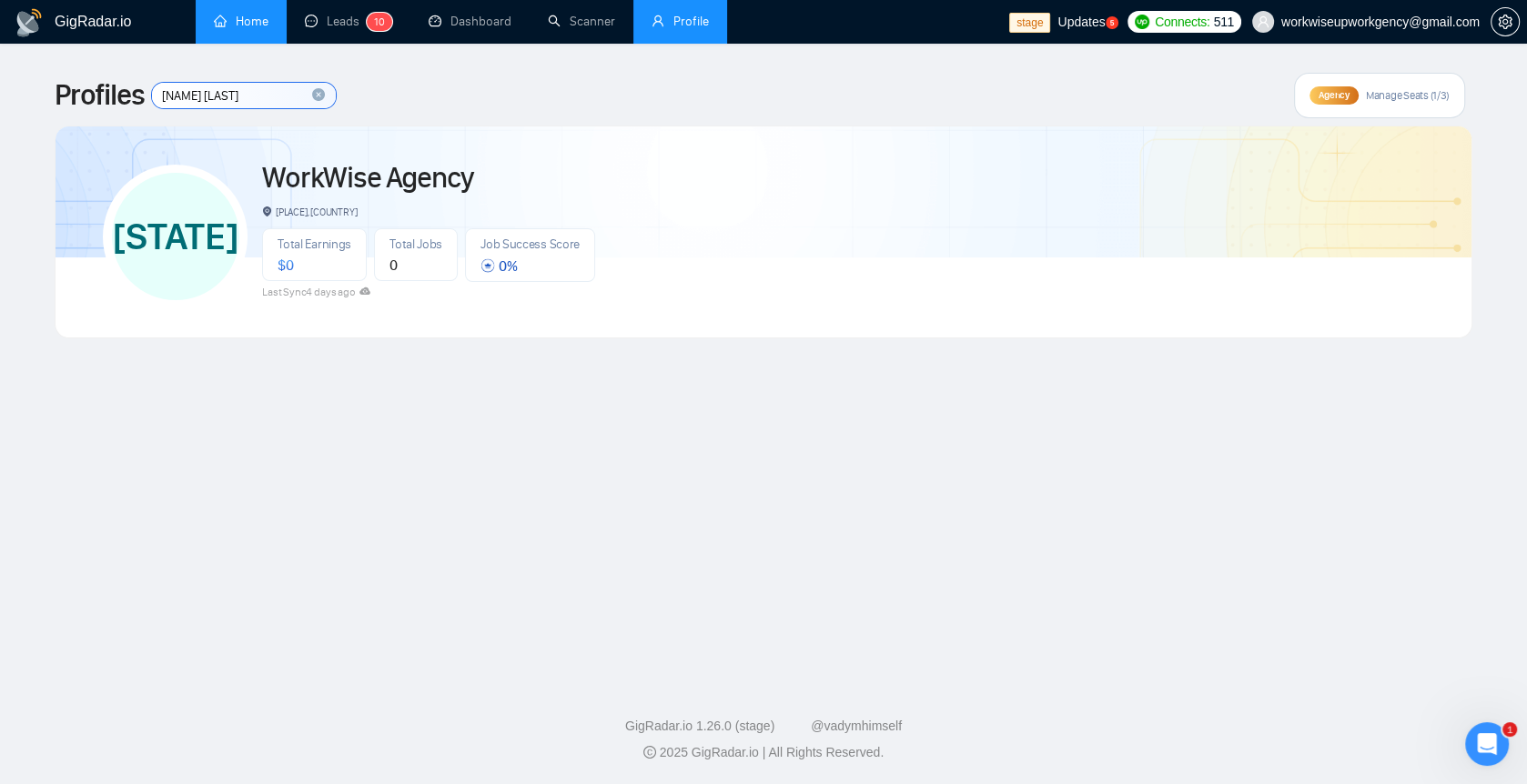 drag, startPoint x: 246, startPoint y: 94, endPoint x: 200, endPoint y: 95, distance: 46.01 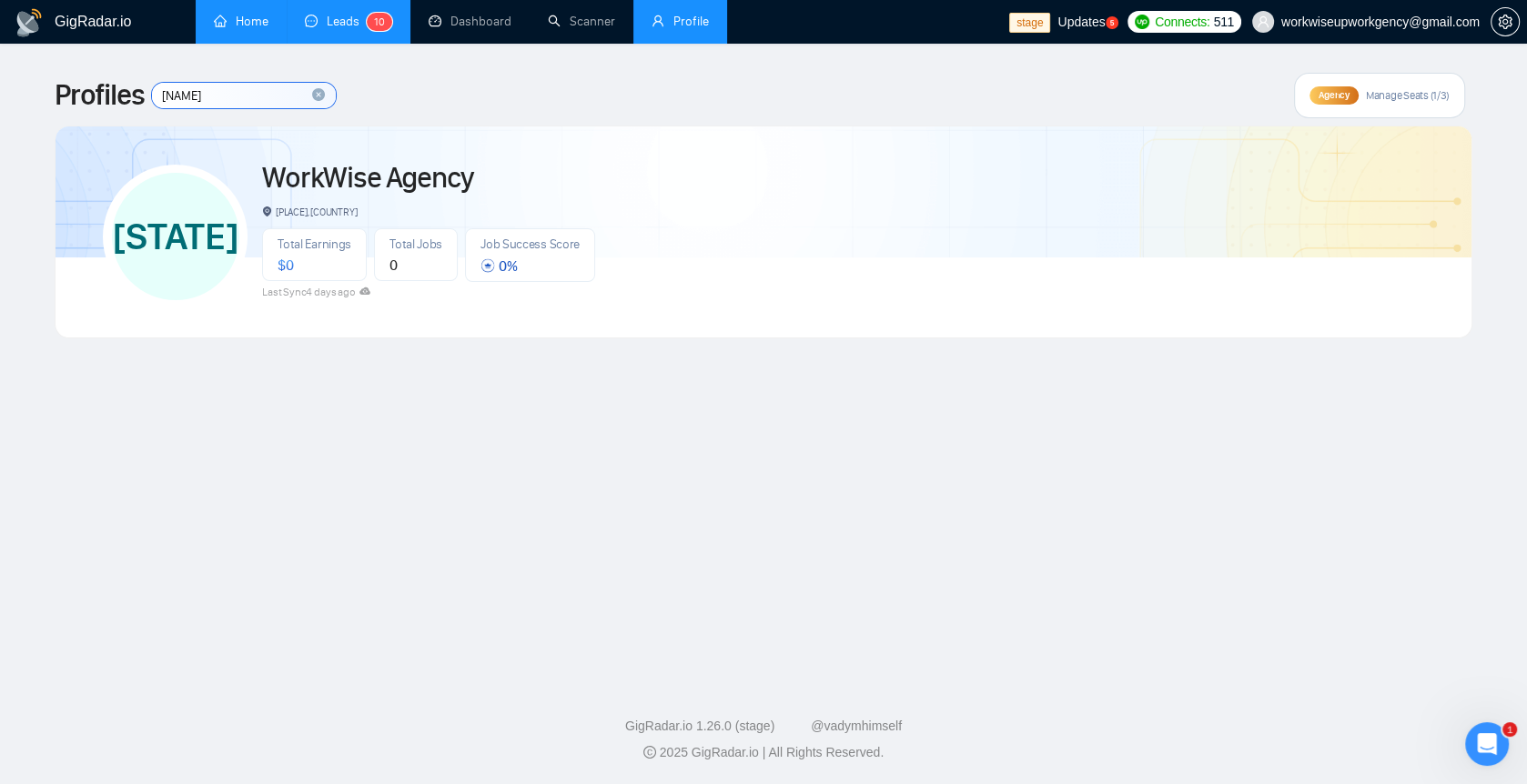 type on "[NAME]" 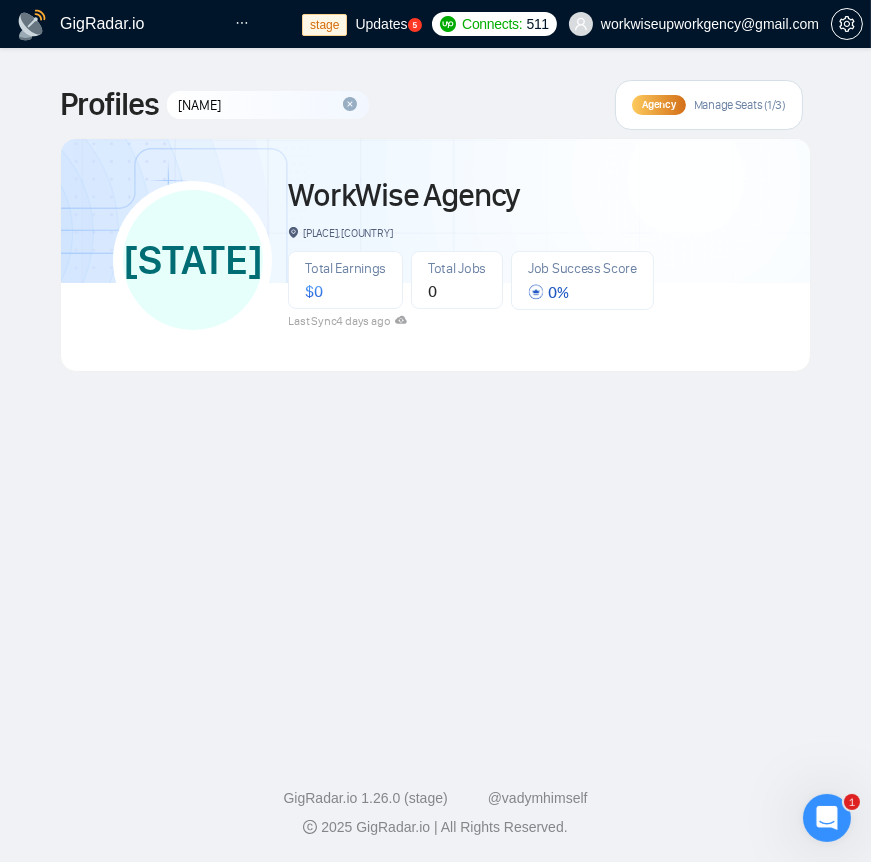 click 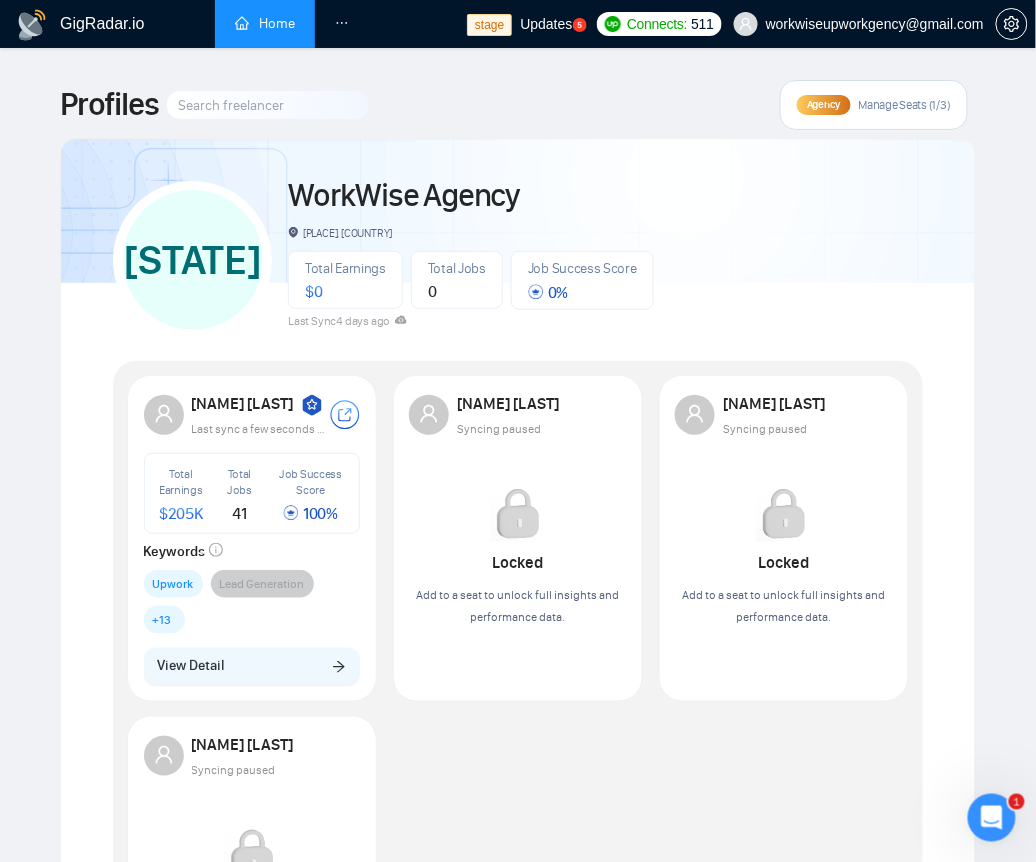 click at bounding box center [268, 105] 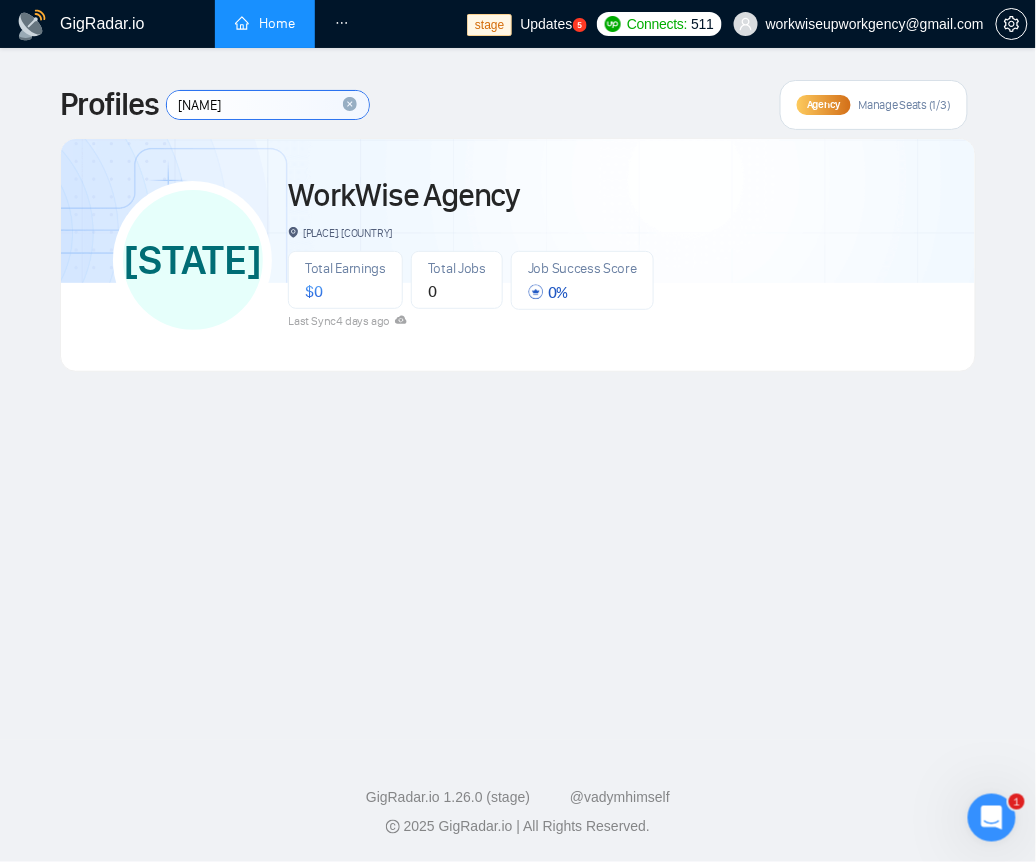 type on "[NAME]" 